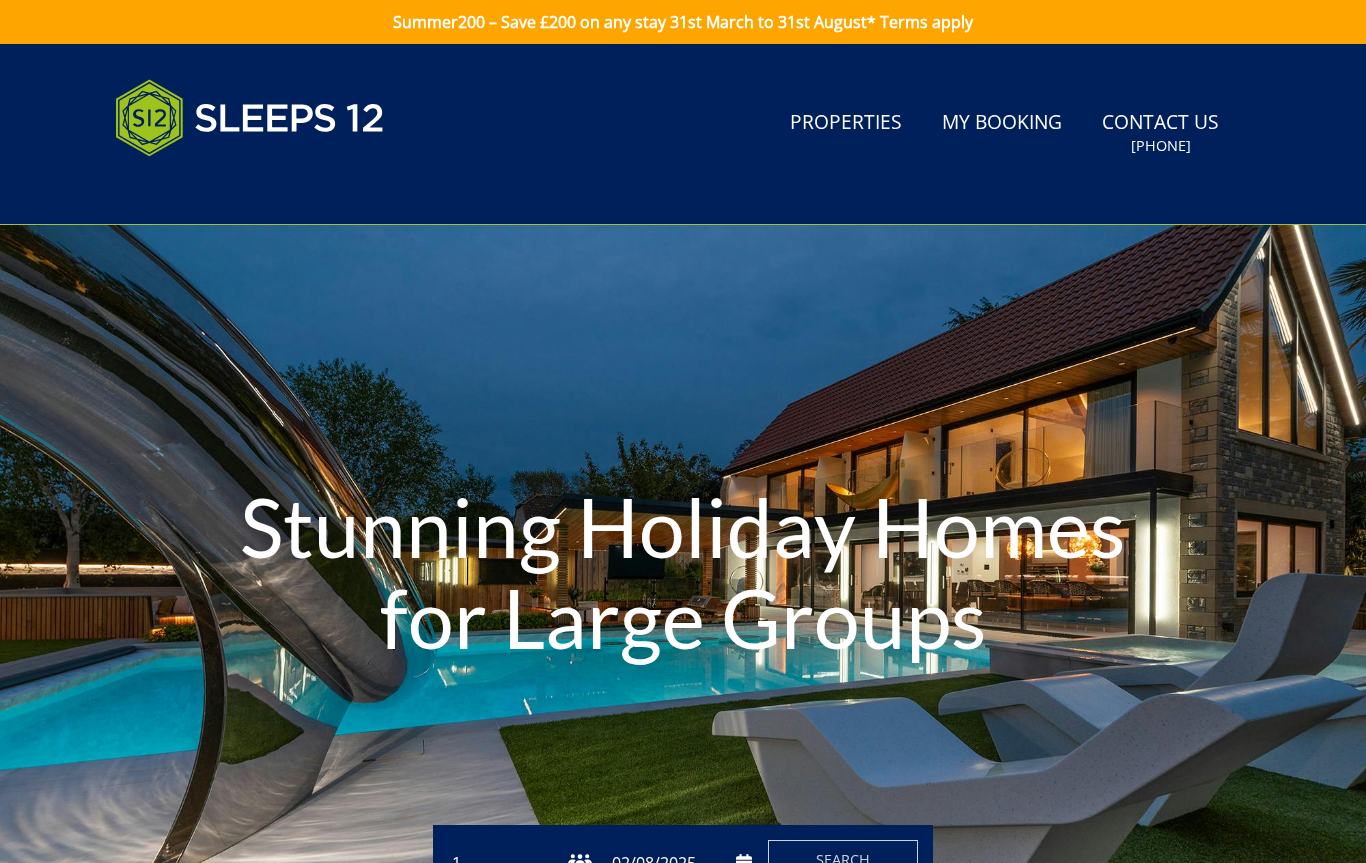 scroll, scrollTop: 0, scrollLeft: 0, axis: both 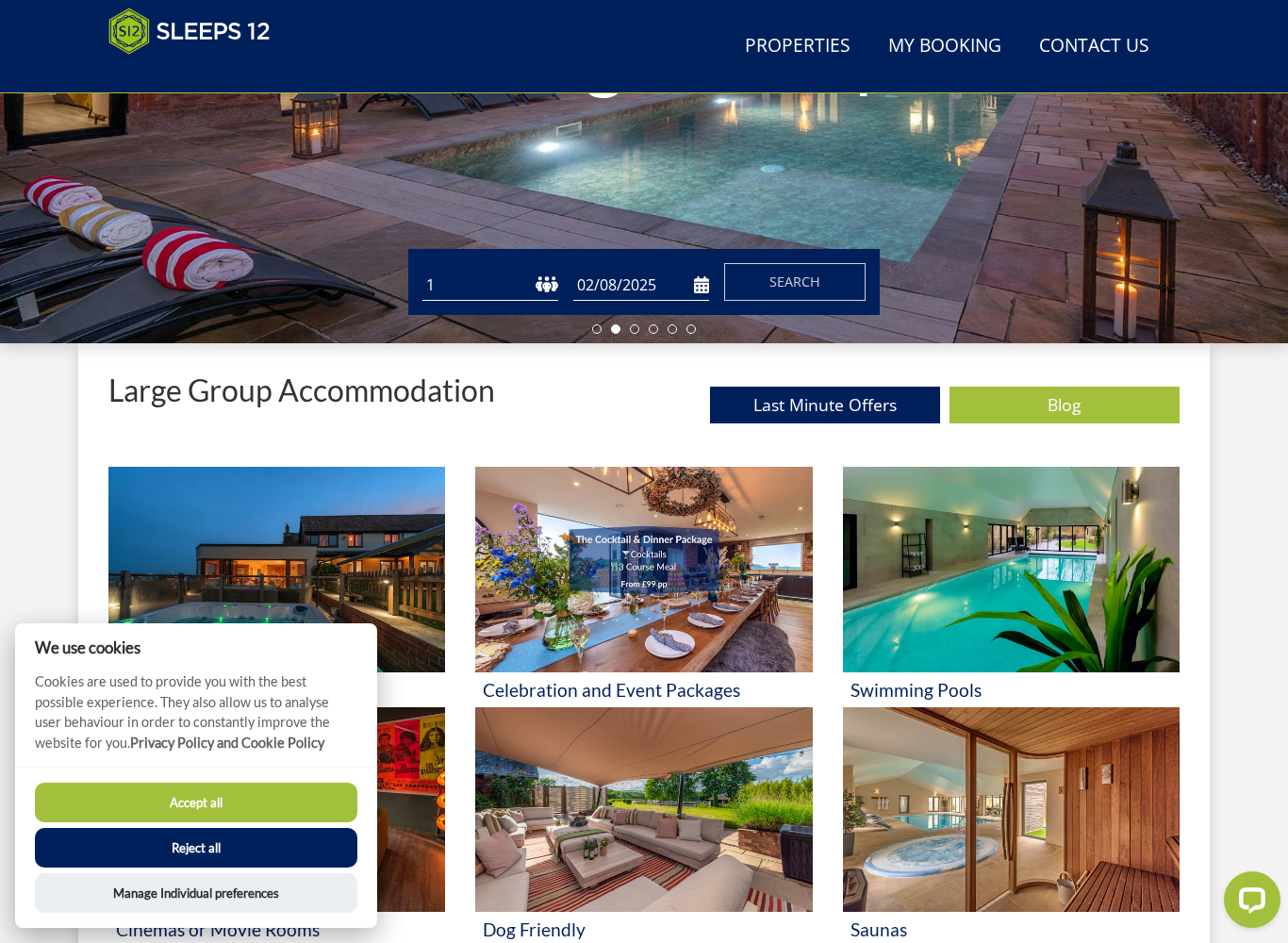 click on "Accept all" at bounding box center [196, 802] 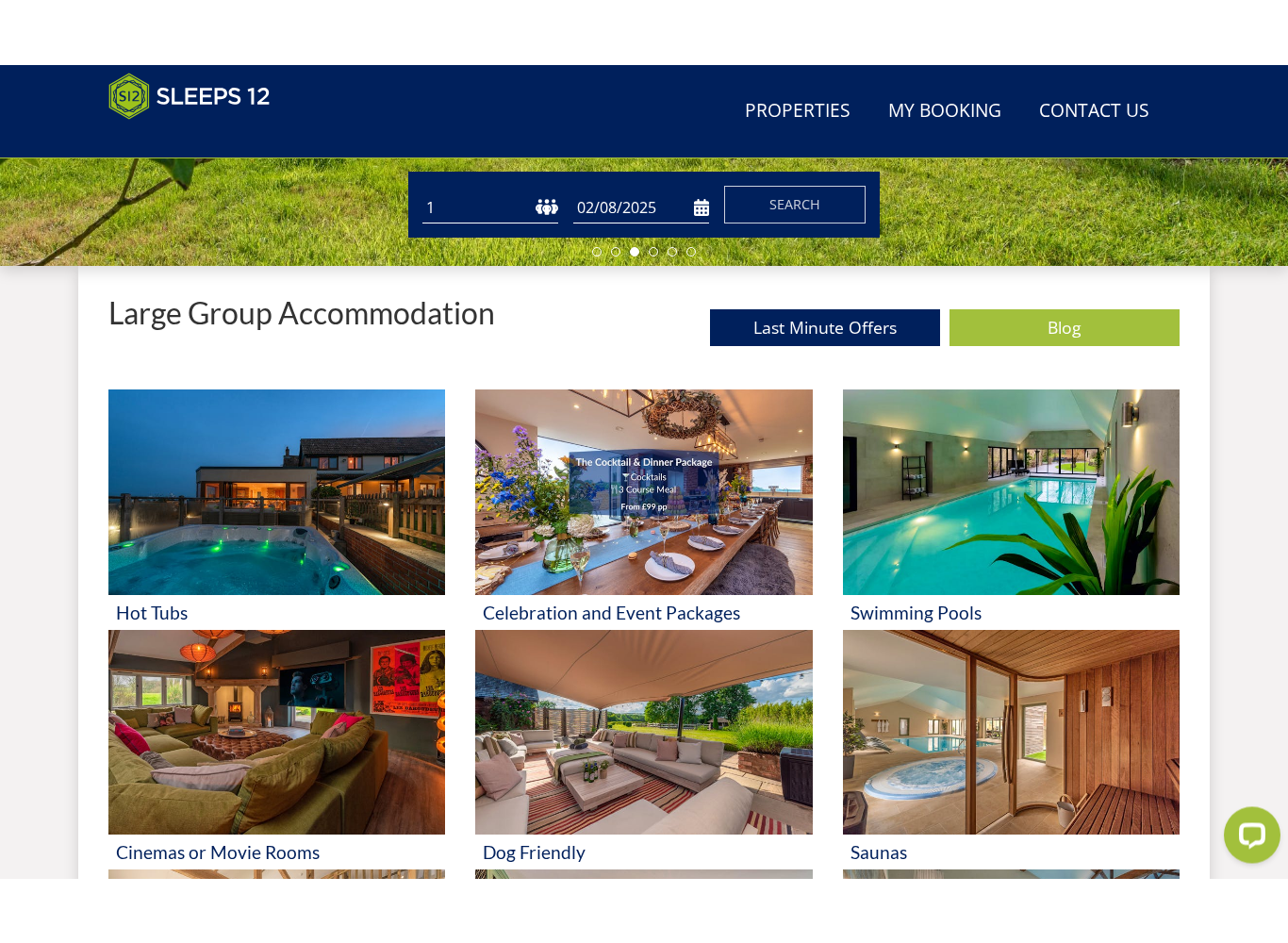 scroll, scrollTop: 580, scrollLeft: 0, axis: vertical 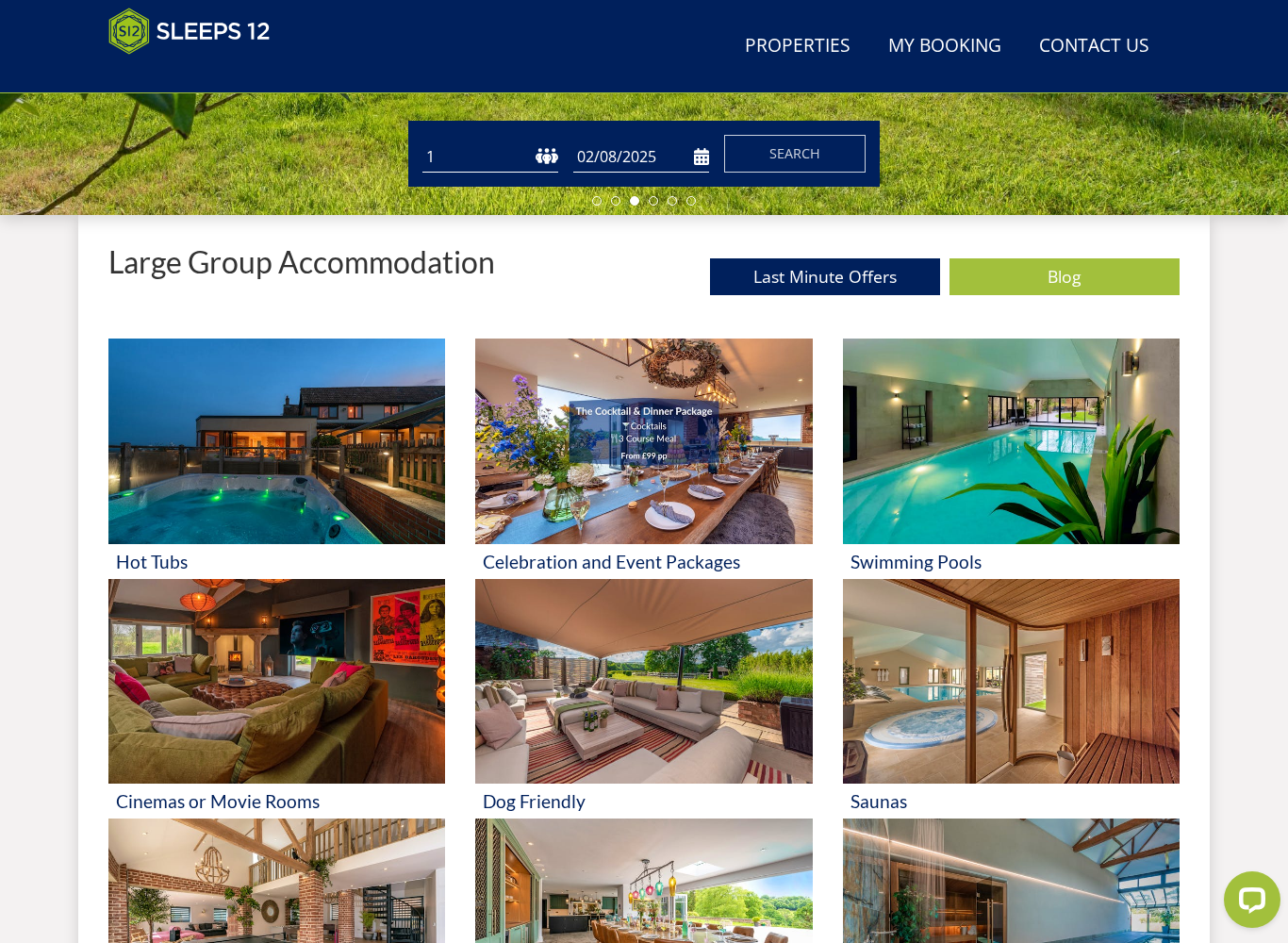 click at bounding box center [276, 441] 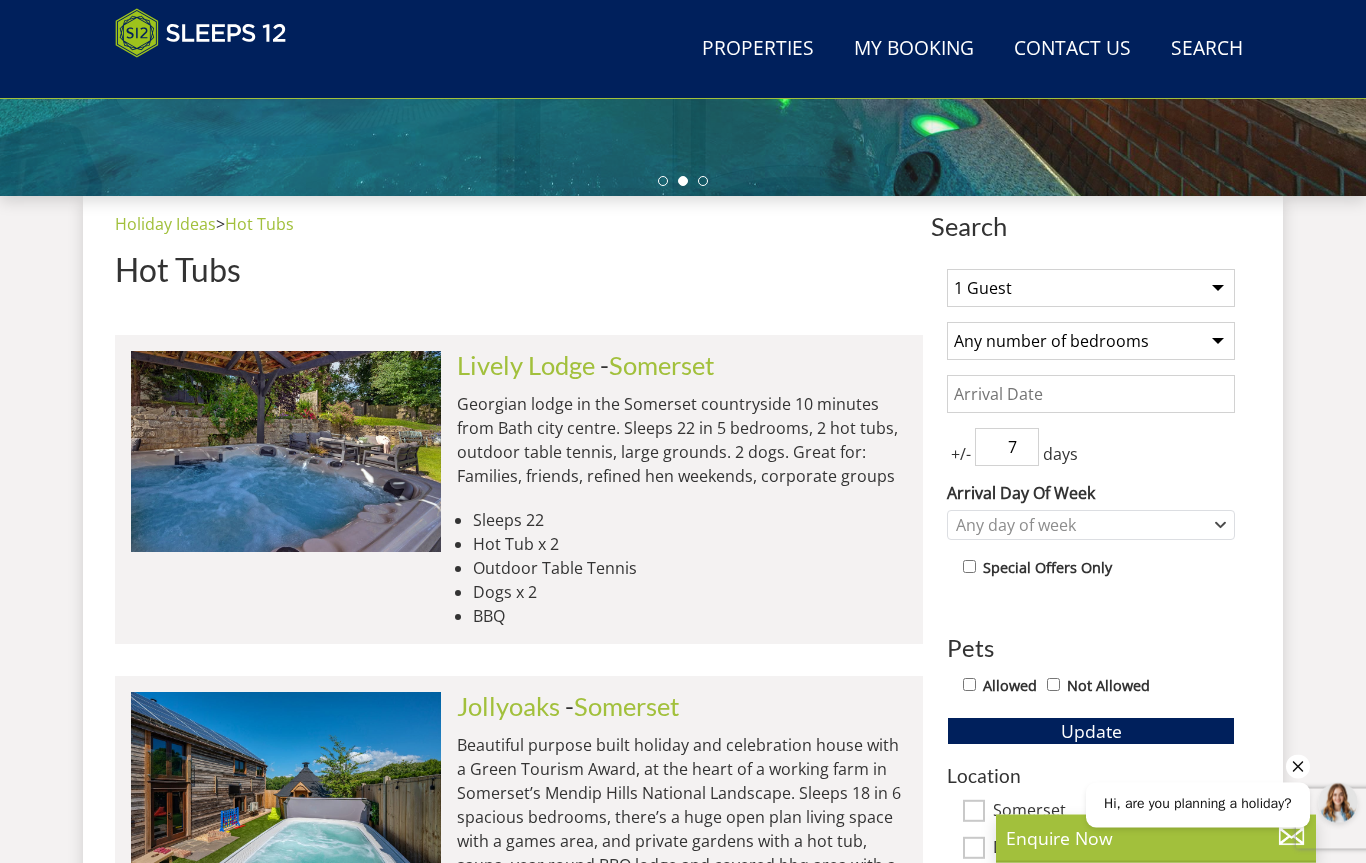 scroll, scrollTop: 647, scrollLeft: 0, axis: vertical 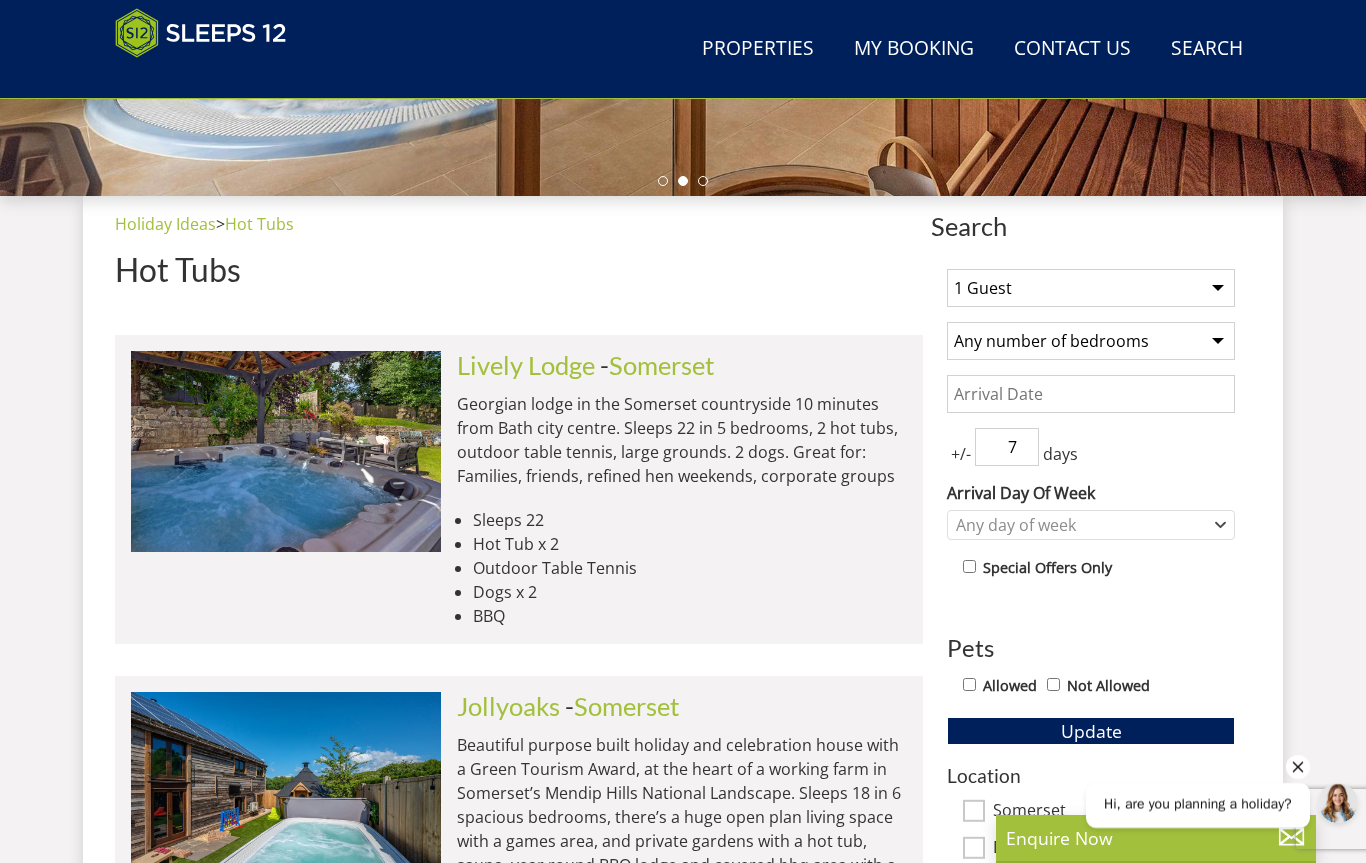 click on "1 Guest
2 Guests
3 Guests
4 Guests
5 Guests
6 Guests
7 Guests
8 Guests
9 Guests
10 Guests
11 Guests
12 Guests
13 Guests
14 Guests
15 Guests
16 Guests
17 Guests
18 Guests
19 Guests
20 Guests
21 Guests
22 Guests
23 Guests
24 Guests
25 Guests
26 Guests
27 Guests
28 Guests
29 Guests
30 Guests
31 Guests
32 Guests" at bounding box center (1091, 288) 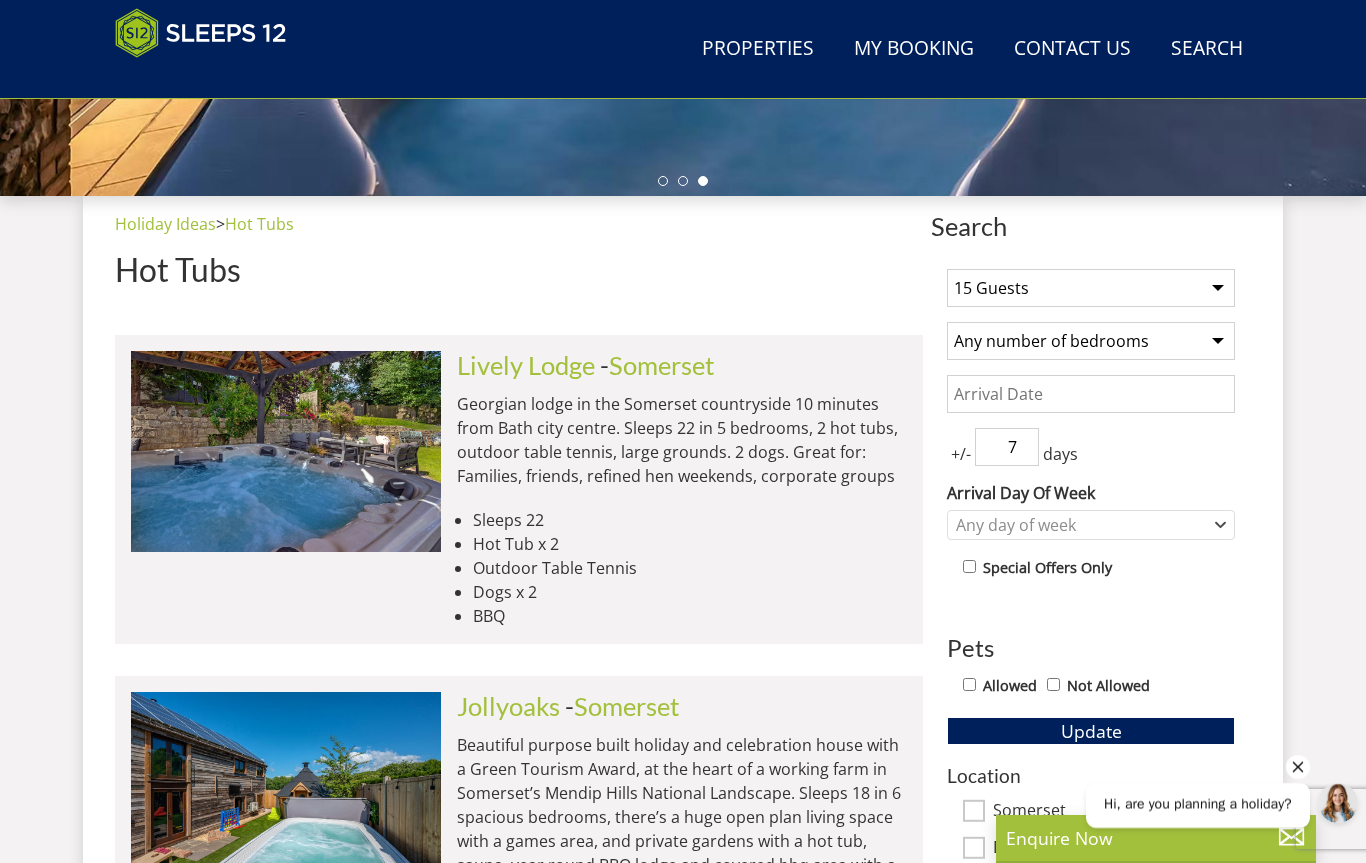 click on "Date" at bounding box center (1091, 394) 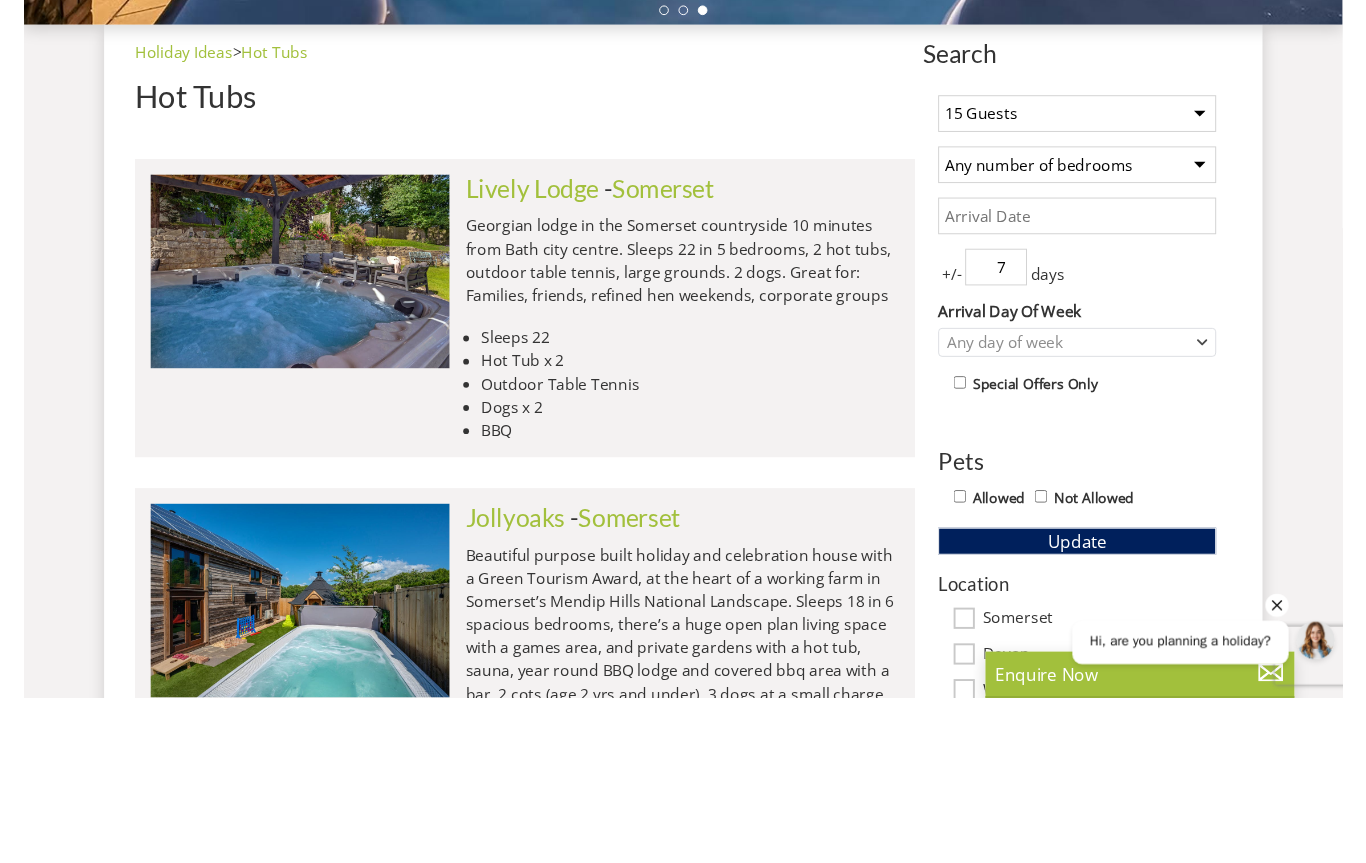 scroll, scrollTop: 818, scrollLeft: 0, axis: vertical 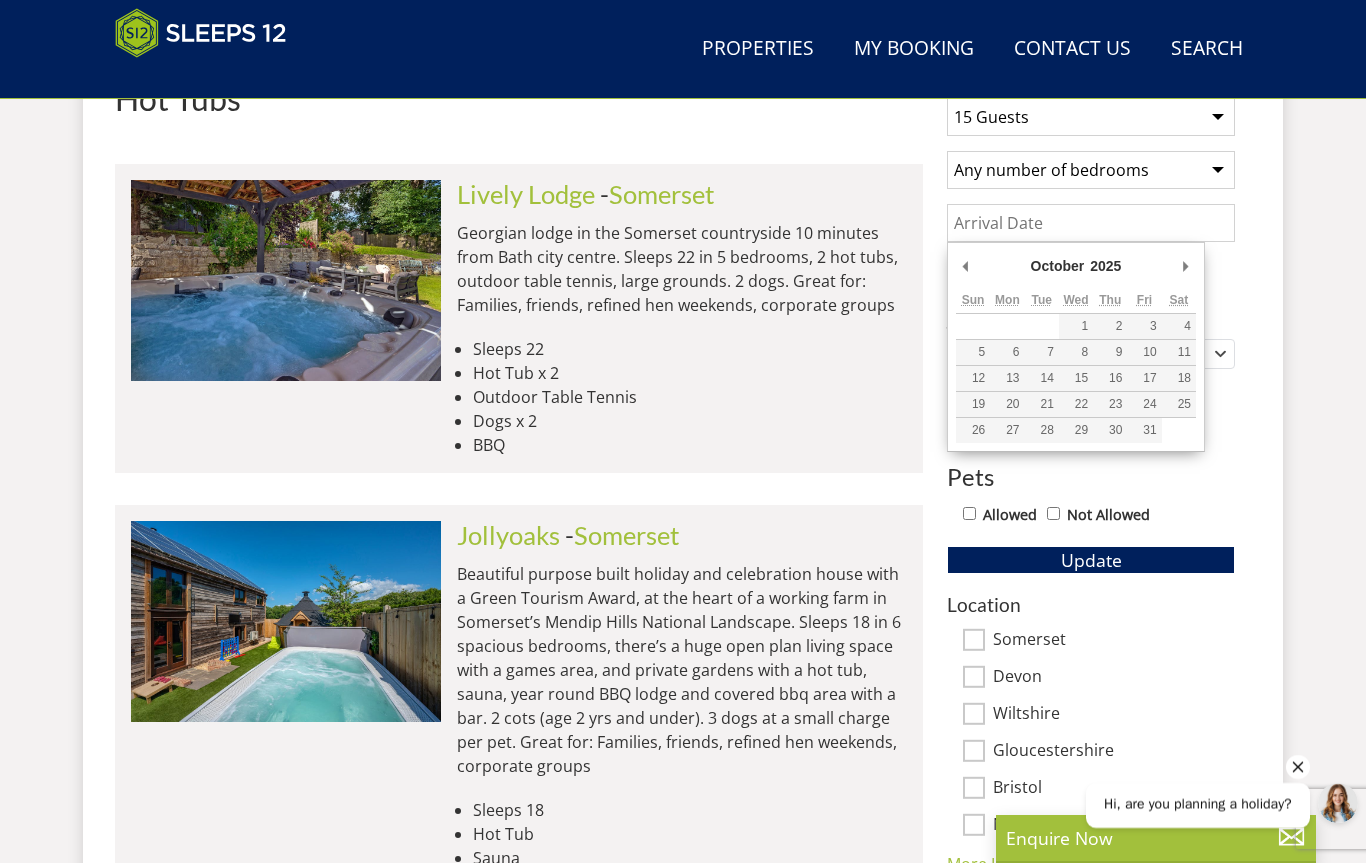 type on "[DATE]/[MONTH]/[YEAR]" 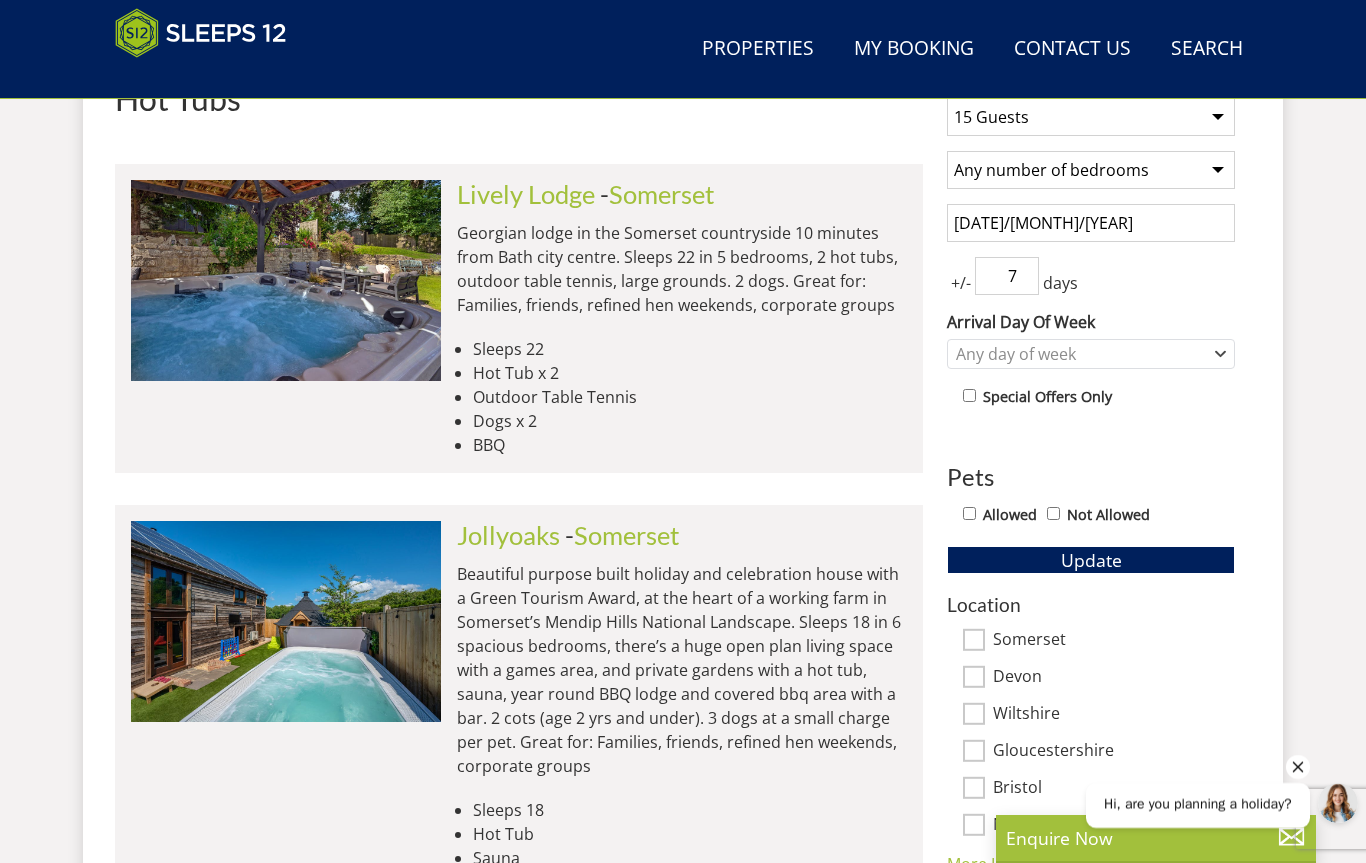 click on "7" at bounding box center [1007, 276] 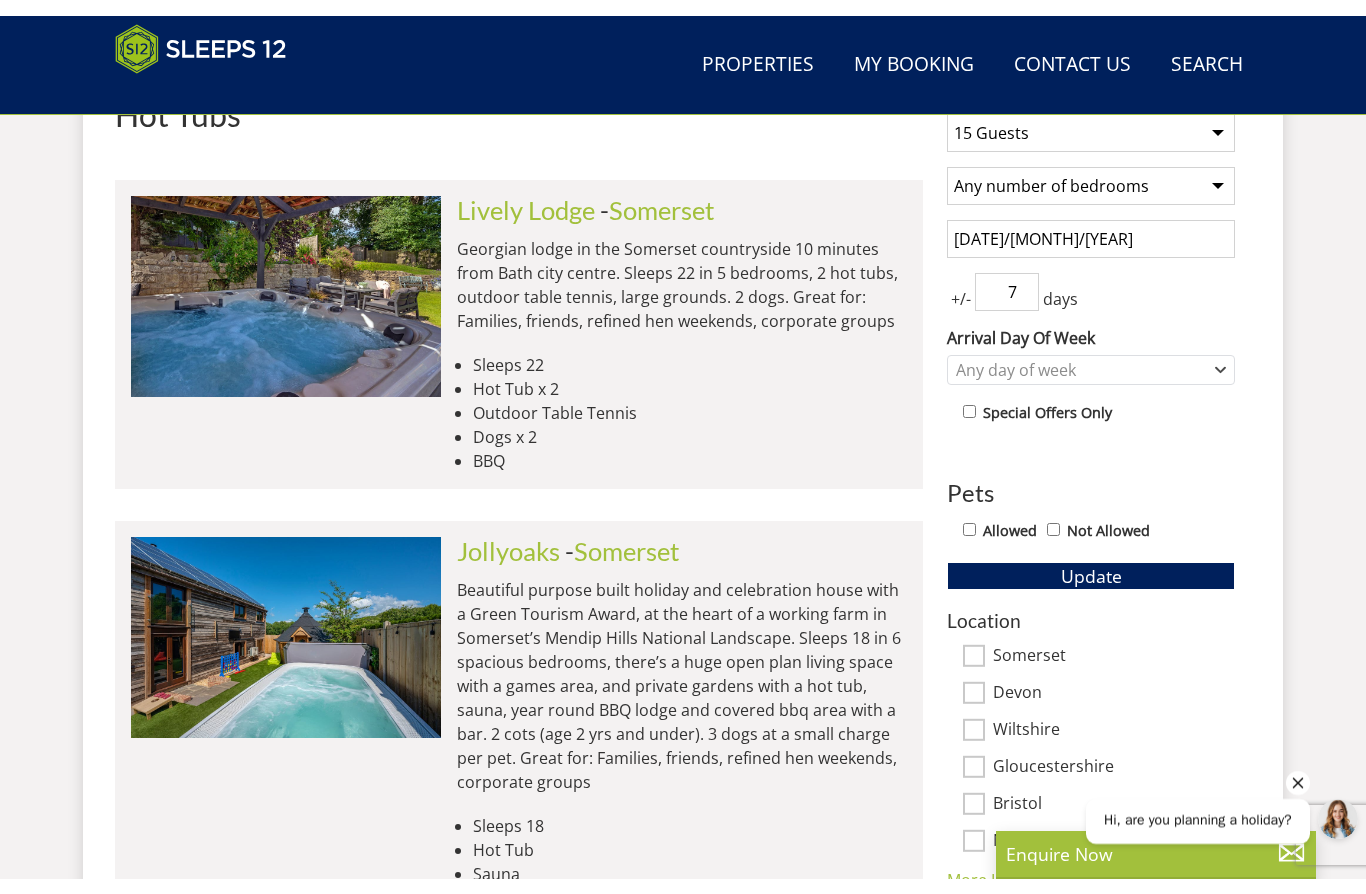 scroll, scrollTop: 817, scrollLeft: 0, axis: vertical 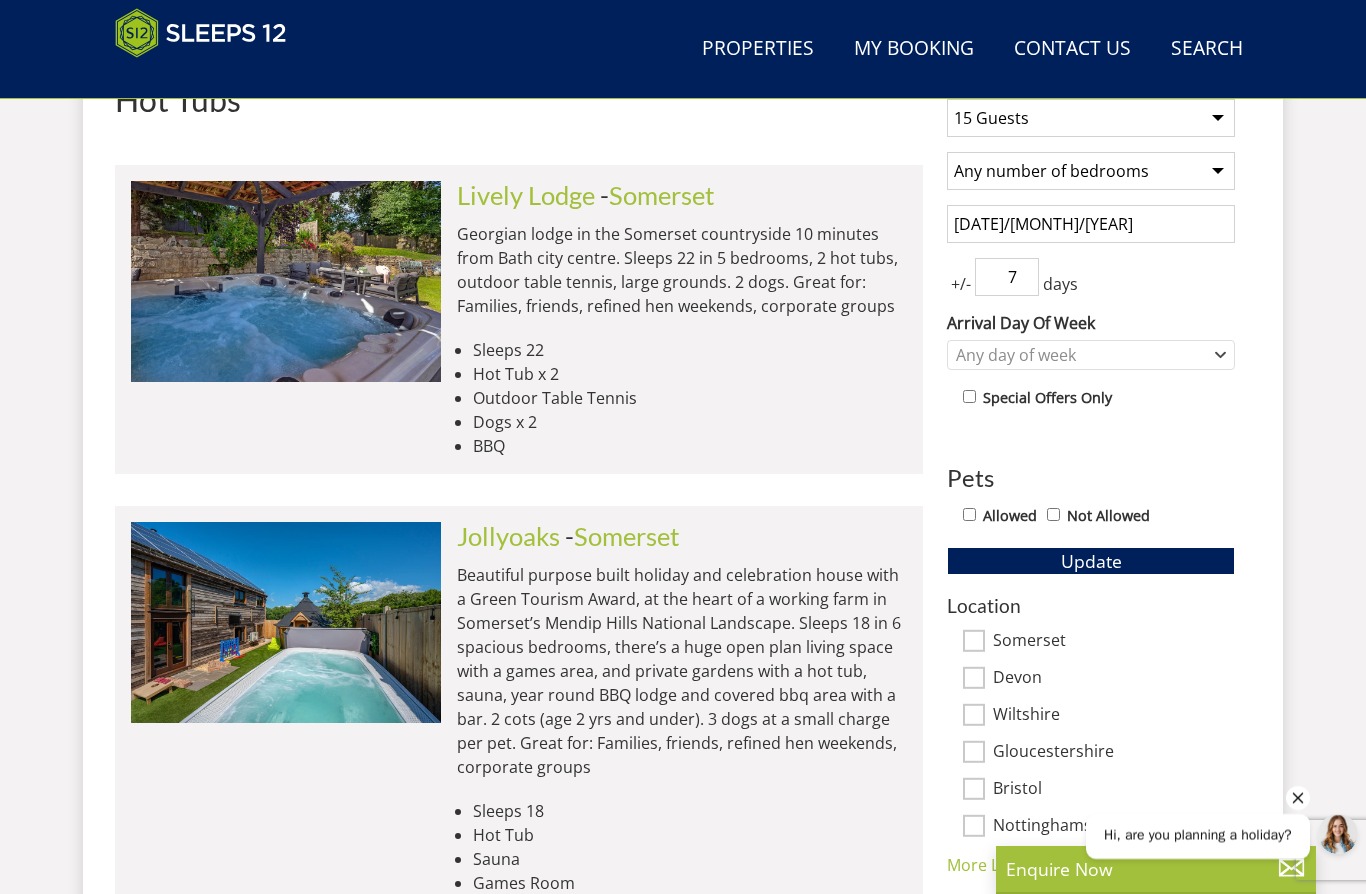 click on "Search
Search
1 Guest
2 Guests
3 Guests
4 Guests
5 Guests
6 Guests
7 Guests
8 Guests
9 Guests
10 Guests
11 Guests
12 Guests
13 Guests
14 Guests
15 Guests
16 Guests
17 Guests
18 Guests
19 Guests
20 Guests
21 Guests
22 Guests
23 Guests
24 Guests
25 Guests
26 Guests
27 Guests
28 Guests
29 Guests
30 Guests
31 Guests
32 Guests
Any number of bedrooms
4 Bedrooms
5 Bedrooms
6 Bedrooms
7 Bedrooms
8 Bedrooms
9 Bedrooms
10 Bedrooms
11 Bedrooms
12 Bedrooms
13 Bedrooms
14 Bedrooms
15 Bedrooms
16 Bedrooms
23/10/2025
+/-
7
days" at bounding box center (683, 4004) 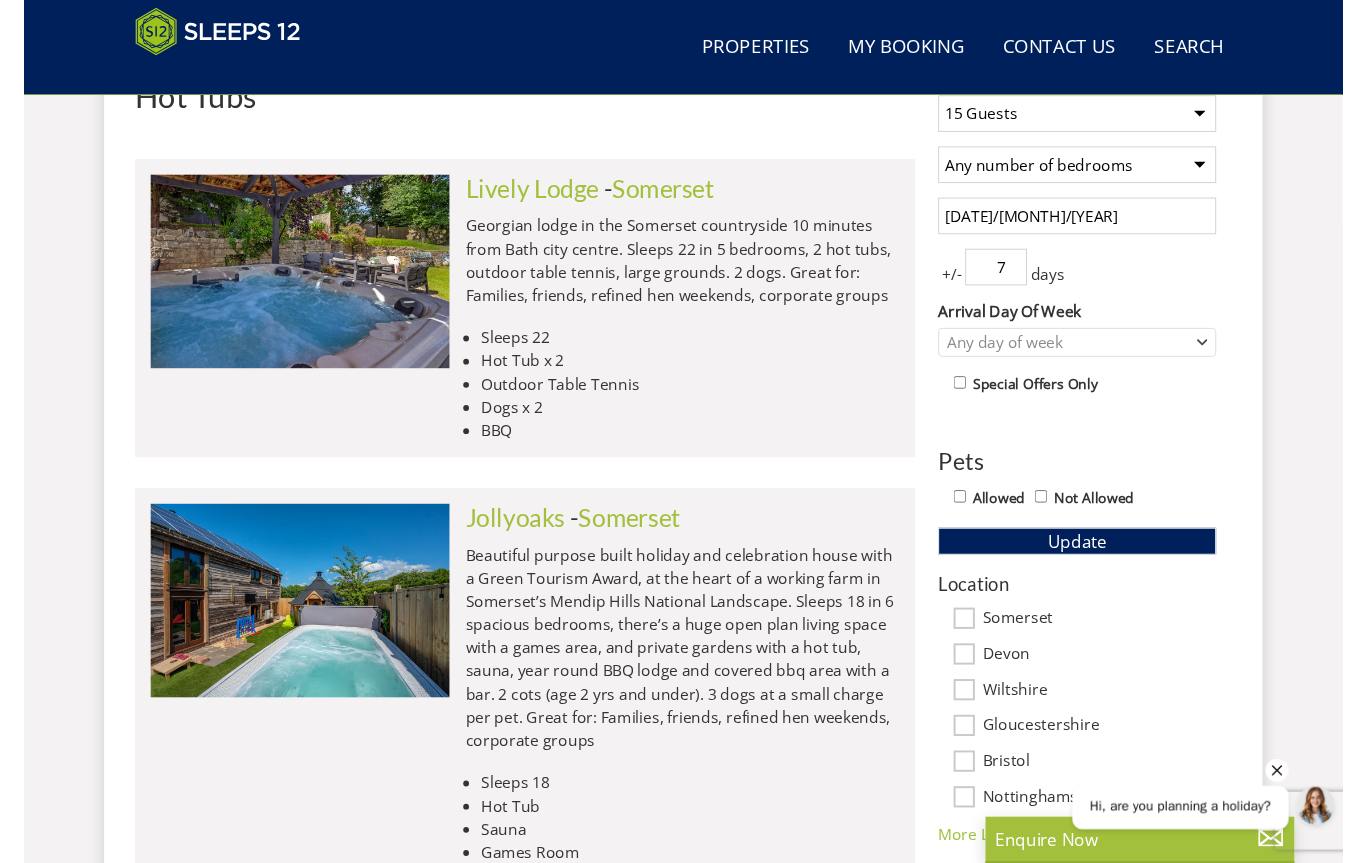 scroll, scrollTop: 818, scrollLeft: 0, axis: vertical 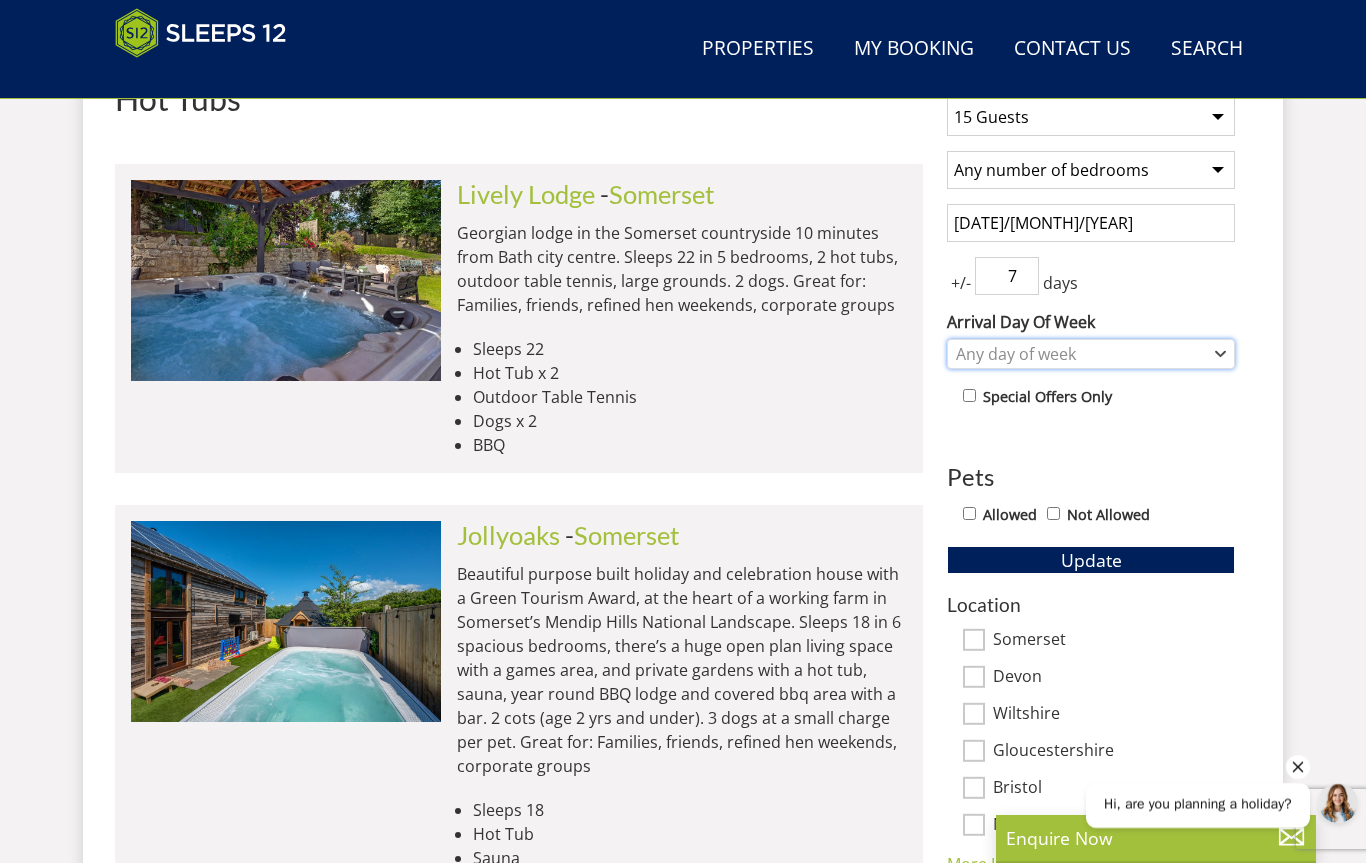 click on "Any day of week" at bounding box center (1080, 354) 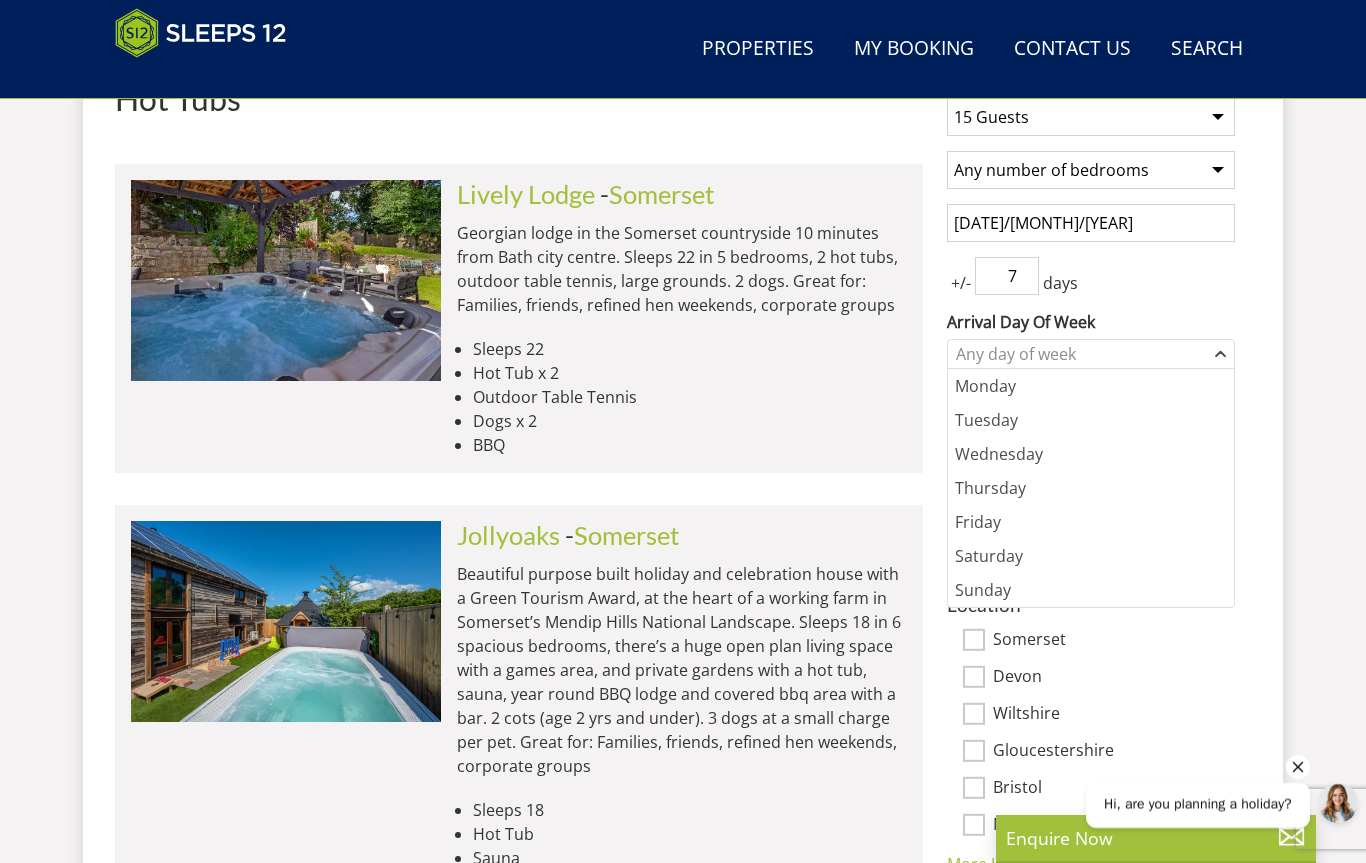 click on "Thursday" at bounding box center (1091, 488) 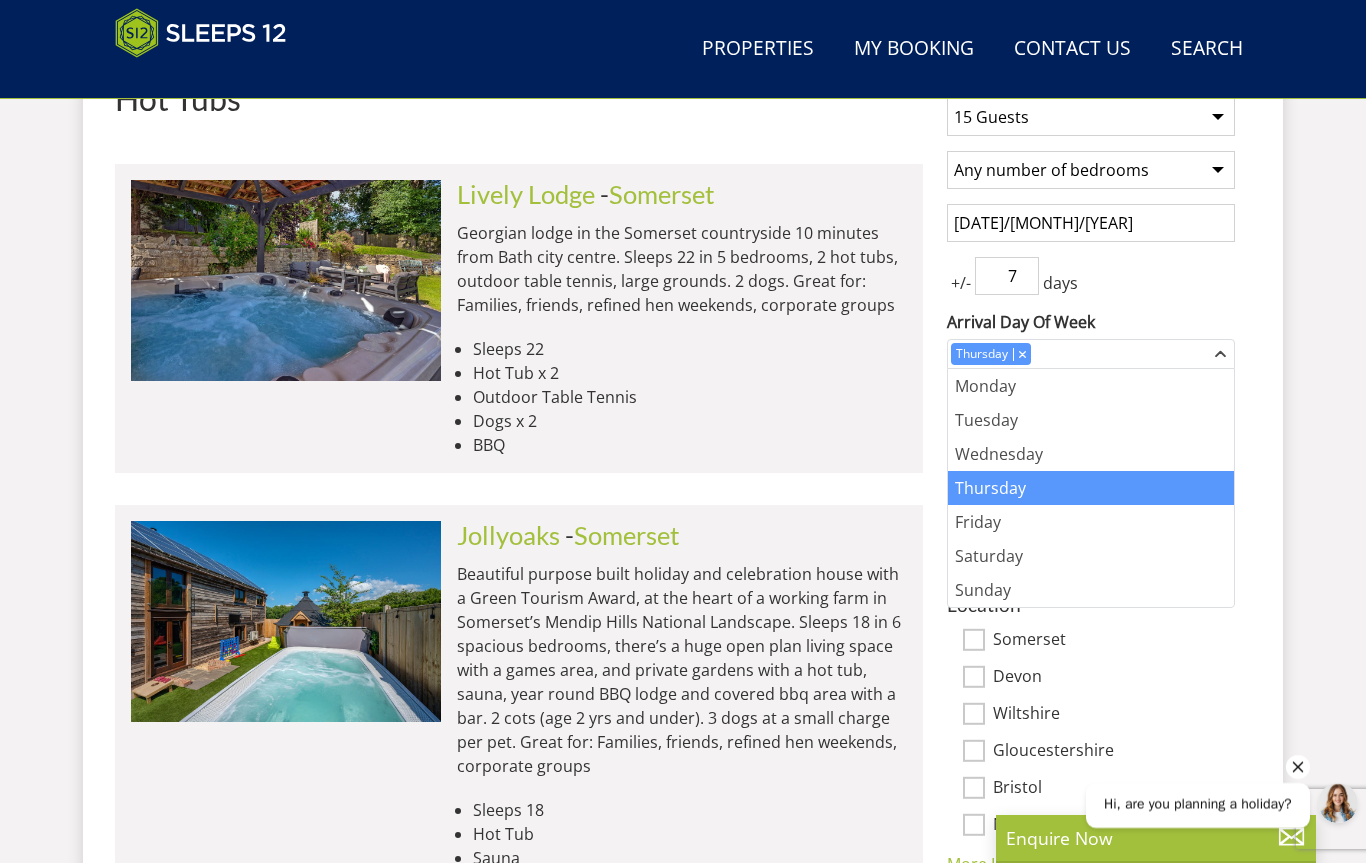 click on "Search
Menu
Properties
My Booking
Contact Us  [PHONE]
Search  Check Availability
Guests
1
2
3
4
5
6
7
8
9
10
11
12
13
14
15
16
17
18
19
20
21
22
23
24
25
26
27
28
29
30
31
32
Date
02/08/2025
Search
Search
Search" at bounding box center [683, 3620] 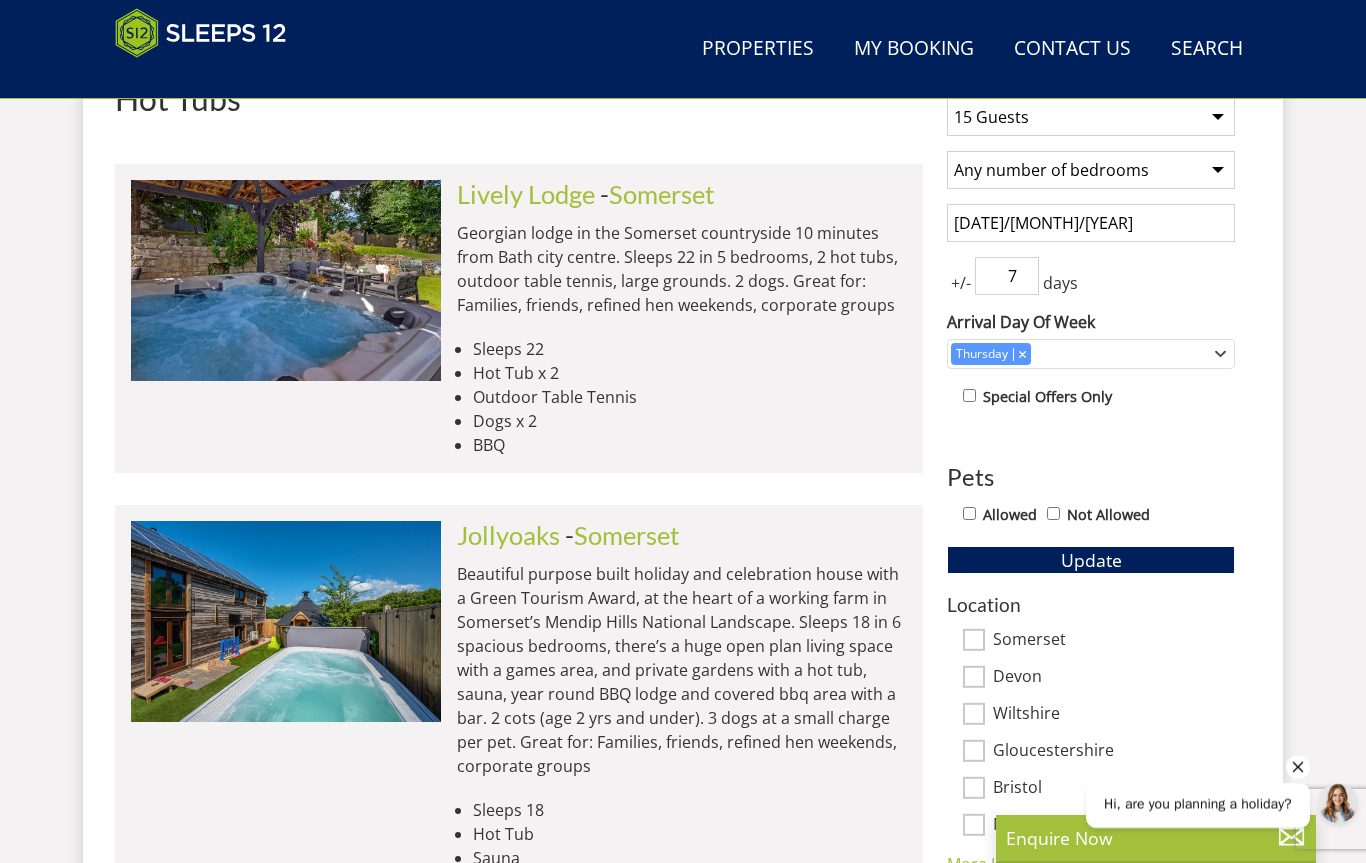 click on "7" at bounding box center [1007, 276] 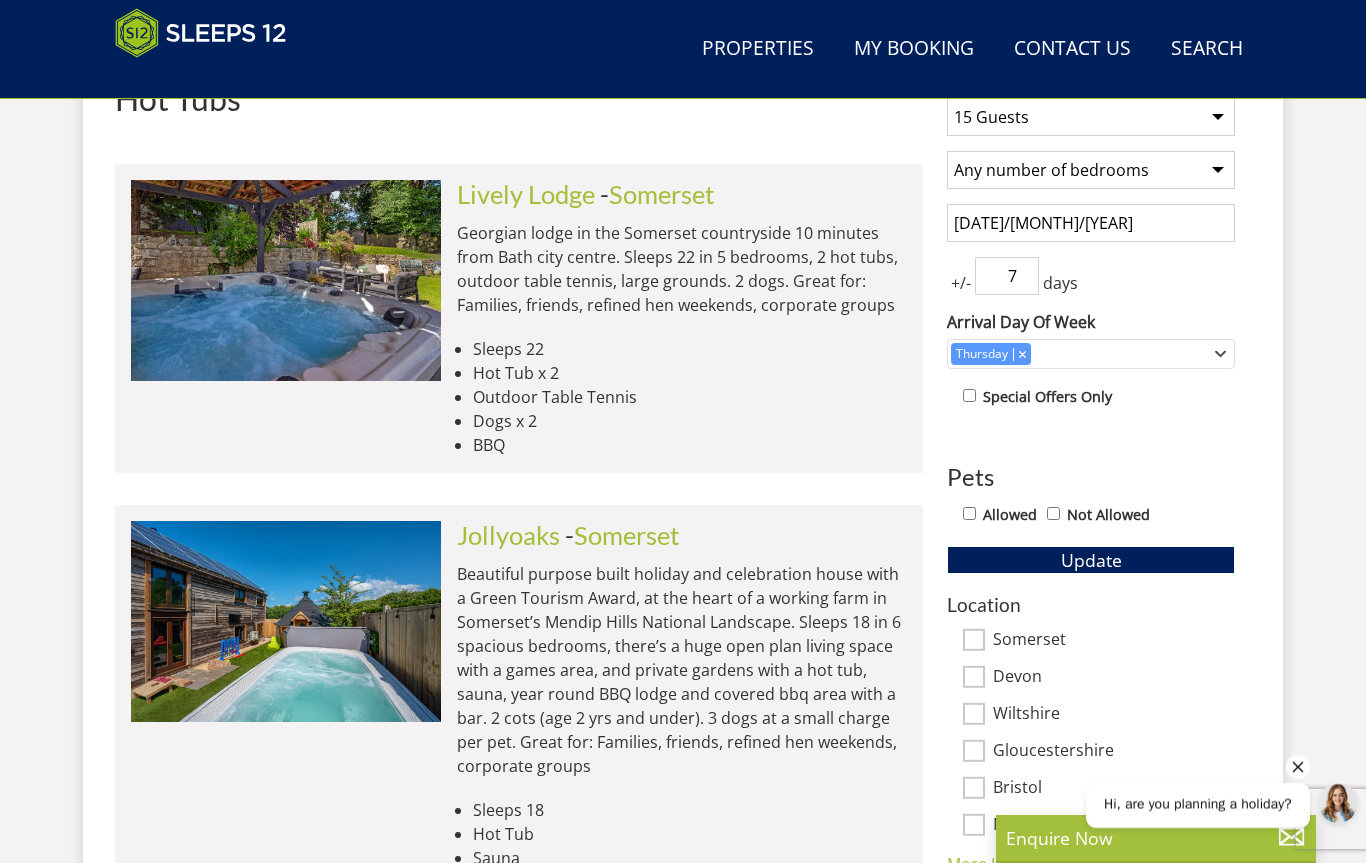 scroll, scrollTop: 817, scrollLeft: 0, axis: vertical 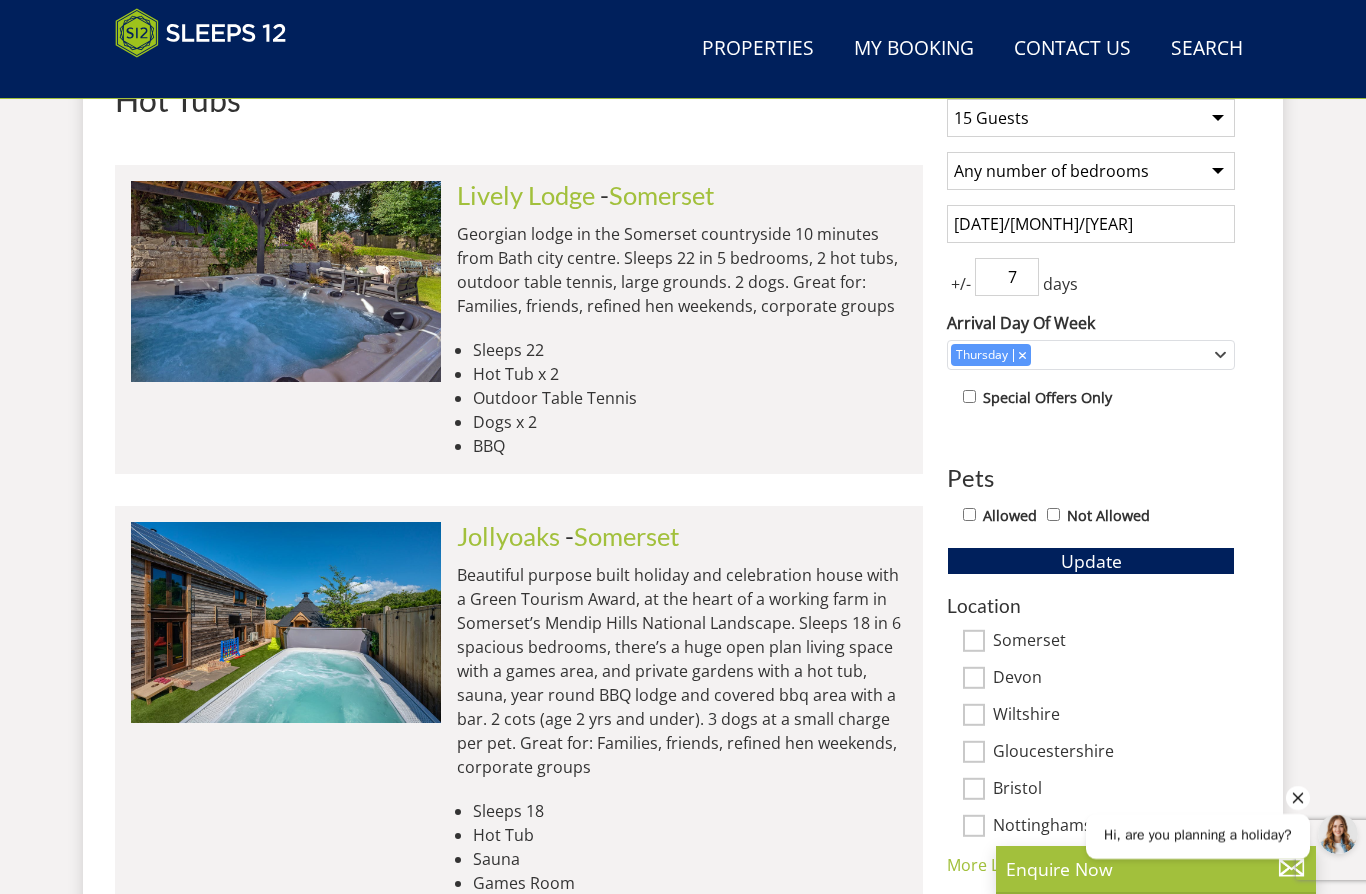 click on "+/-" at bounding box center [961, 284] 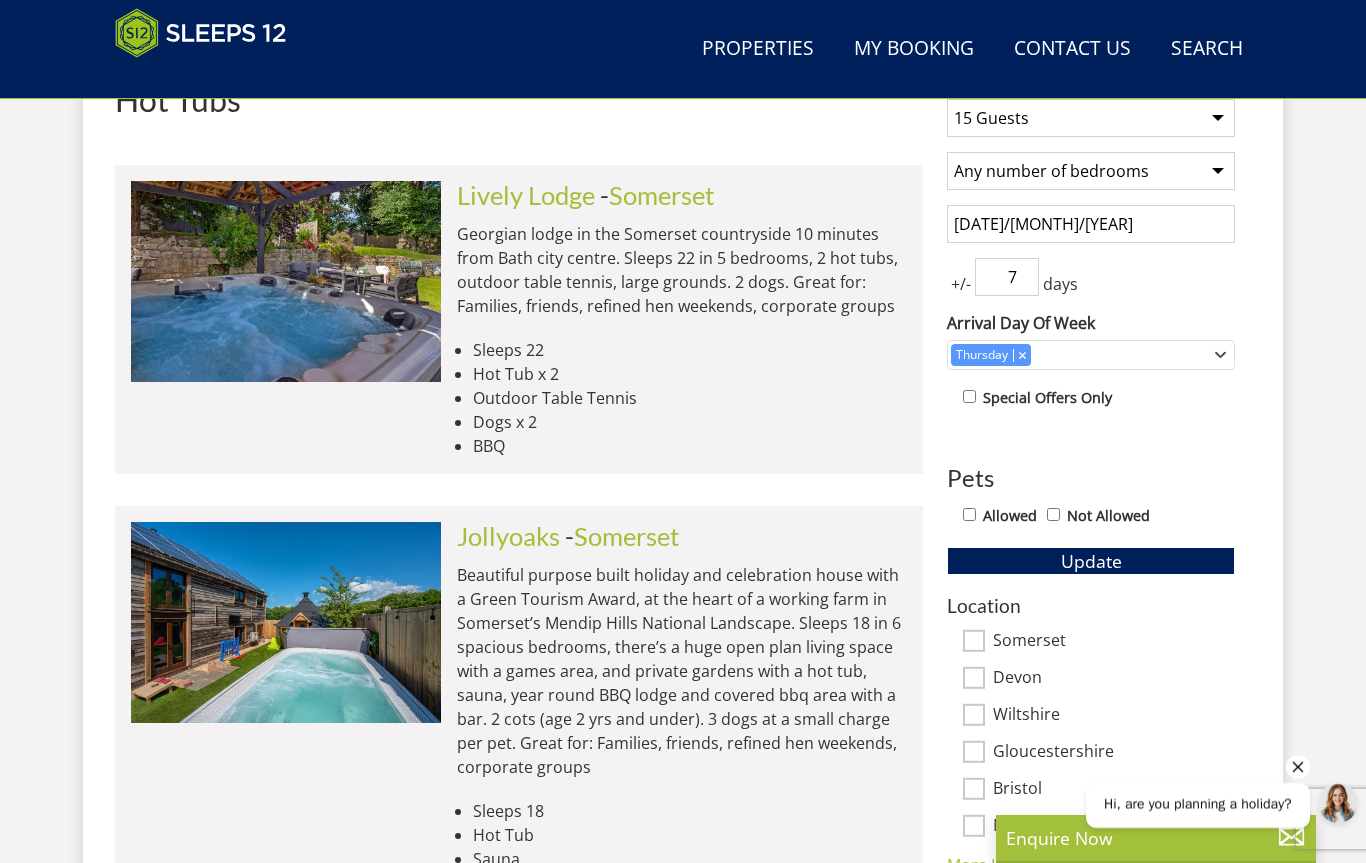 scroll, scrollTop: 818, scrollLeft: 0, axis: vertical 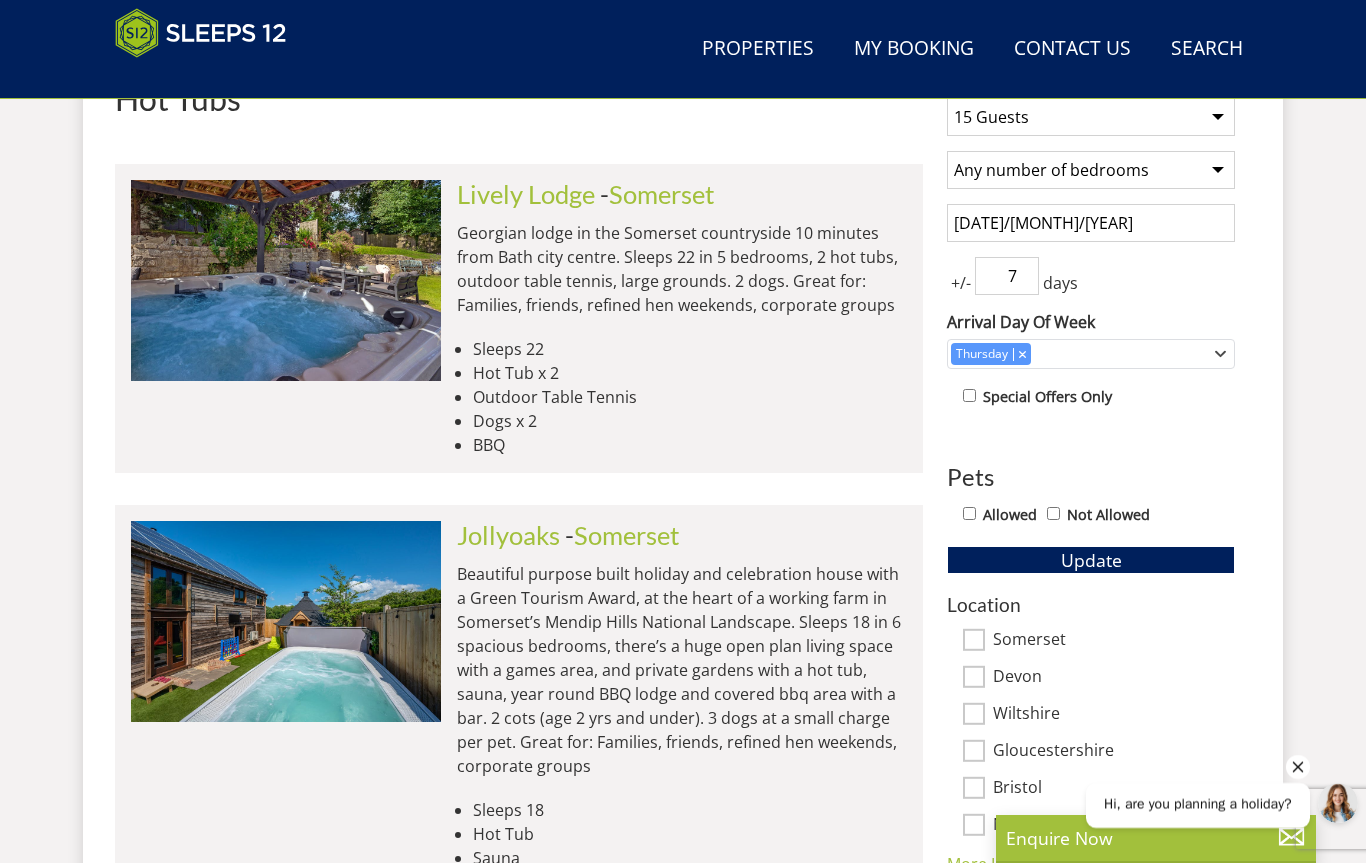 click on "+/-" at bounding box center (961, 283) 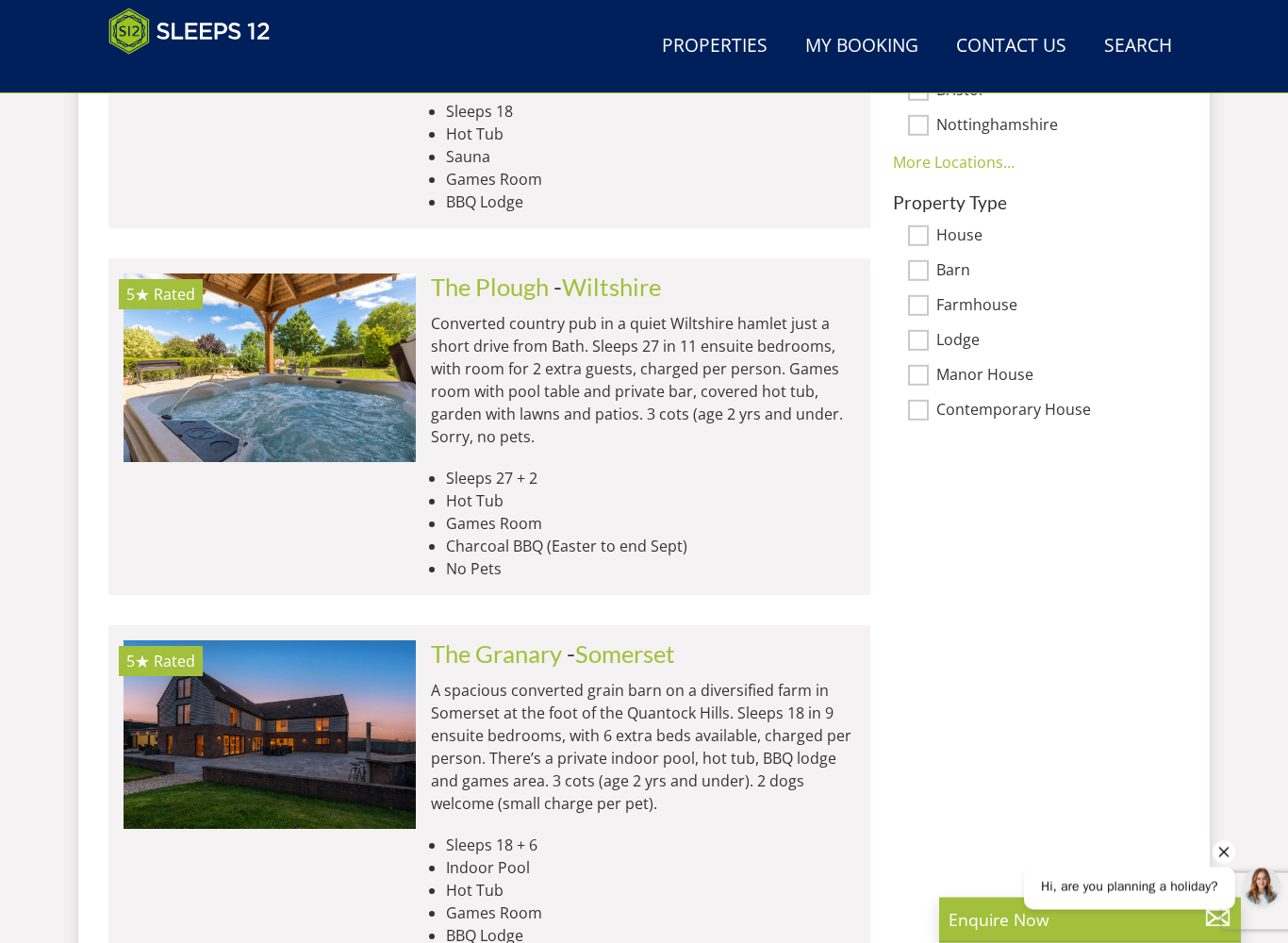 scroll, scrollTop: 1425, scrollLeft: 0, axis: vertical 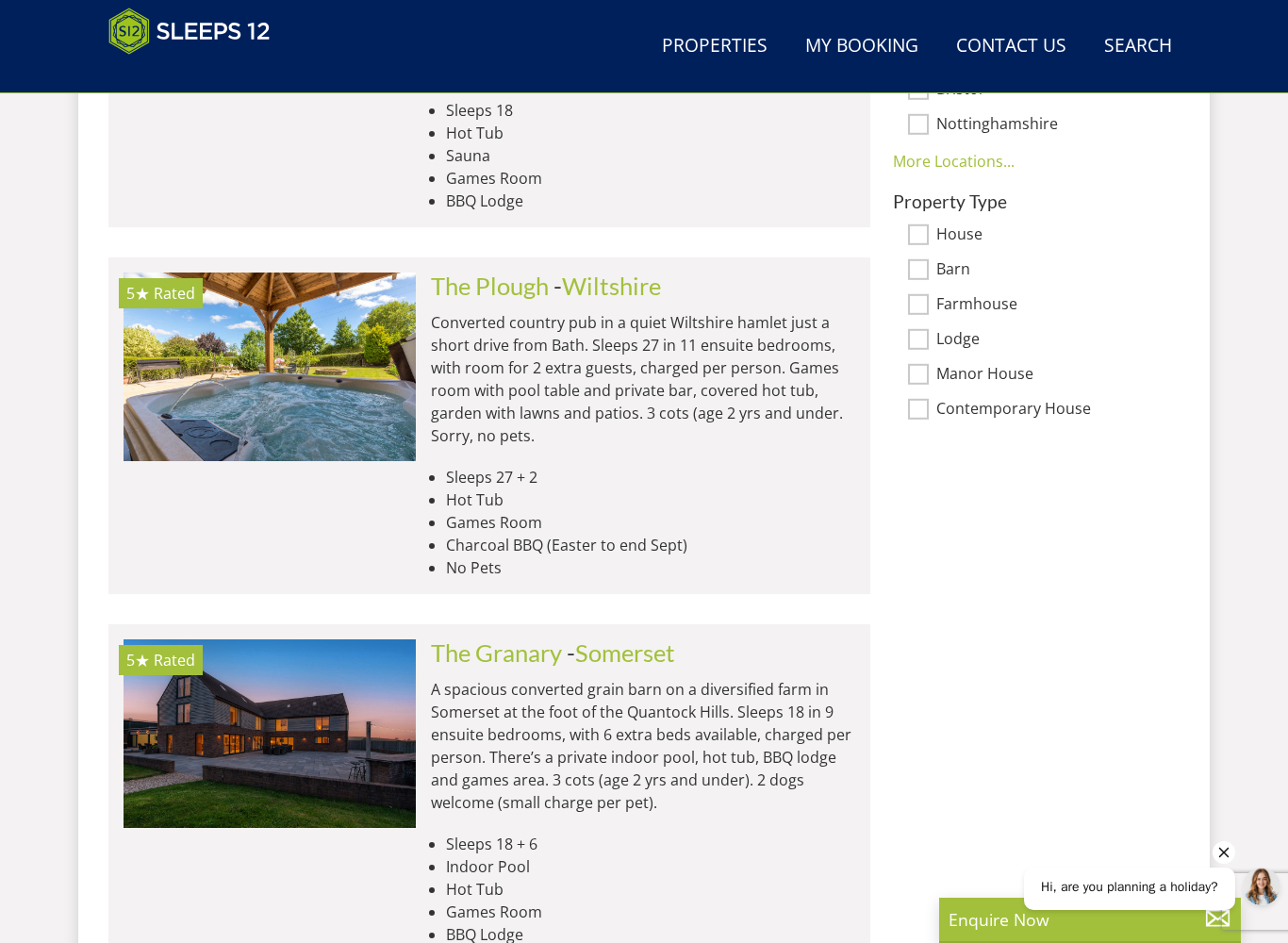 click on "Converted country pub in a quiet Wiltshire hamlet just a short drive from Bath. Sleeps 27 in 11 ensuite bedrooms, with room for 2 extra guests, charged per person. Games room with pool table and private bar, covered hot tub, garden with lawns and patios. 3 cots (age 2 yrs and under. Sorry, no pets." at bounding box center (643, 379) 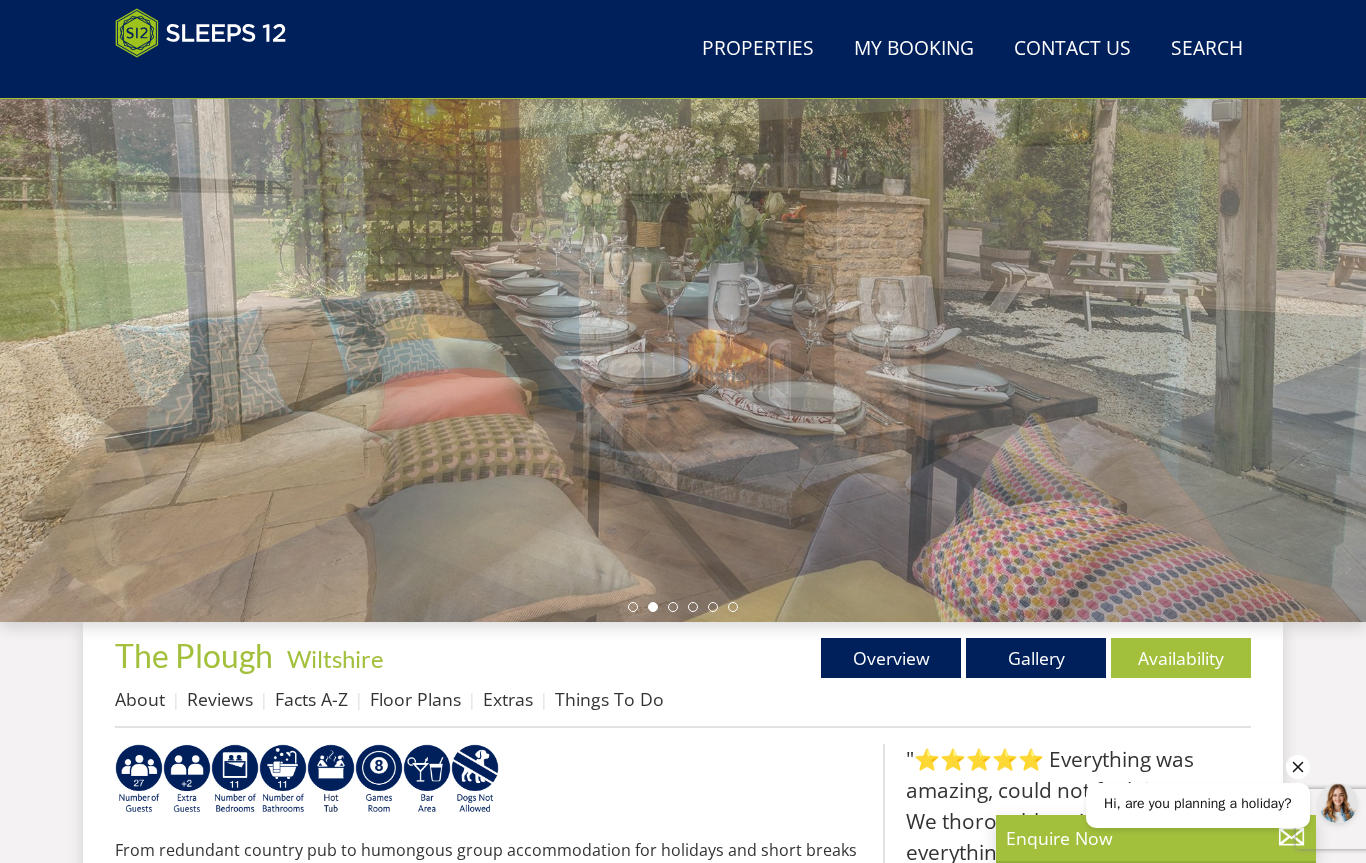 scroll, scrollTop: 0, scrollLeft: 0, axis: both 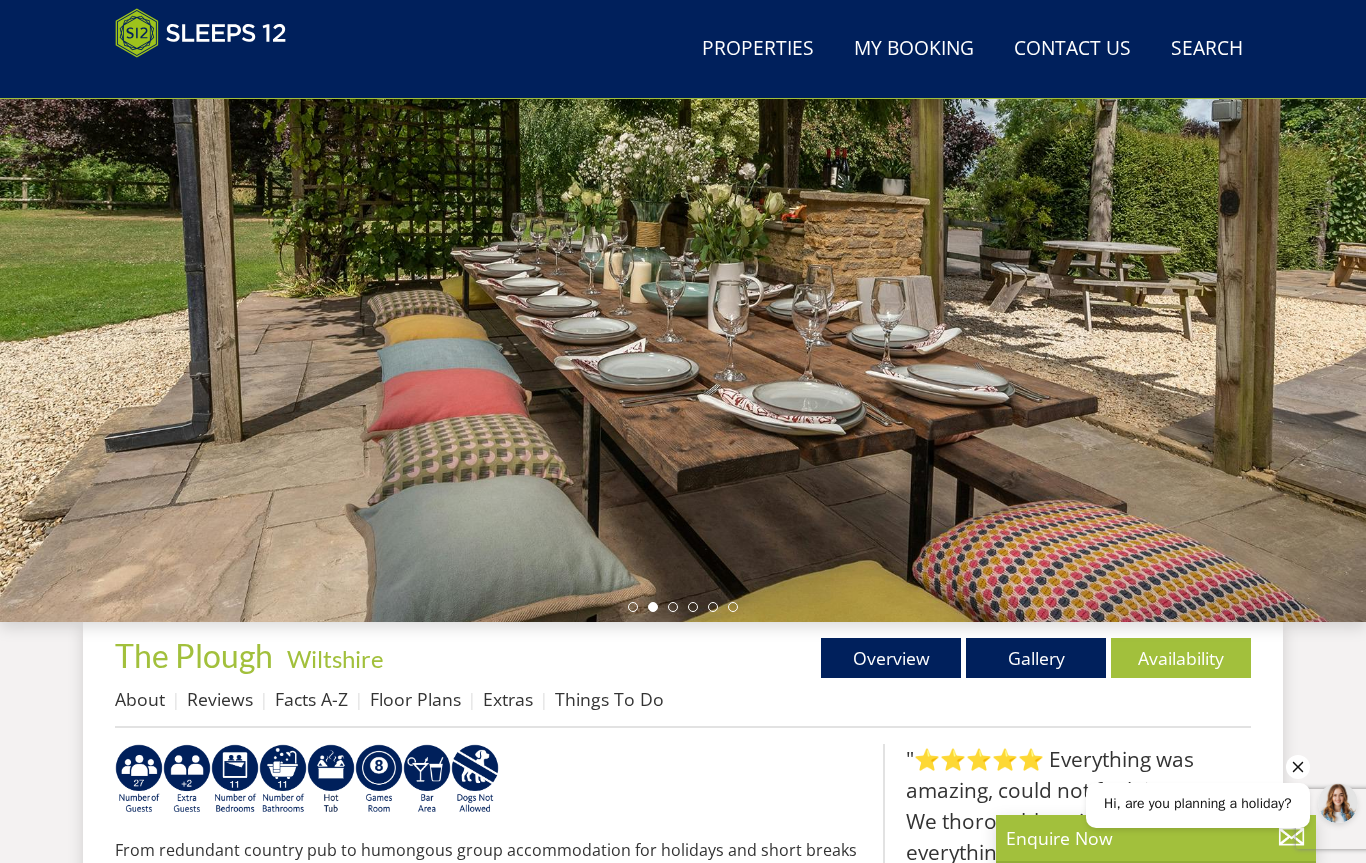 click at bounding box center [683, 272] 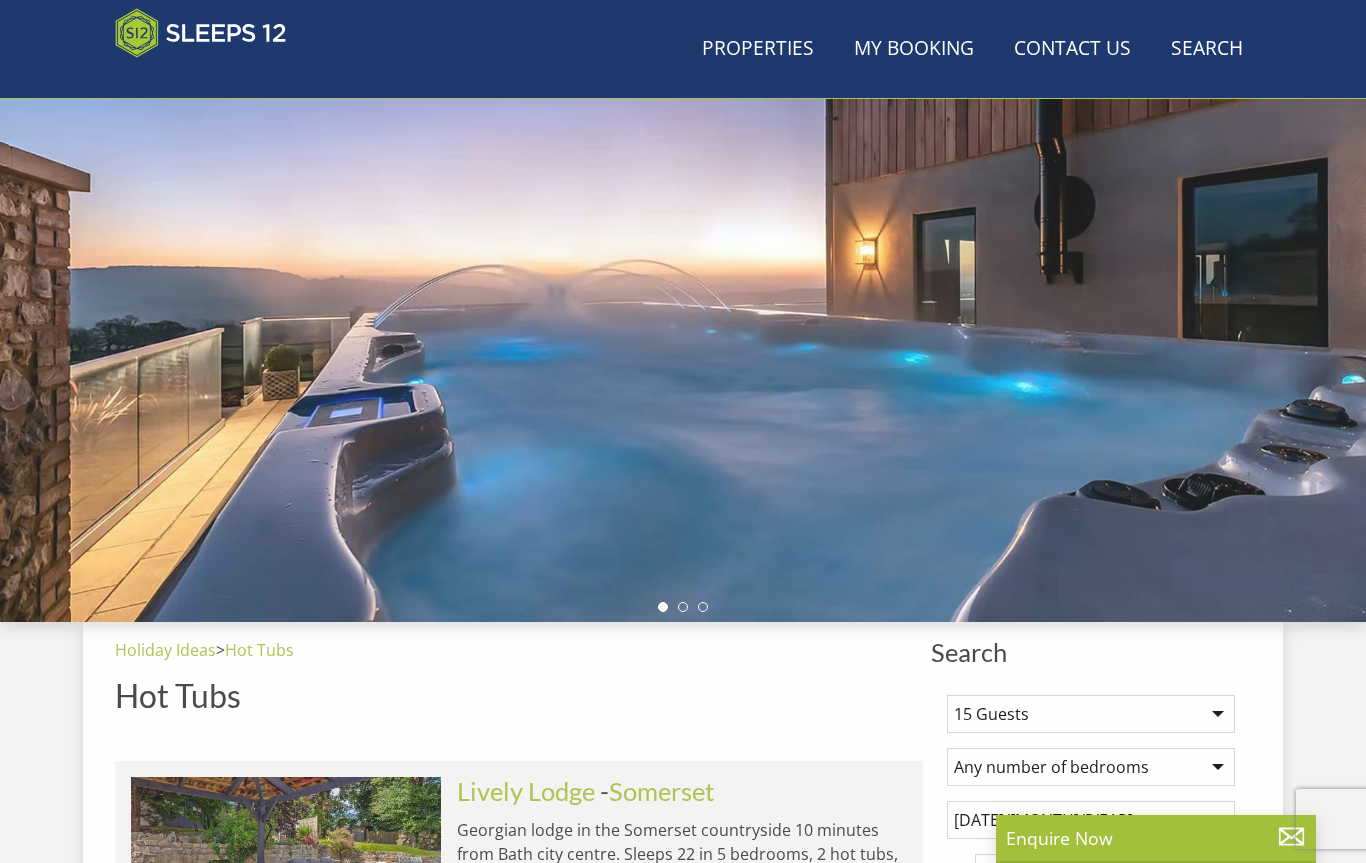 scroll, scrollTop: 1511, scrollLeft: 0, axis: vertical 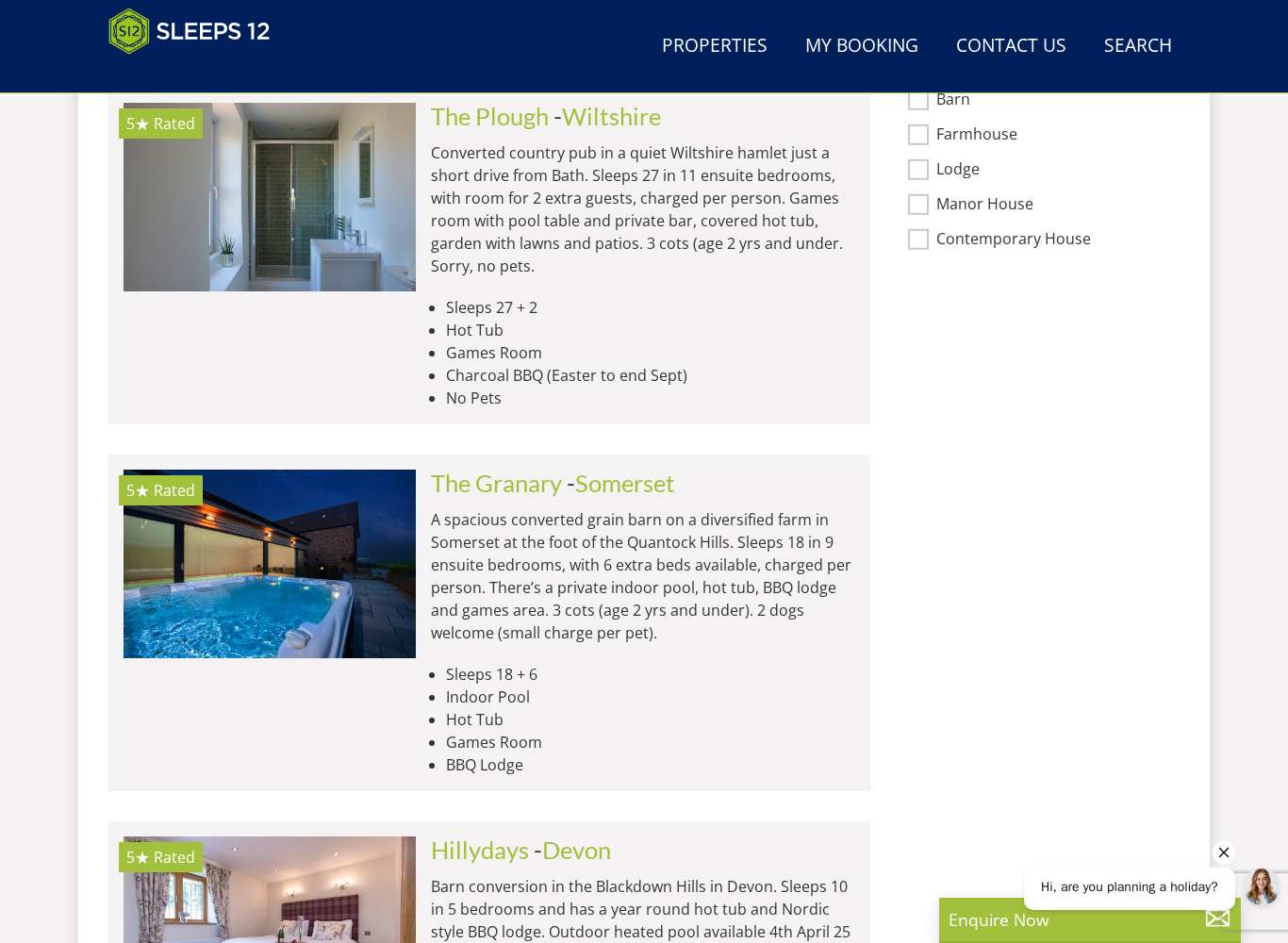 click at bounding box center (270, 564) 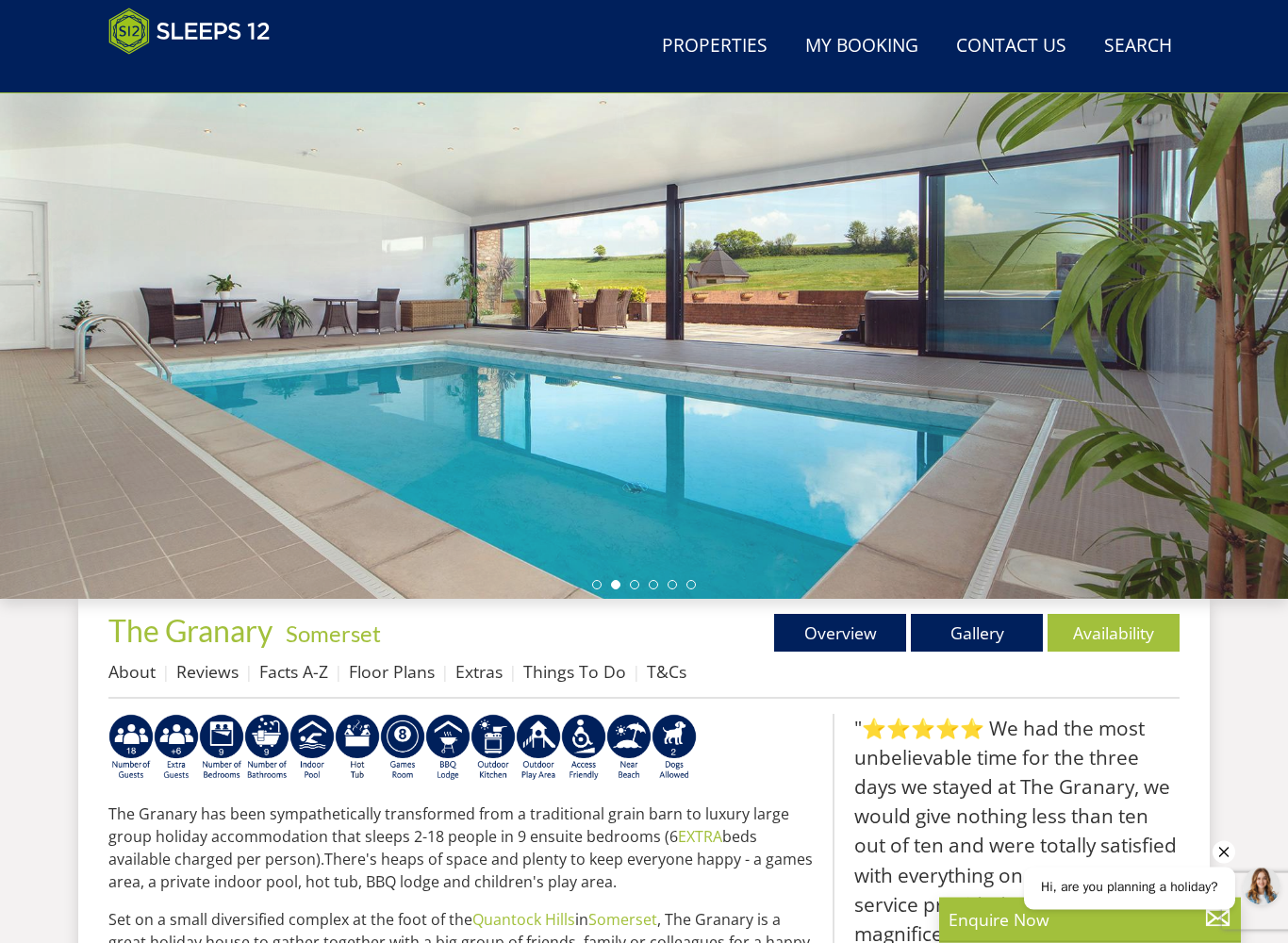 scroll, scrollTop: 196, scrollLeft: 0, axis: vertical 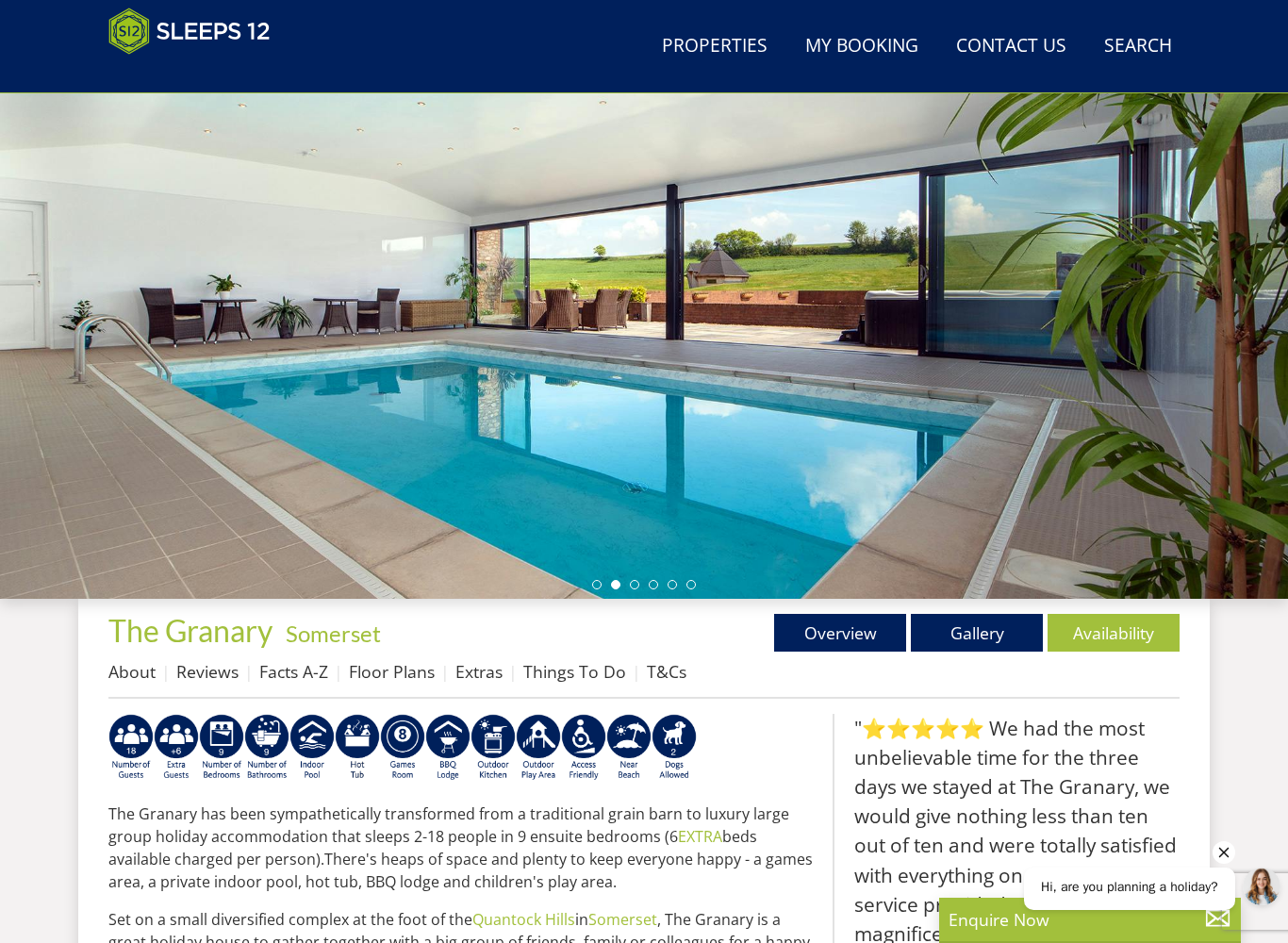 click on "Gallery" at bounding box center [977, 633] 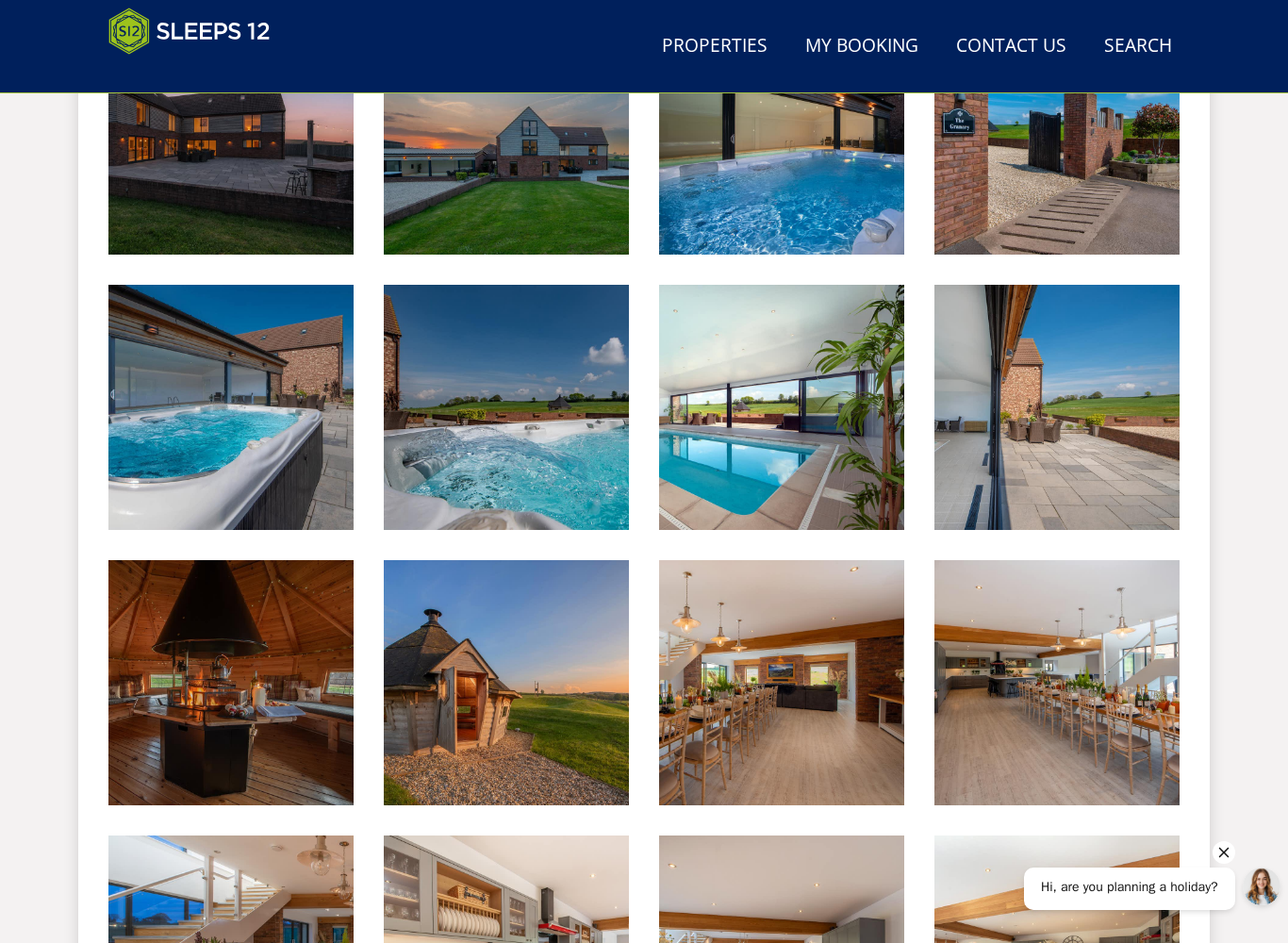 scroll, scrollTop: 907, scrollLeft: 0, axis: vertical 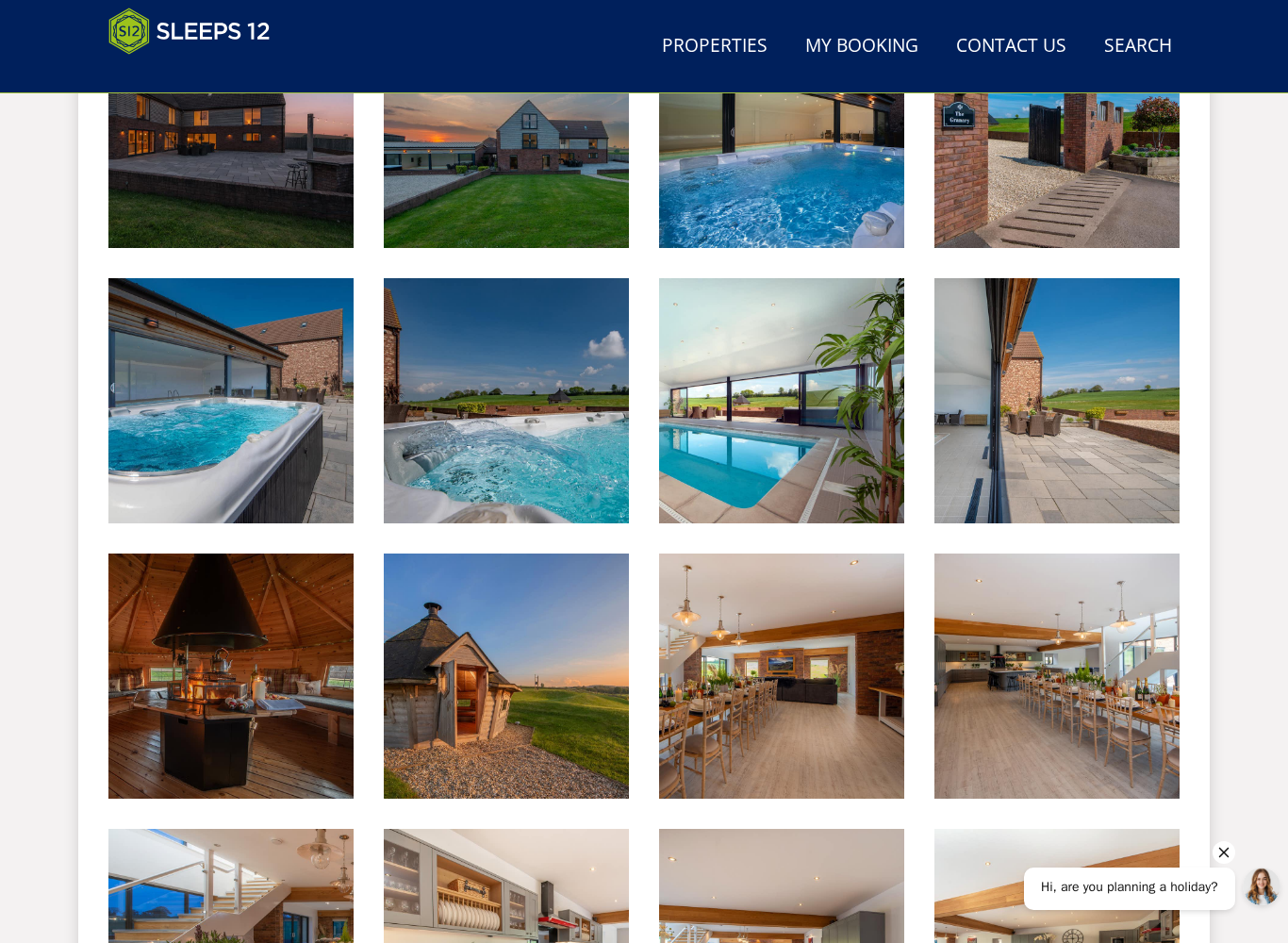 click at bounding box center (231, 676) 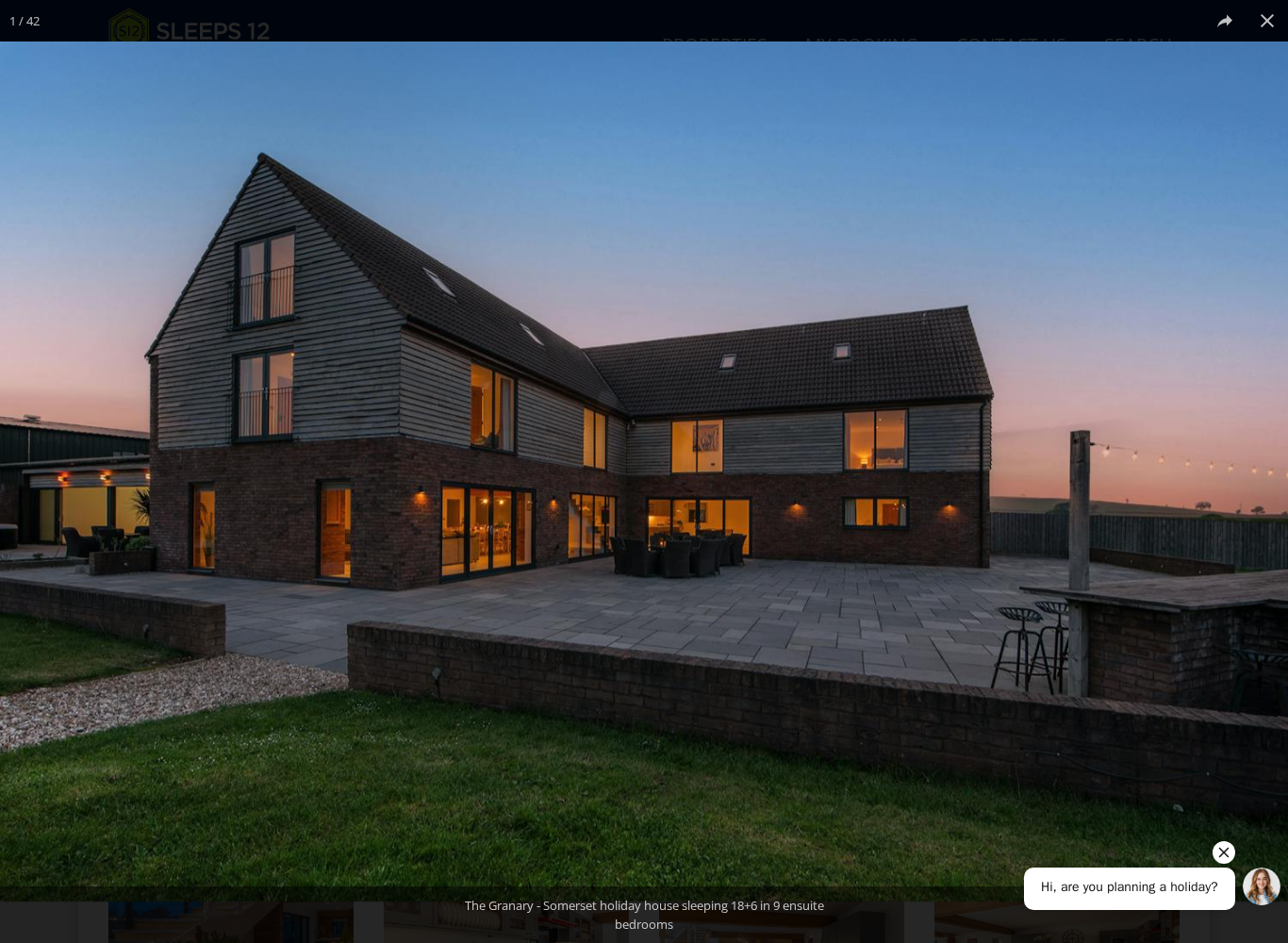 click 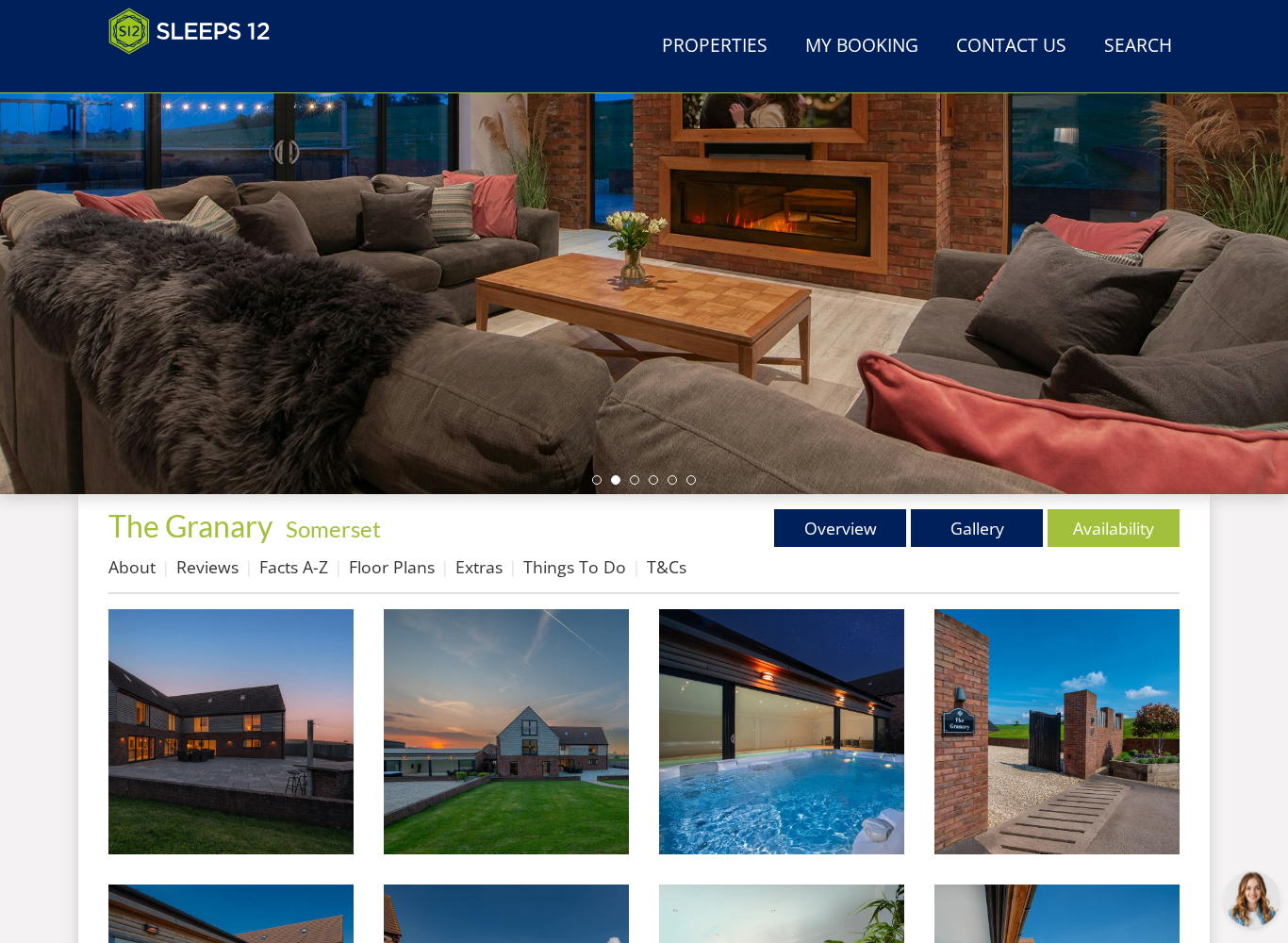 scroll, scrollTop: 301, scrollLeft: 0, axis: vertical 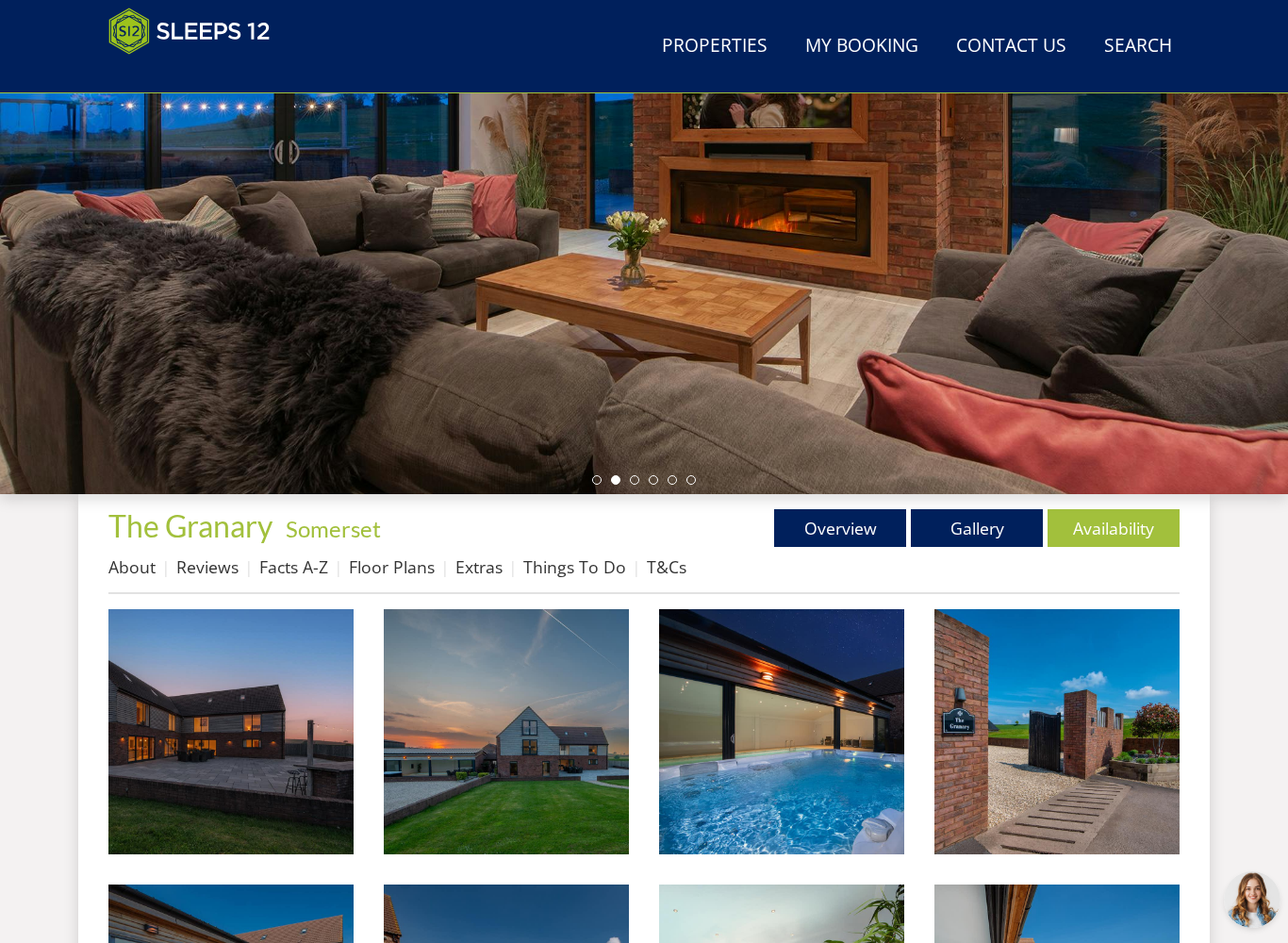 click on "Overview" at bounding box center [840, 528] 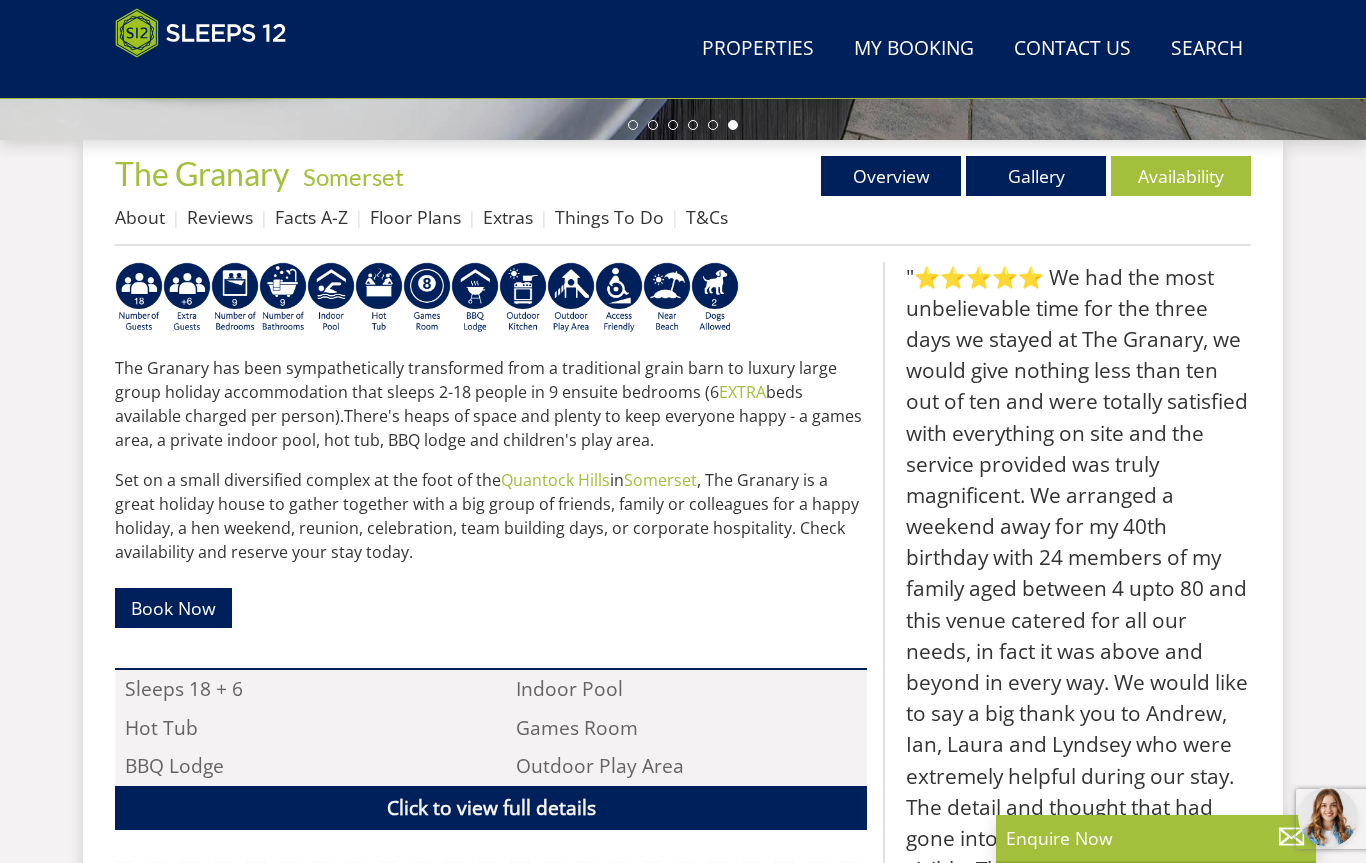 scroll, scrollTop: 698, scrollLeft: 0, axis: vertical 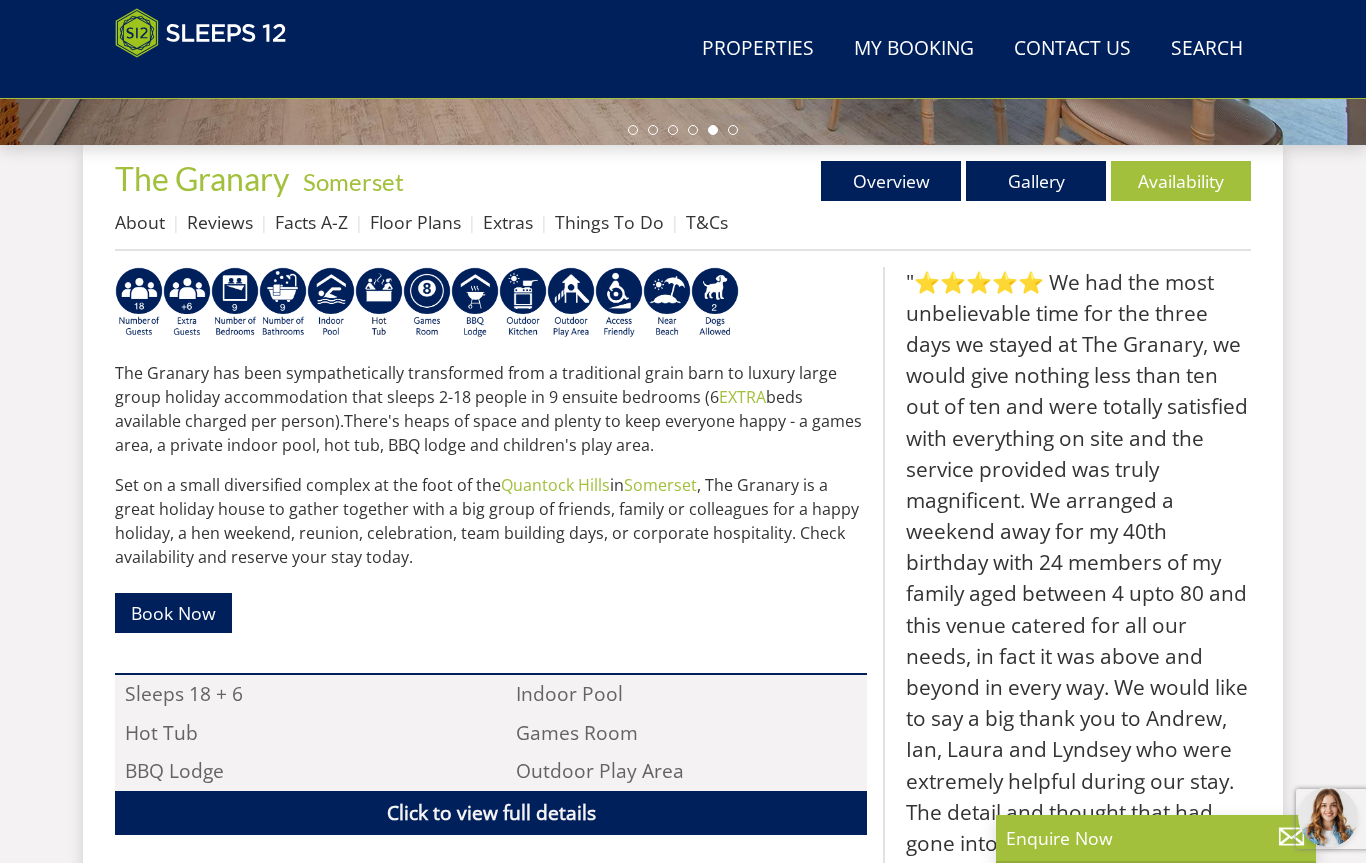 click on "Availability" at bounding box center (1181, 181) 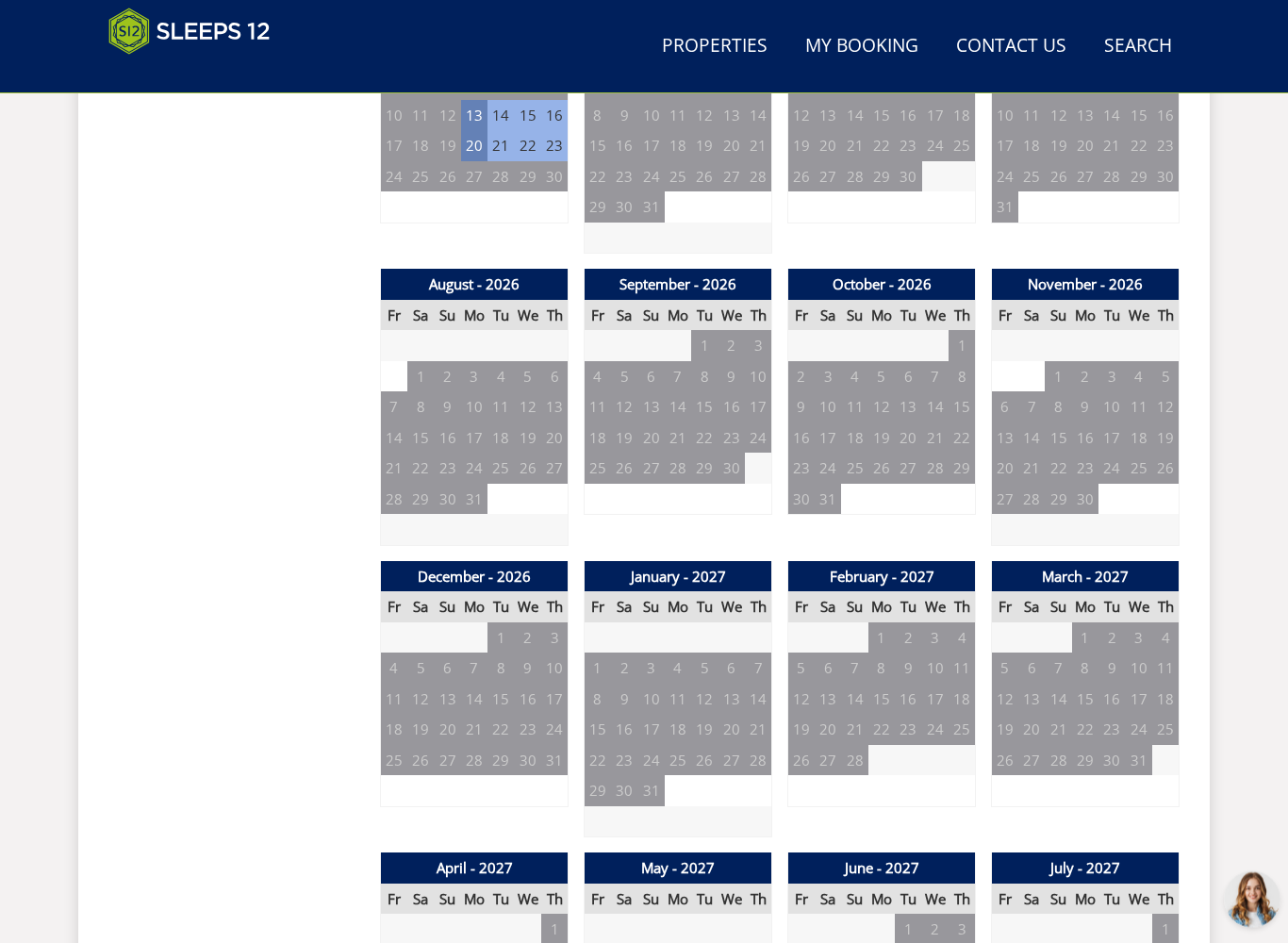 scroll, scrollTop: 1530, scrollLeft: 0, axis: vertical 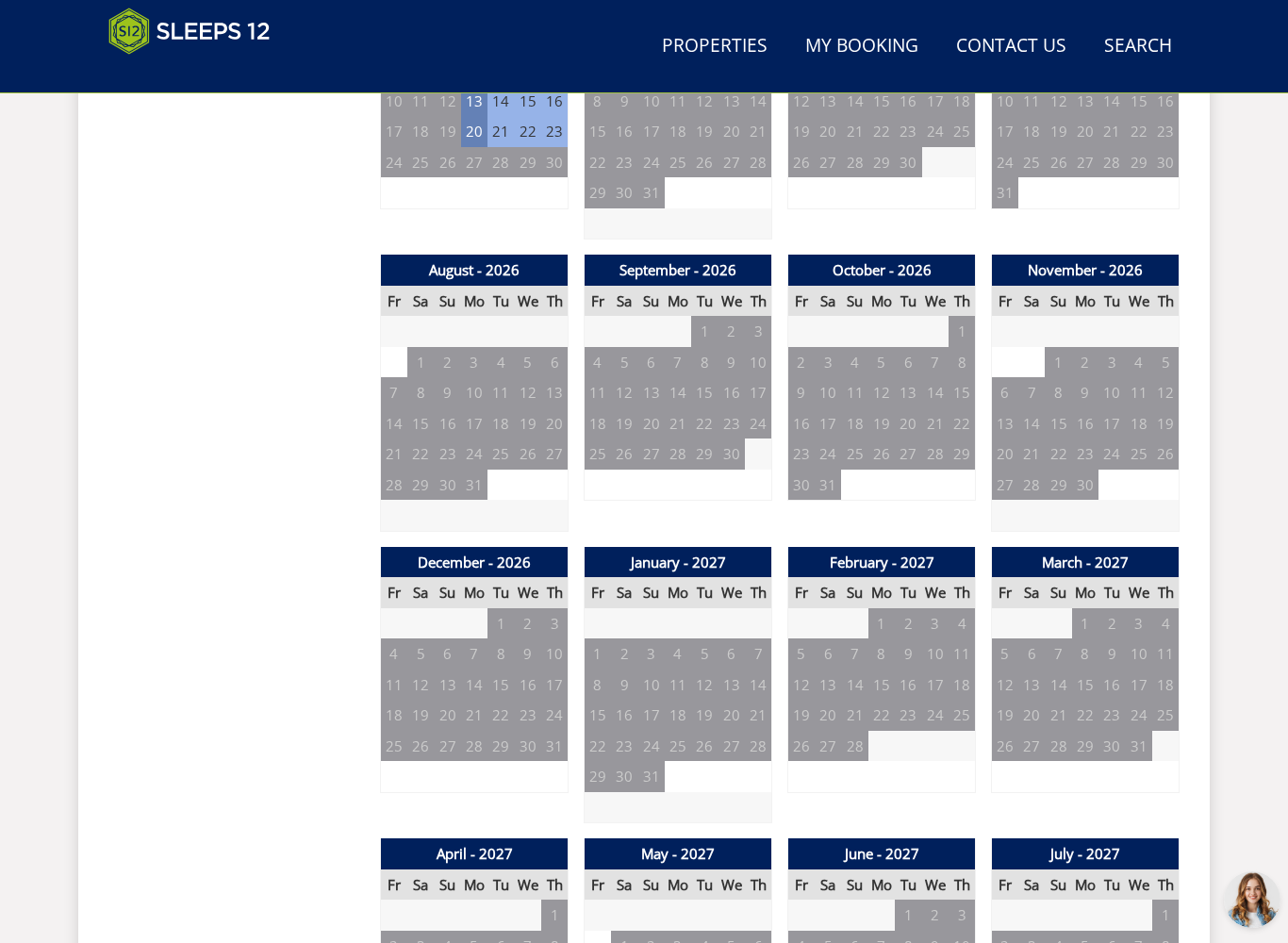 click on "24" at bounding box center (828, 454) 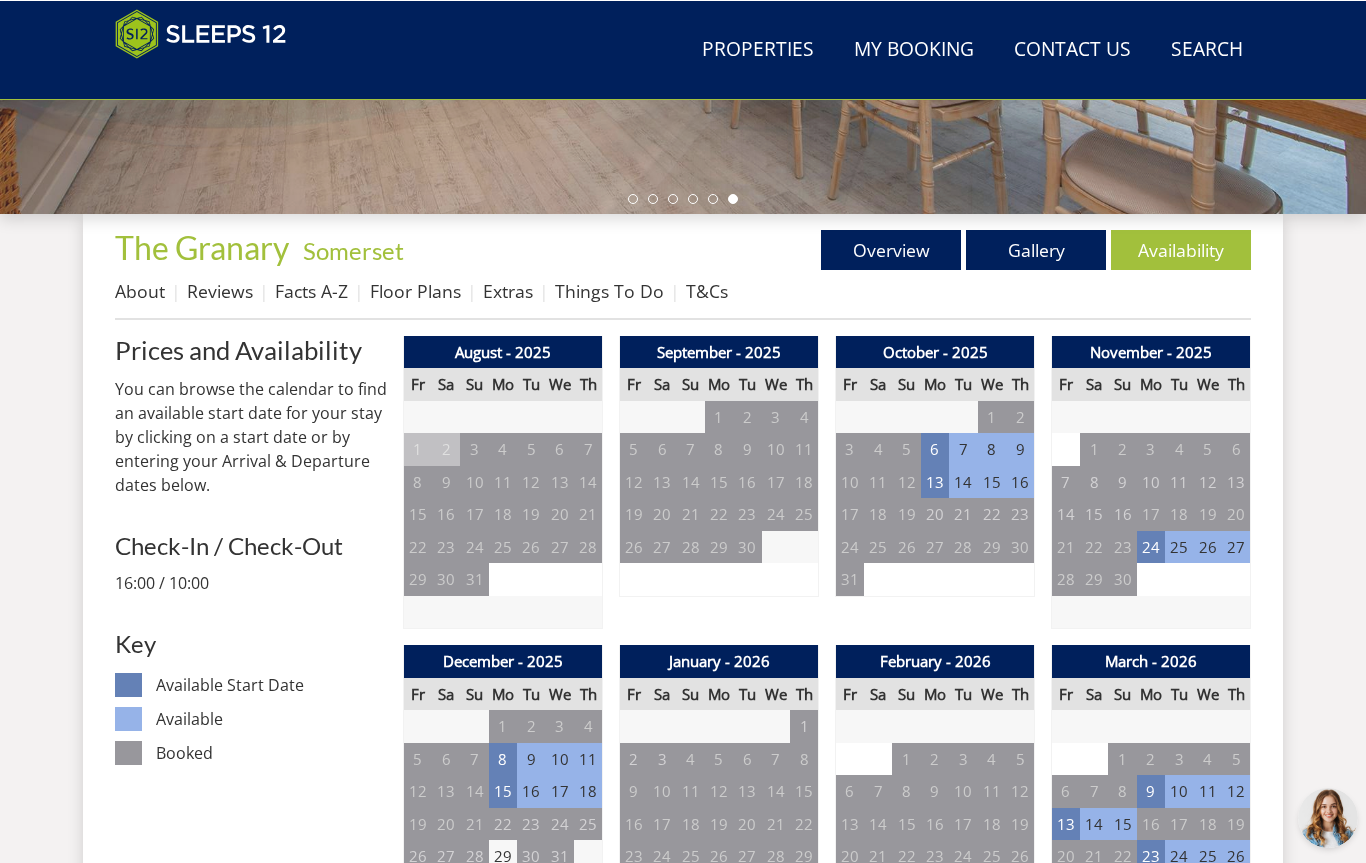 scroll, scrollTop: 629, scrollLeft: 0, axis: vertical 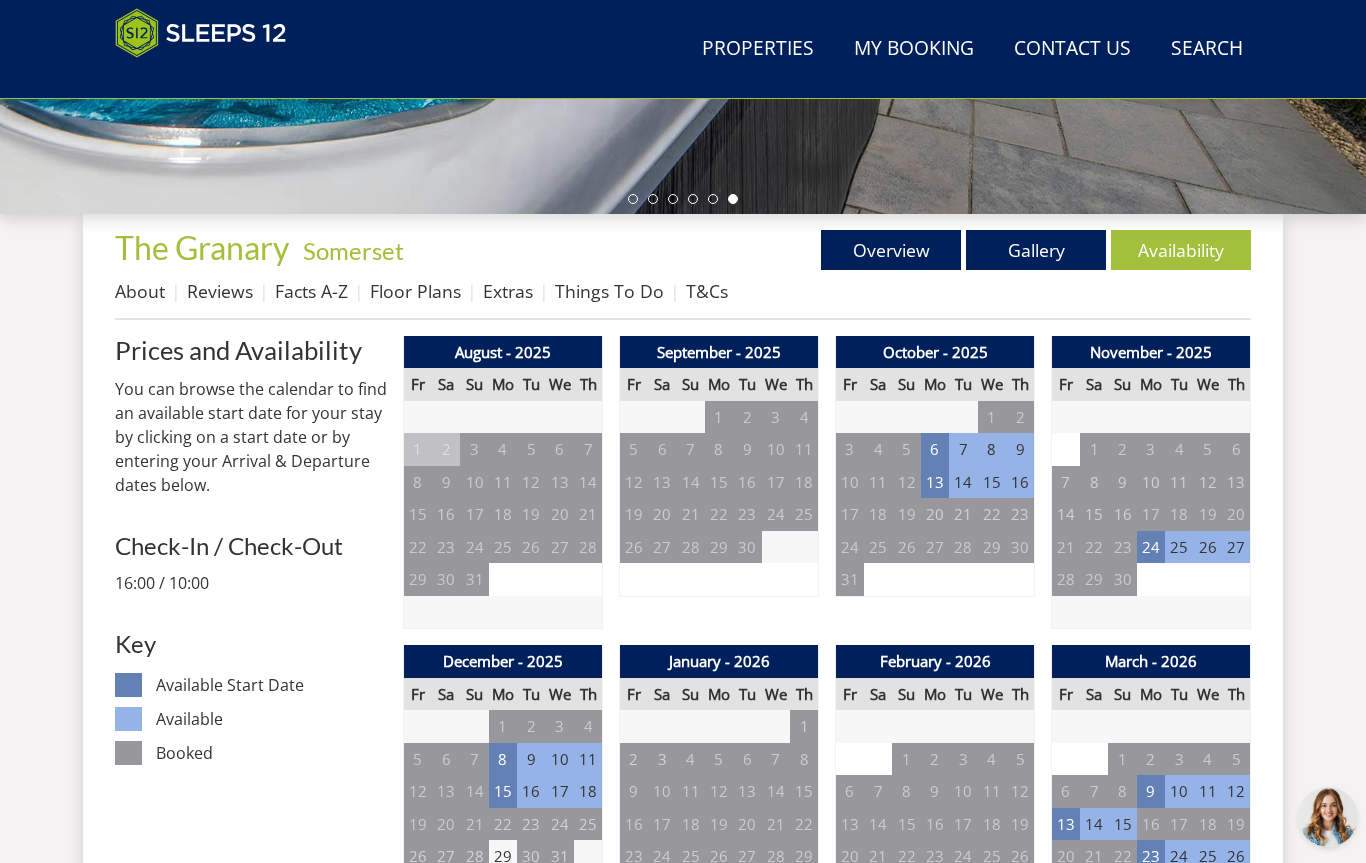 click on "24" at bounding box center (850, 547) 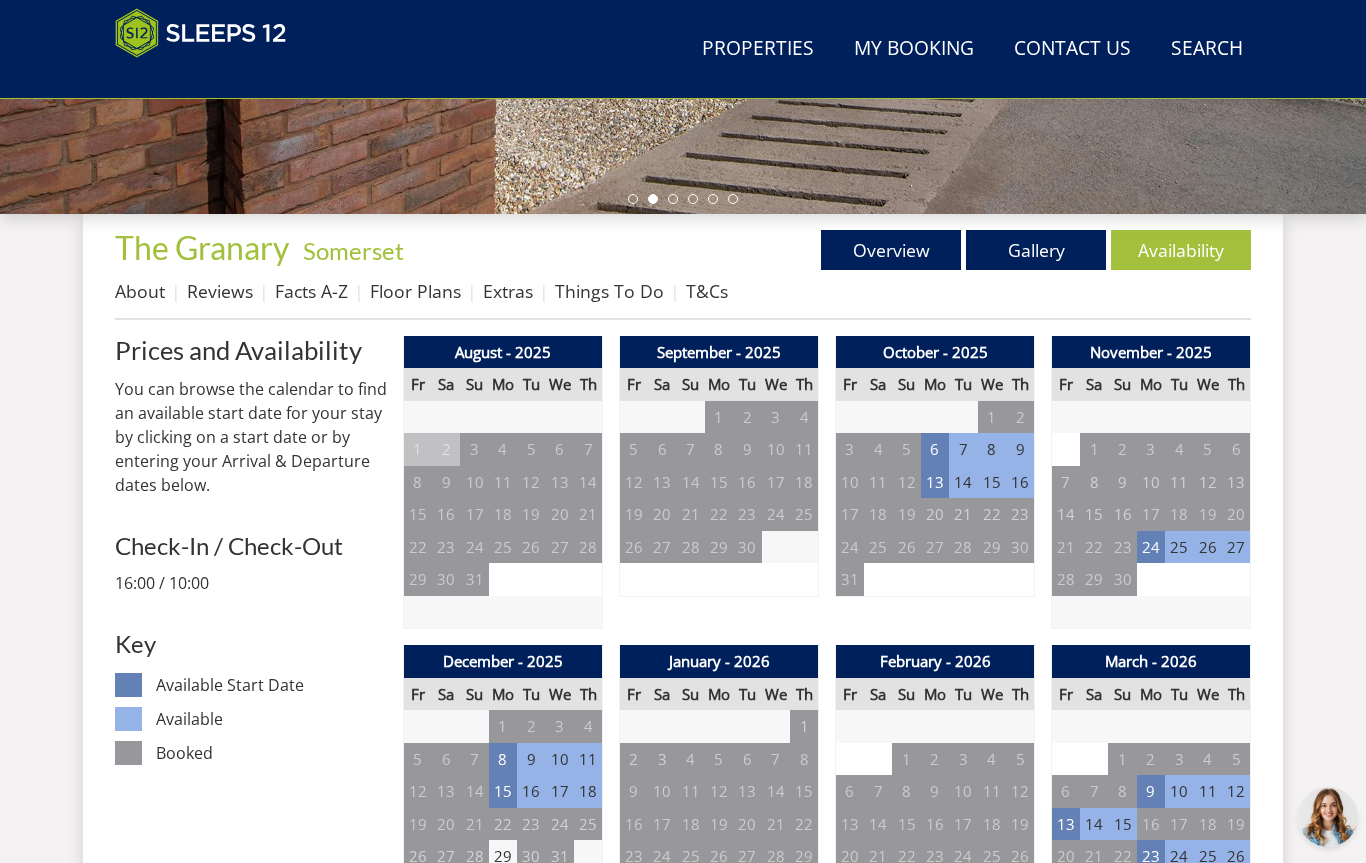 click on "24" at bounding box center [1151, 547] 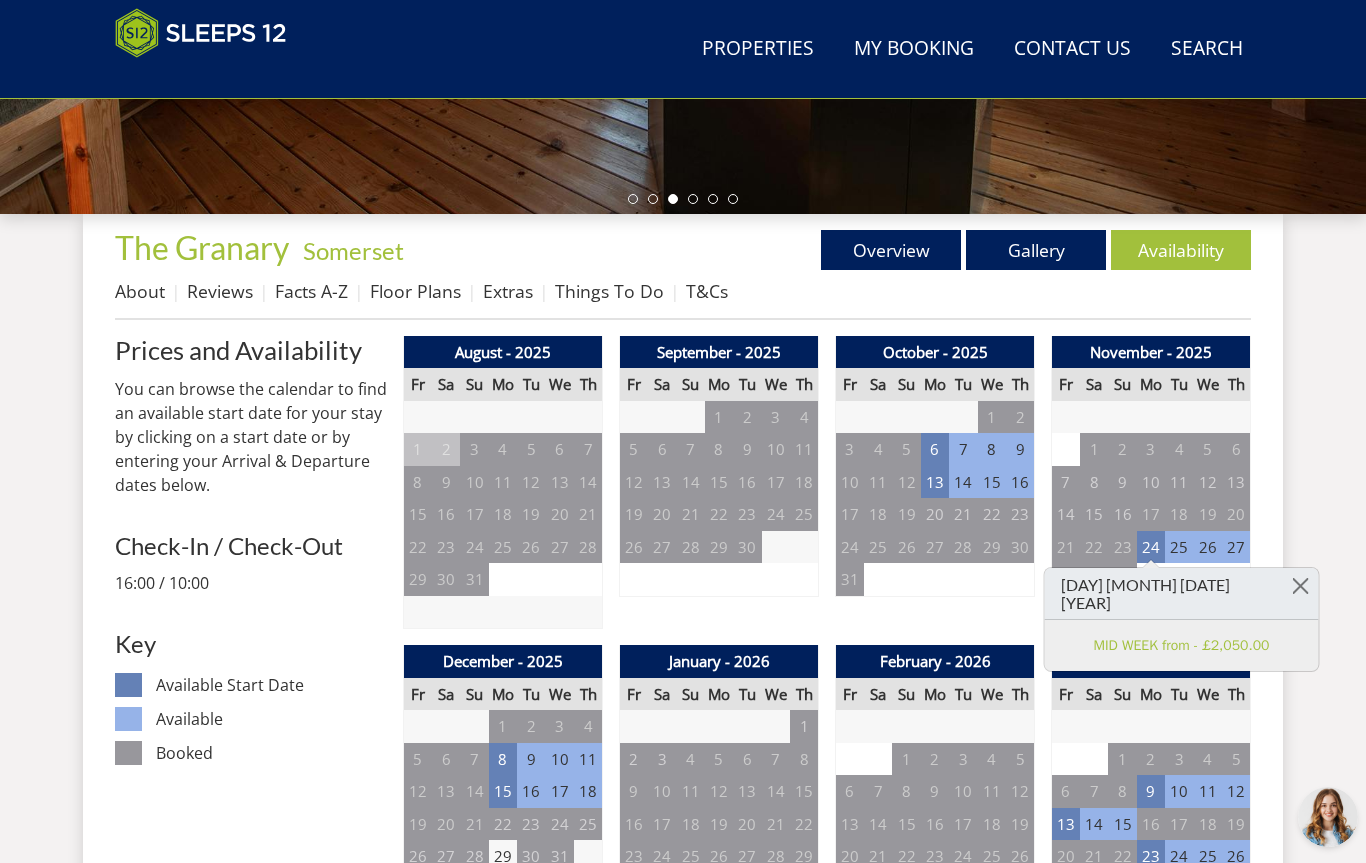 click on "27" at bounding box center (1236, 547) 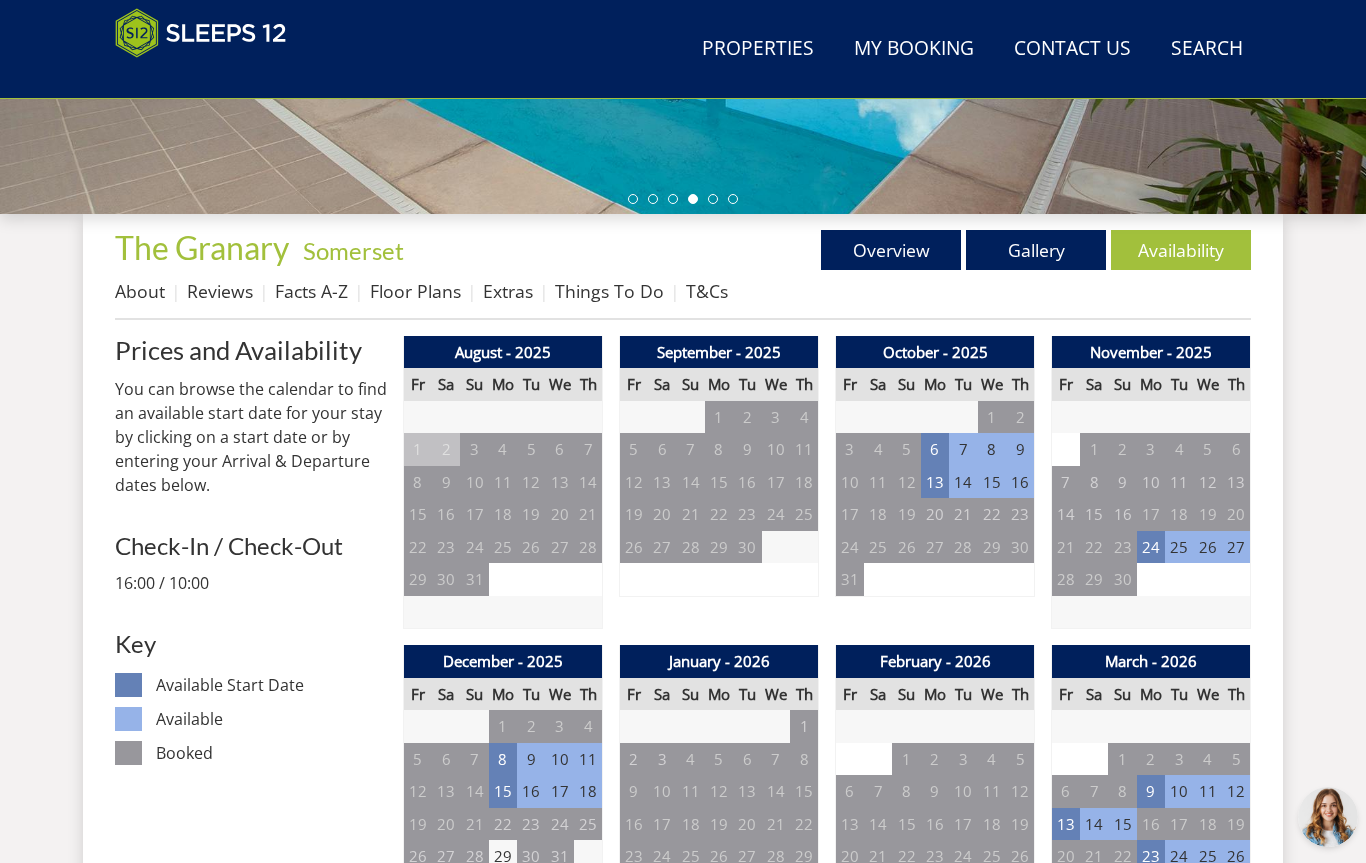 click on "27" at bounding box center [1236, 547] 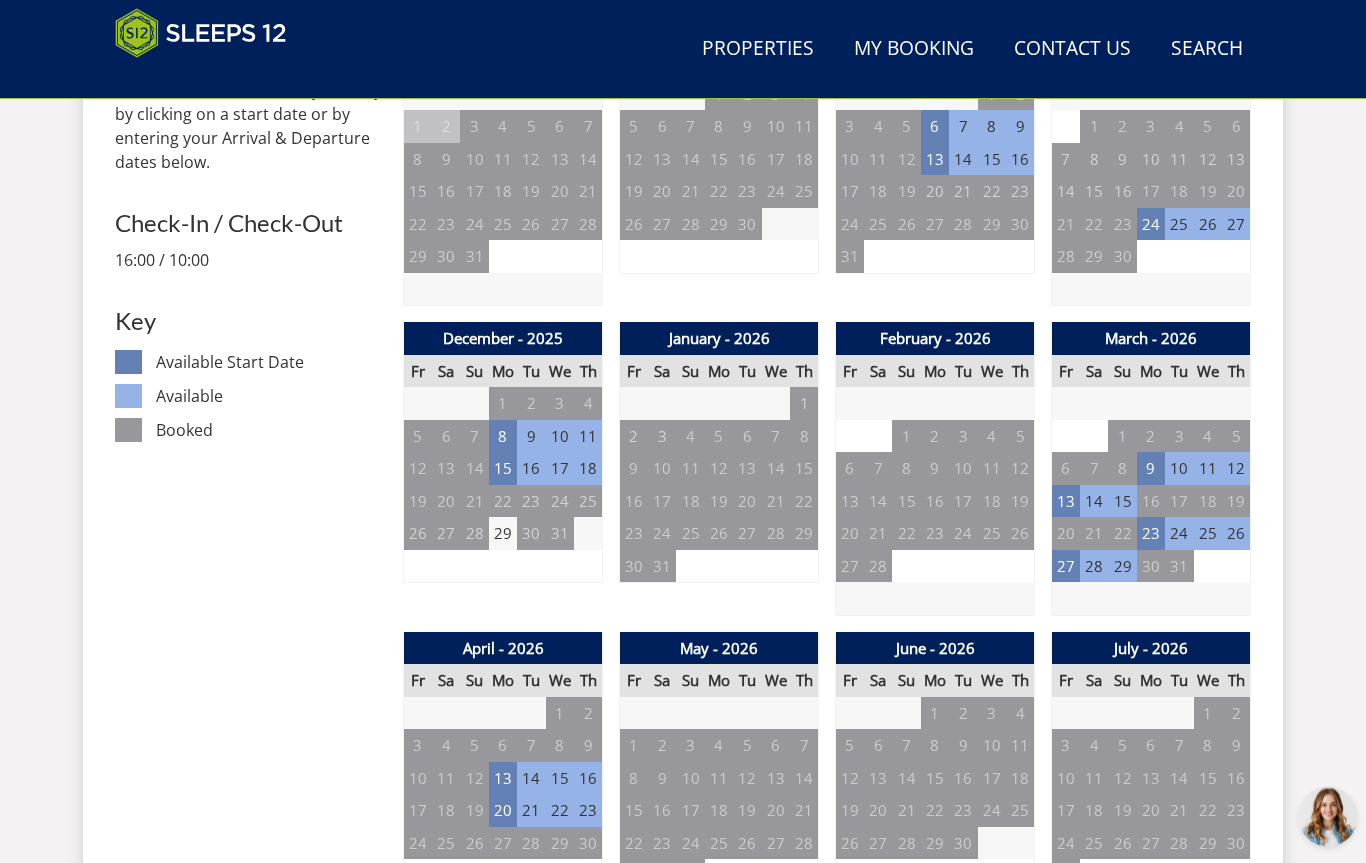 scroll, scrollTop: 937, scrollLeft: 0, axis: vertical 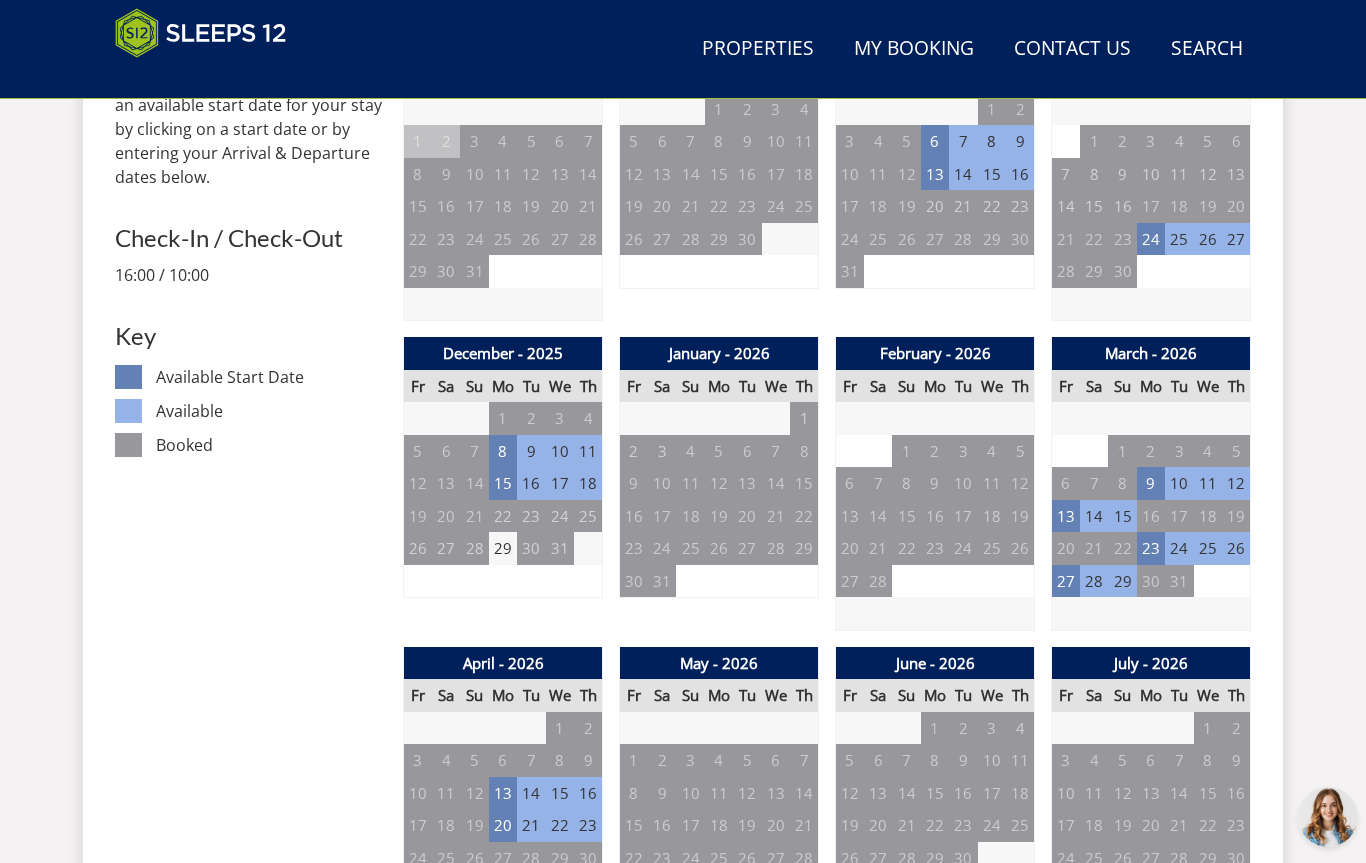 click on "23" at bounding box center (1151, 548) 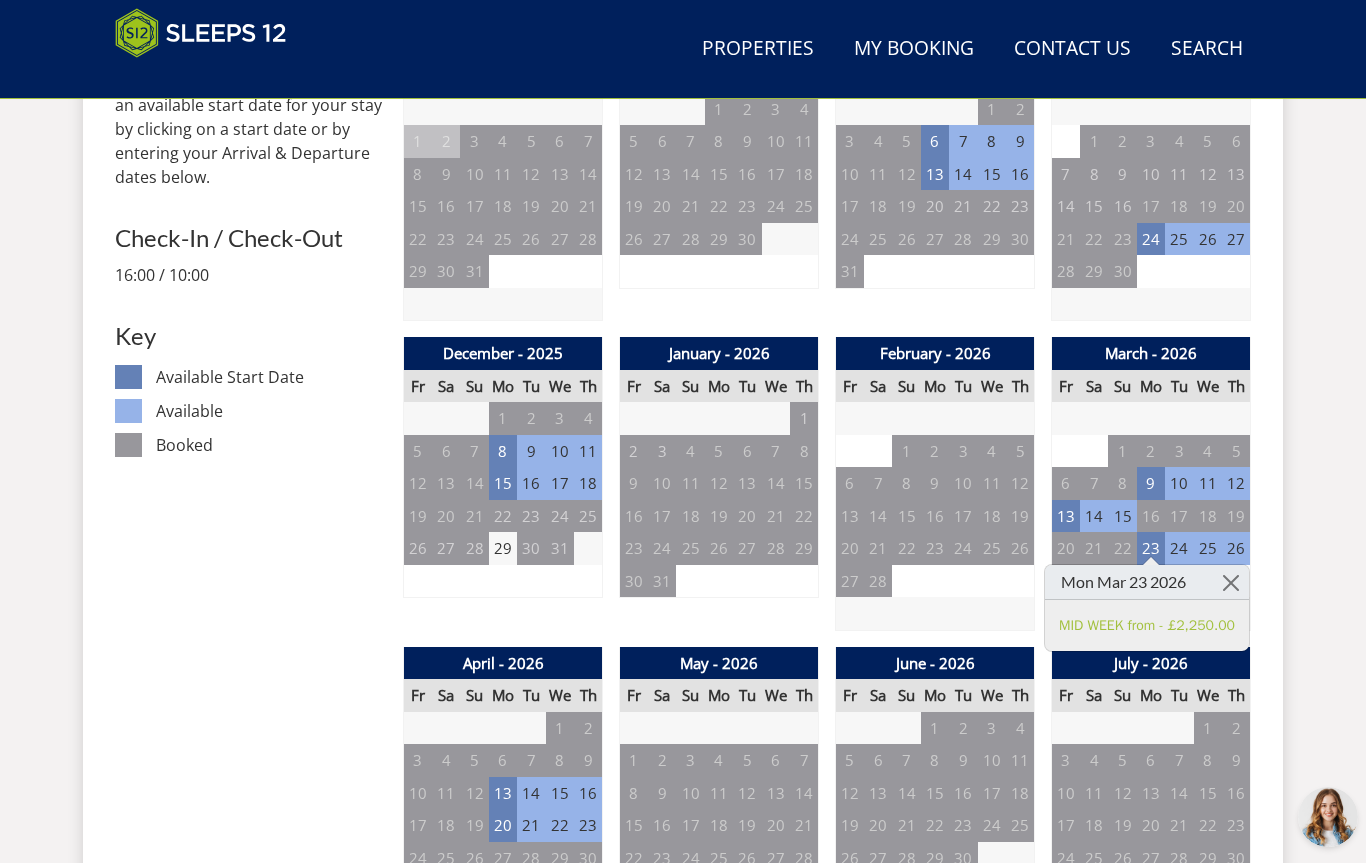 click at bounding box center [1231, 582] 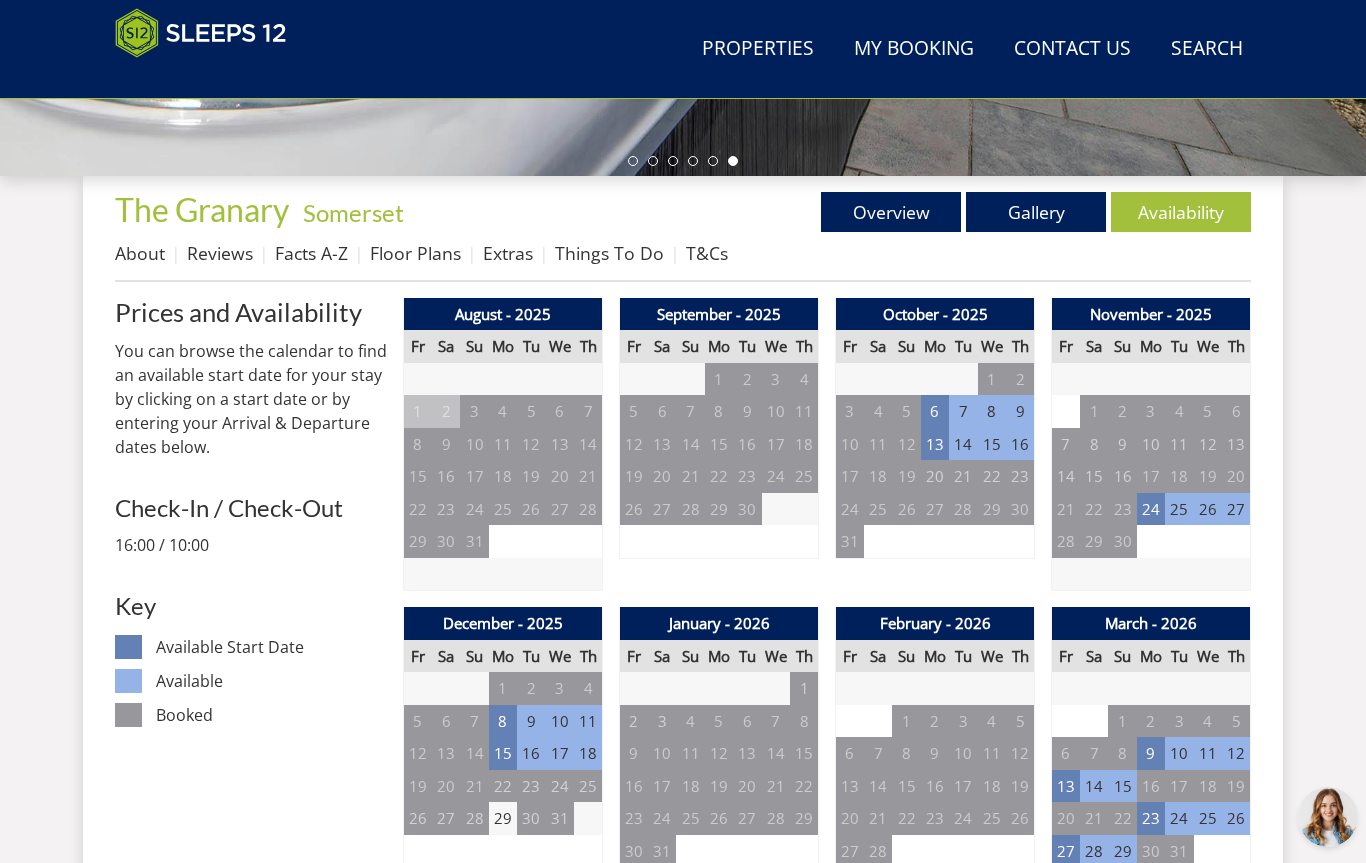 scroll, scrollTop: 666, scrollLeft: 0, axis: vertical 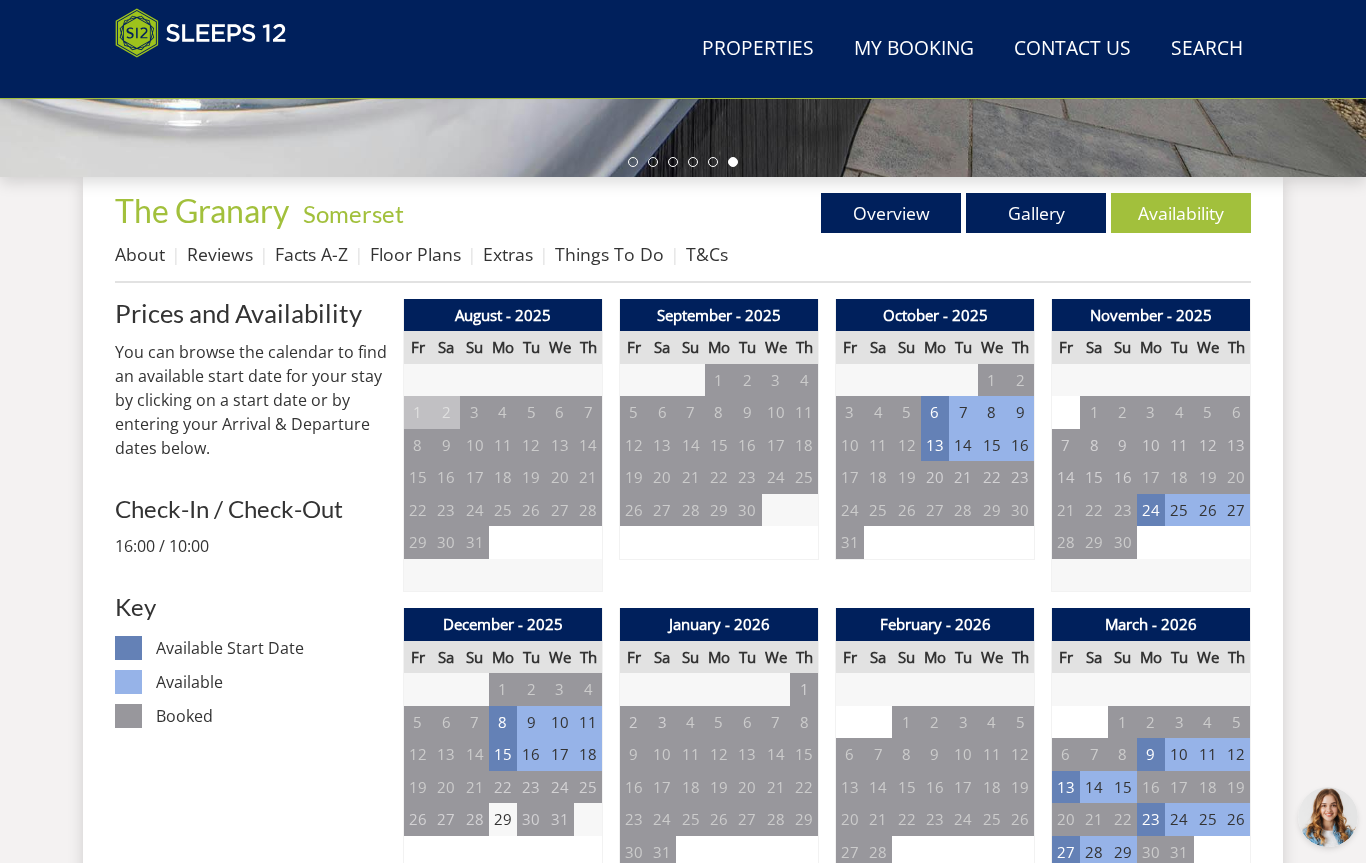 click on "24" at bounding box center [1151, 510] 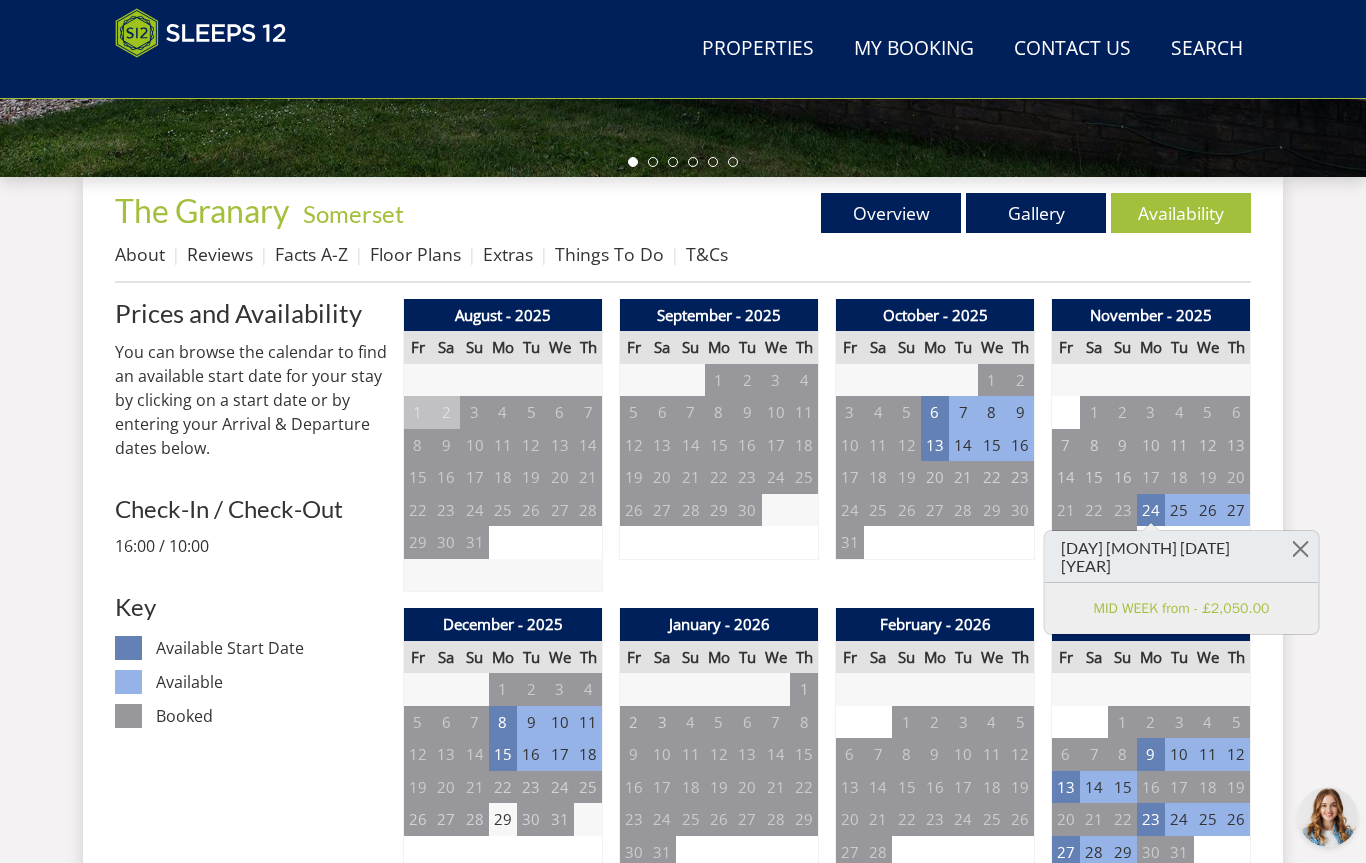 click on "MID WEEK from  - £2,050.00" at bounding box center [1182, 608] 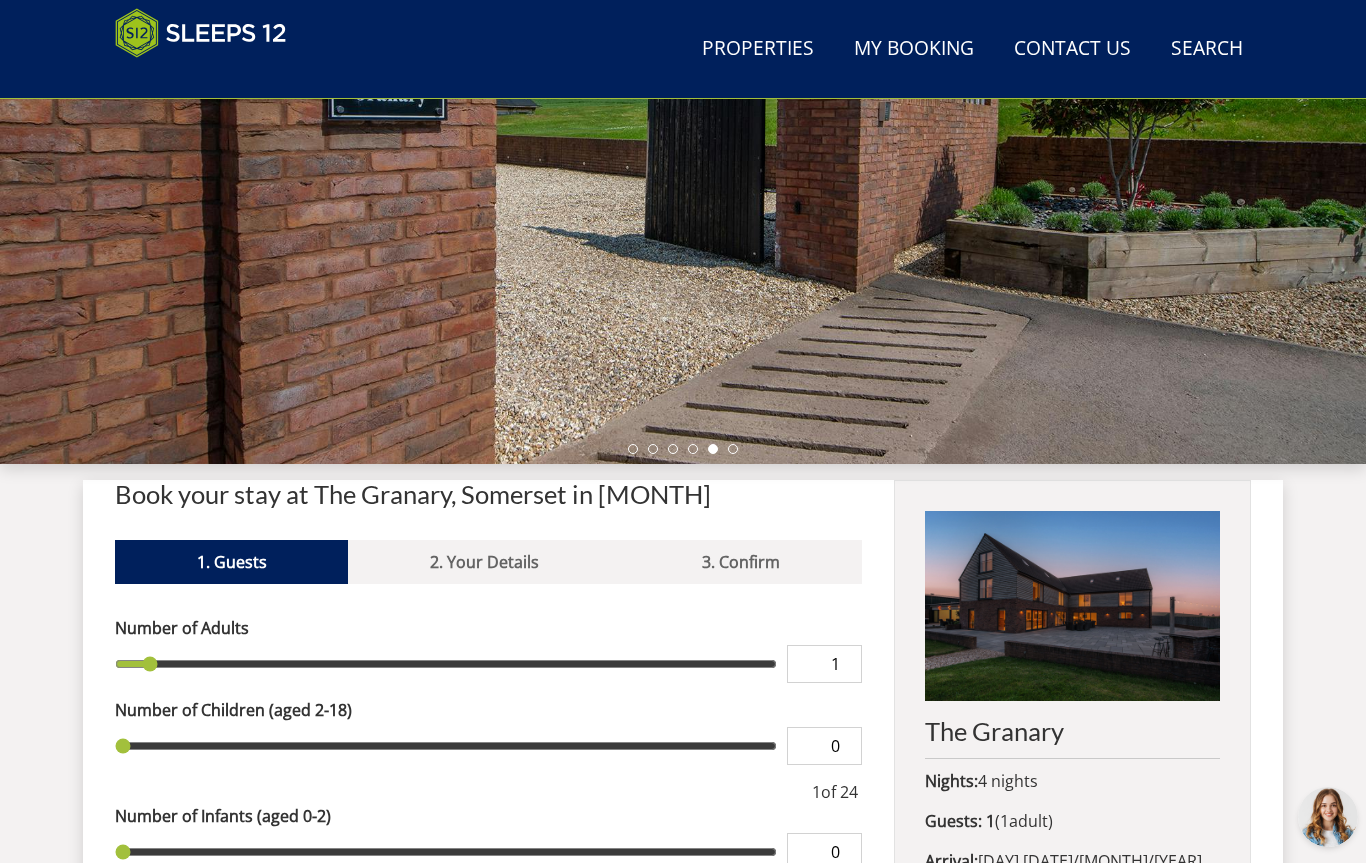 scroll, scrollTop: 377, scrollLeft: 0, axis: vertical 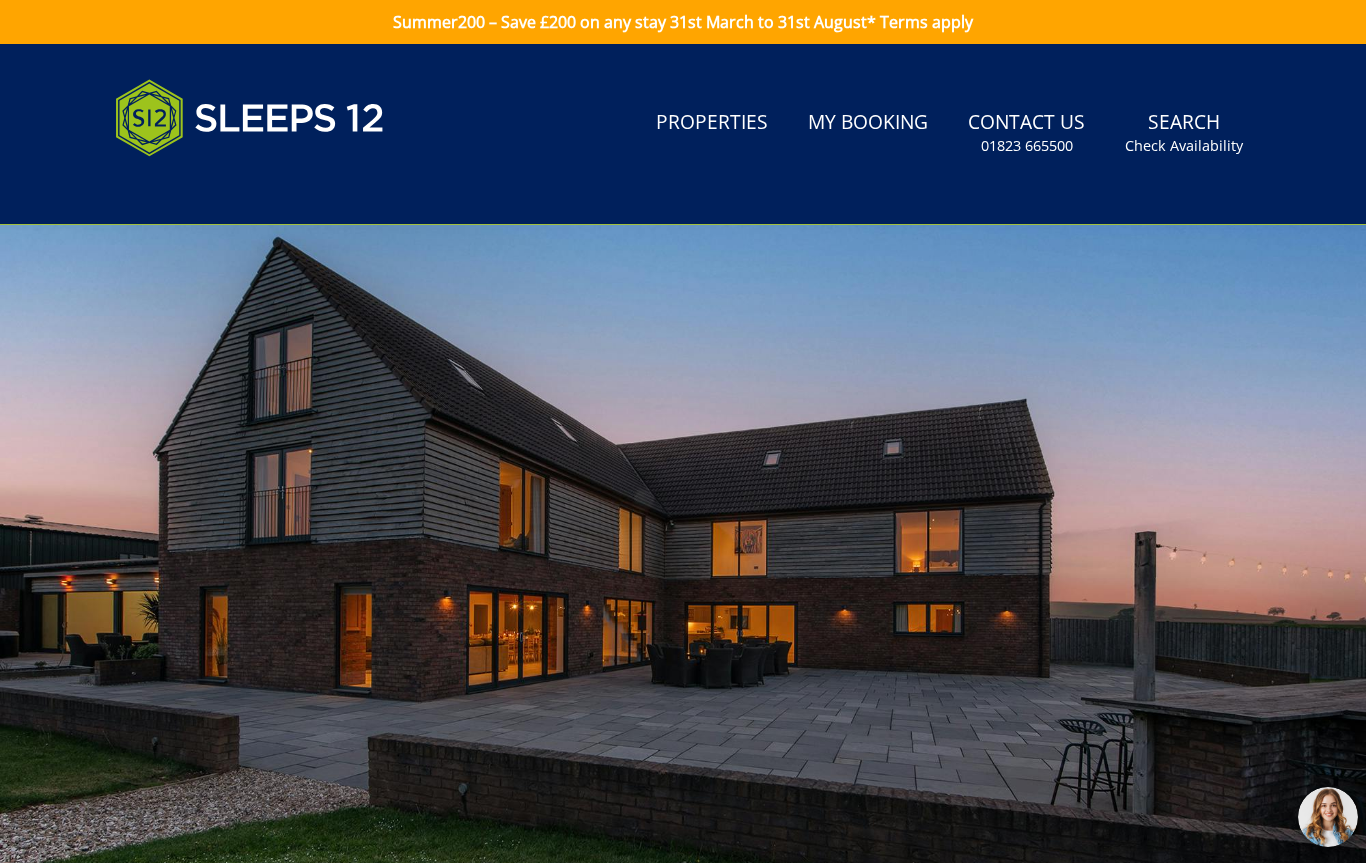 click on "Properties" at bounding box center [712, 123] 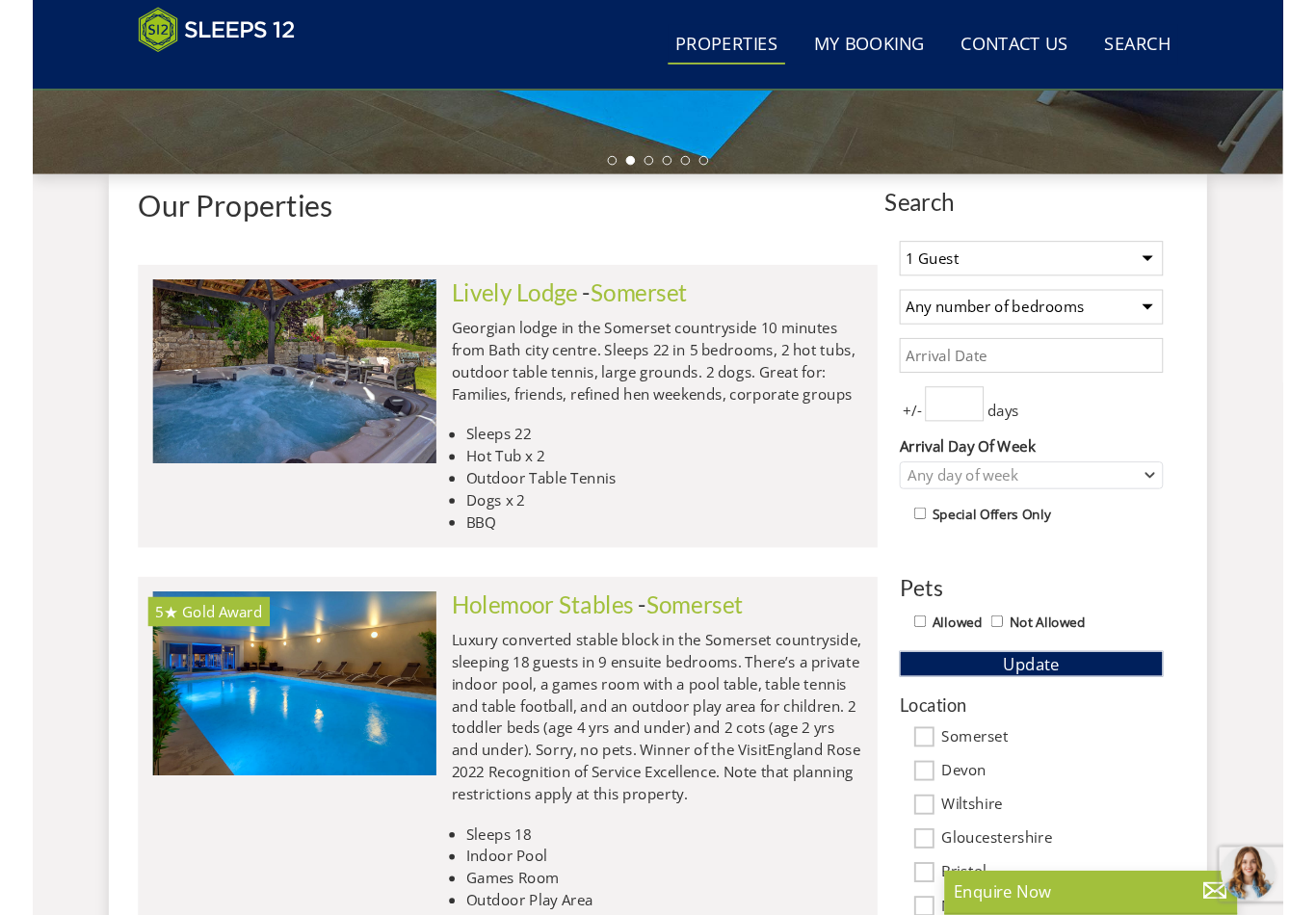 scroll, scrollTop: 636, scrollLeft: 0, axis: vertical 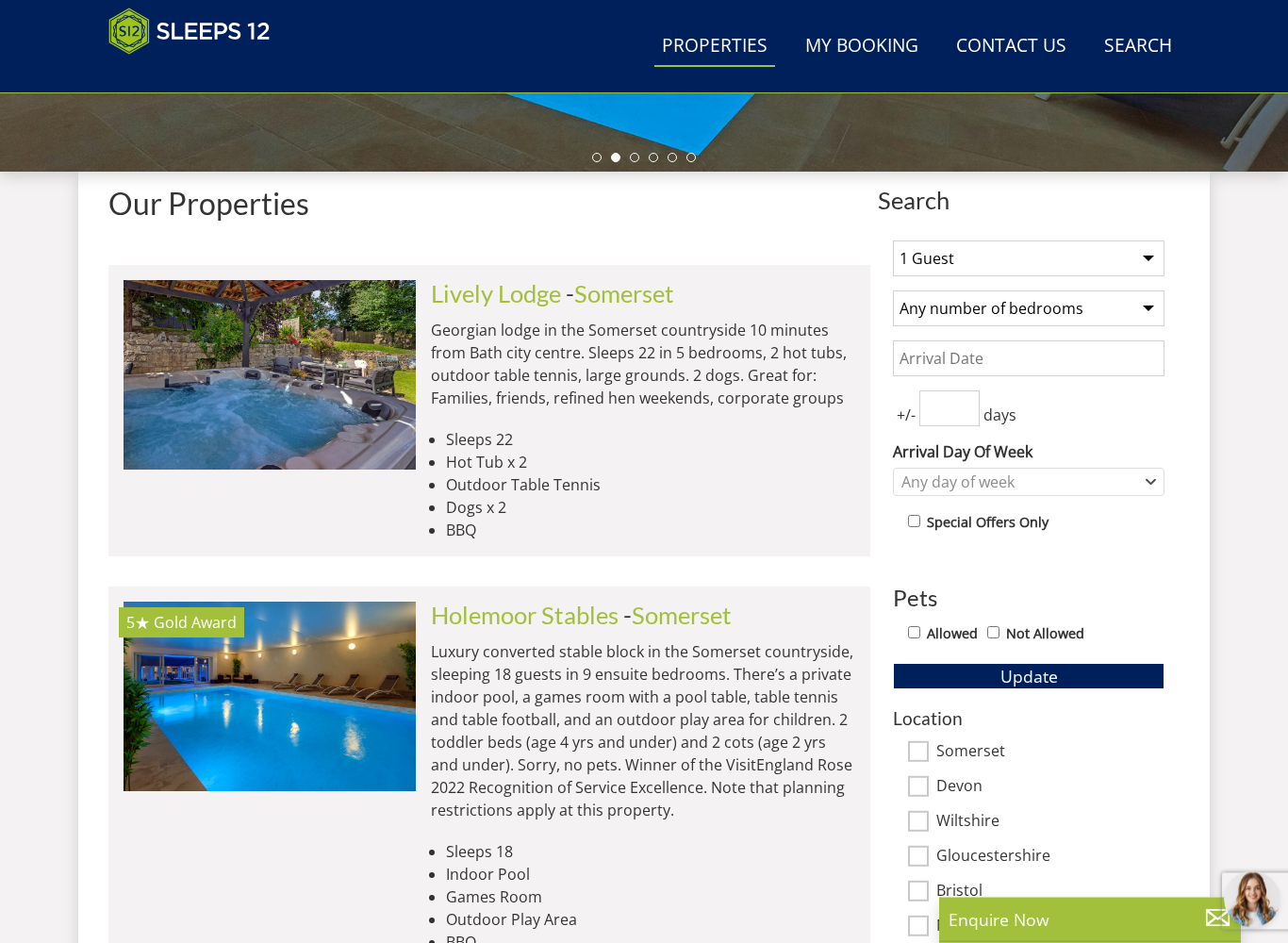 click at bounding box center [949, 409] 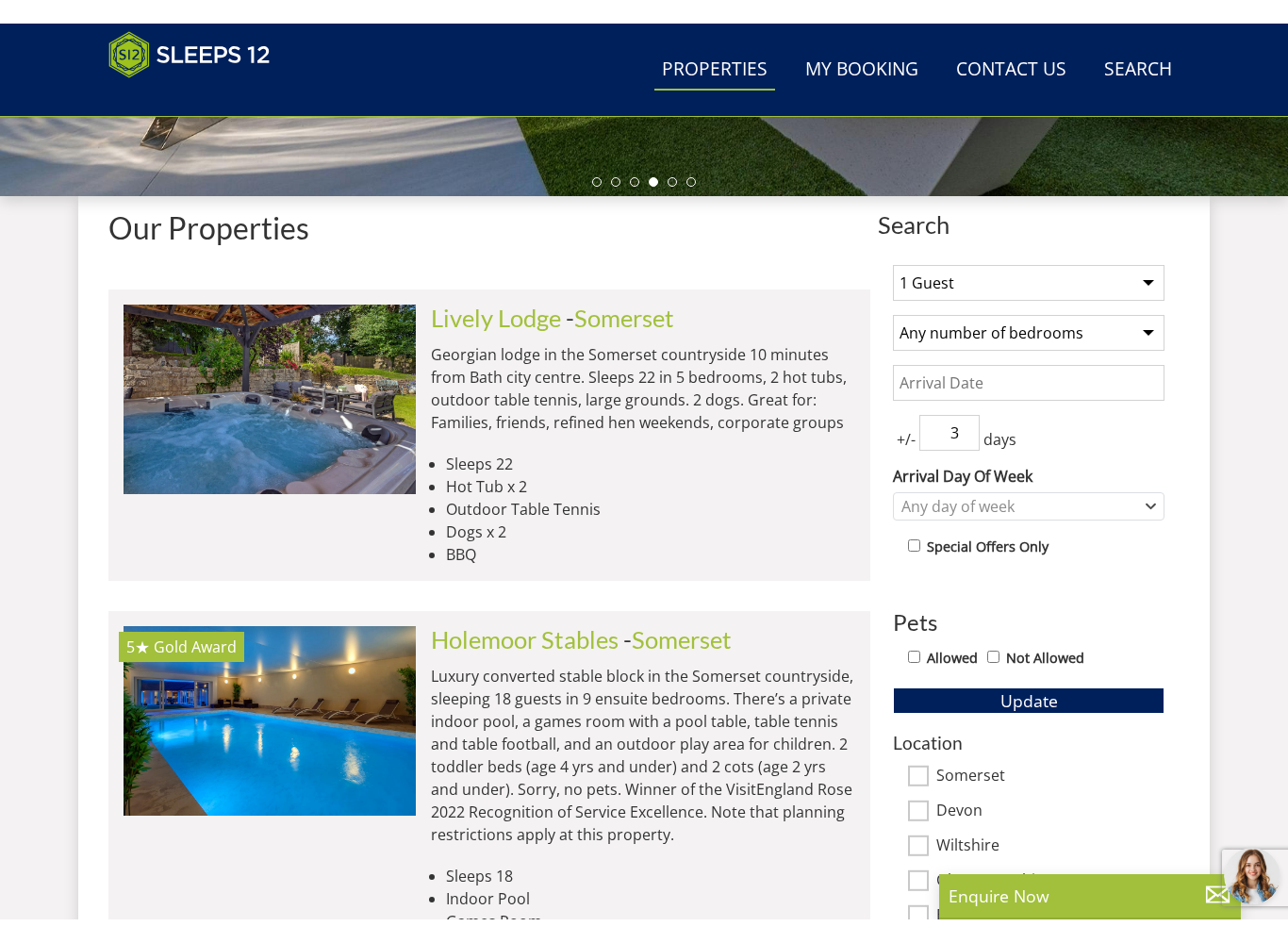 scroll, scrollTop: 623, scrollLeft: 0, axis: vertical 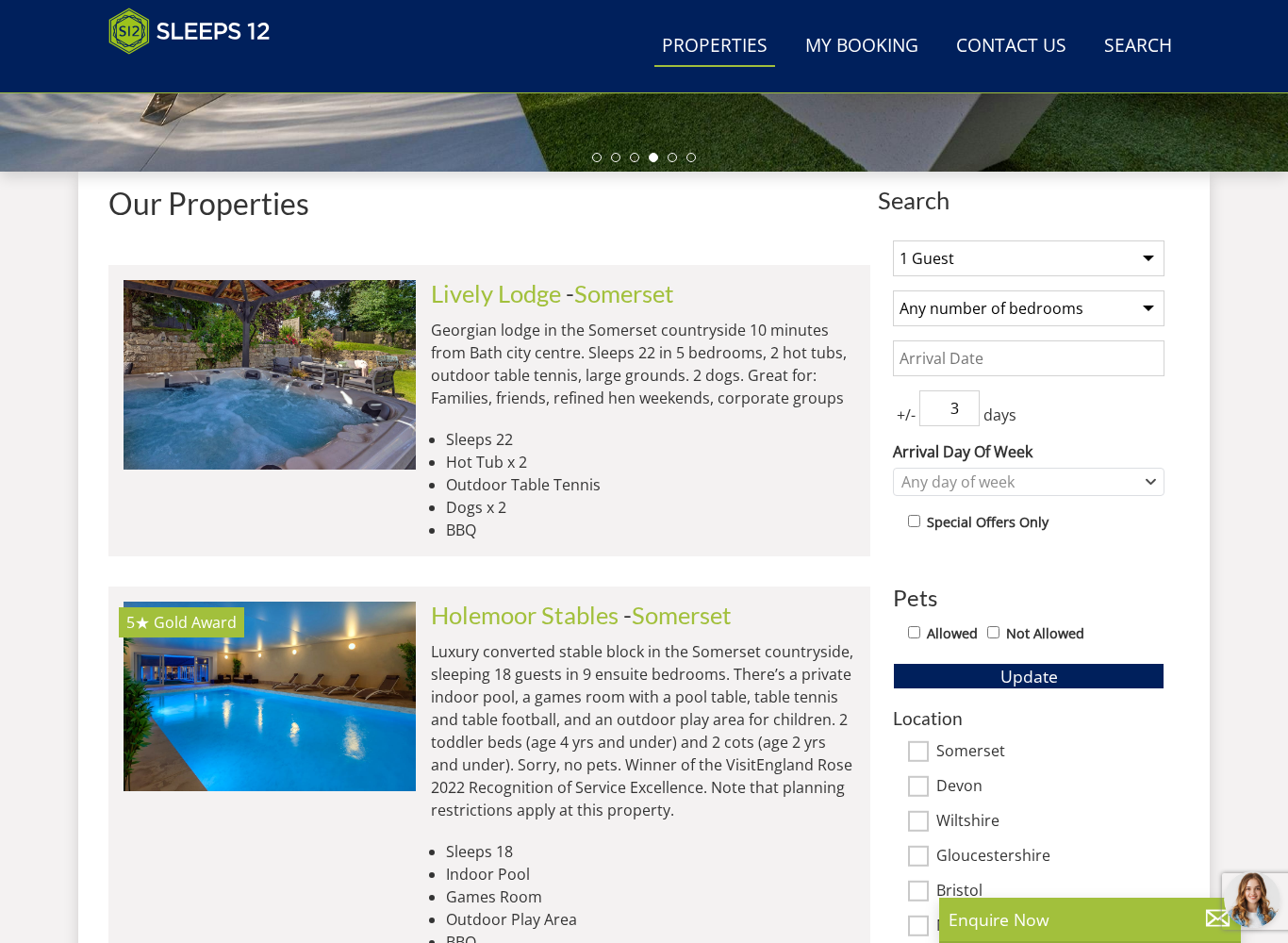 type on "3" 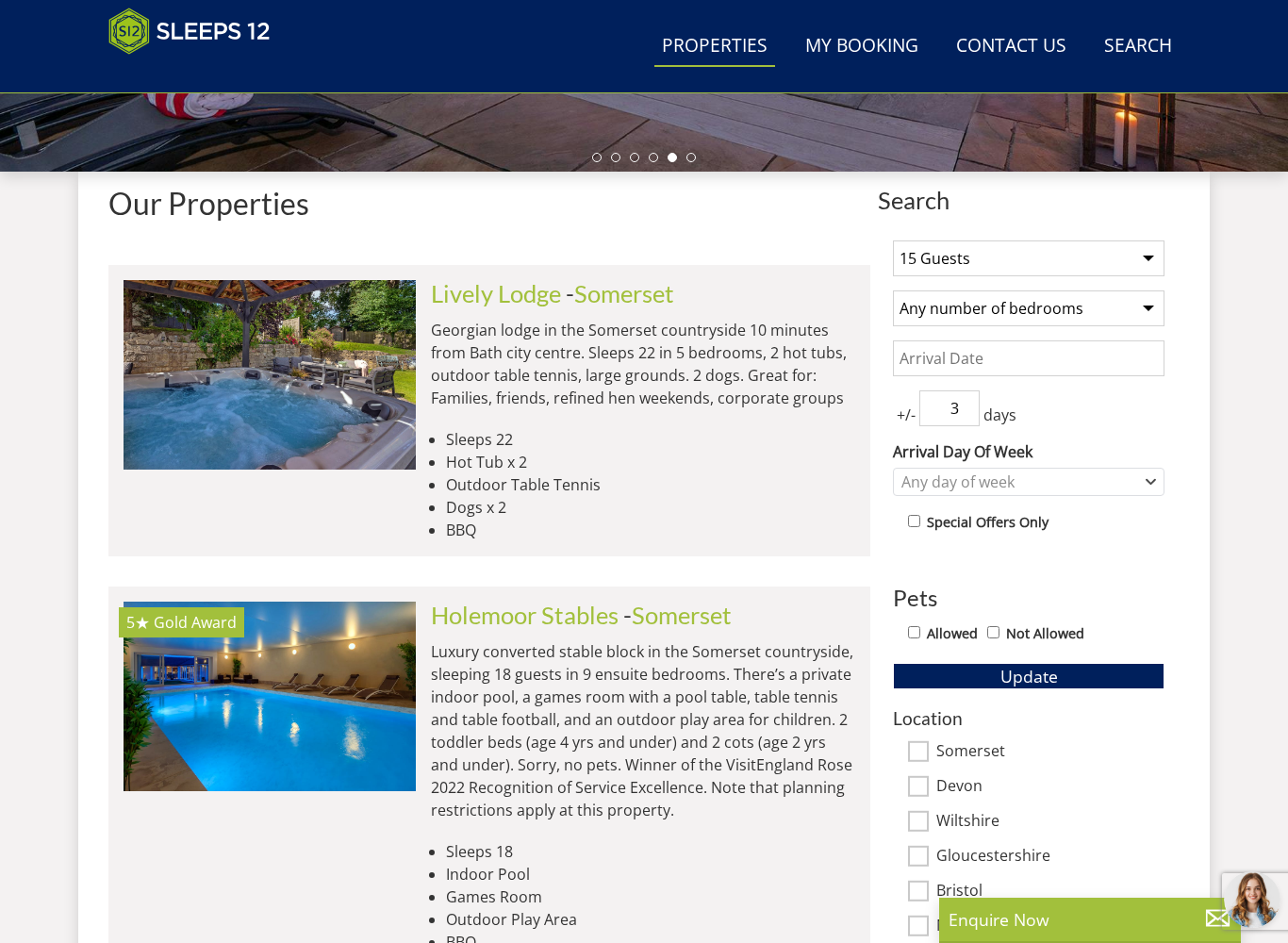 click on "Date" at bounding box center (1029, 358) 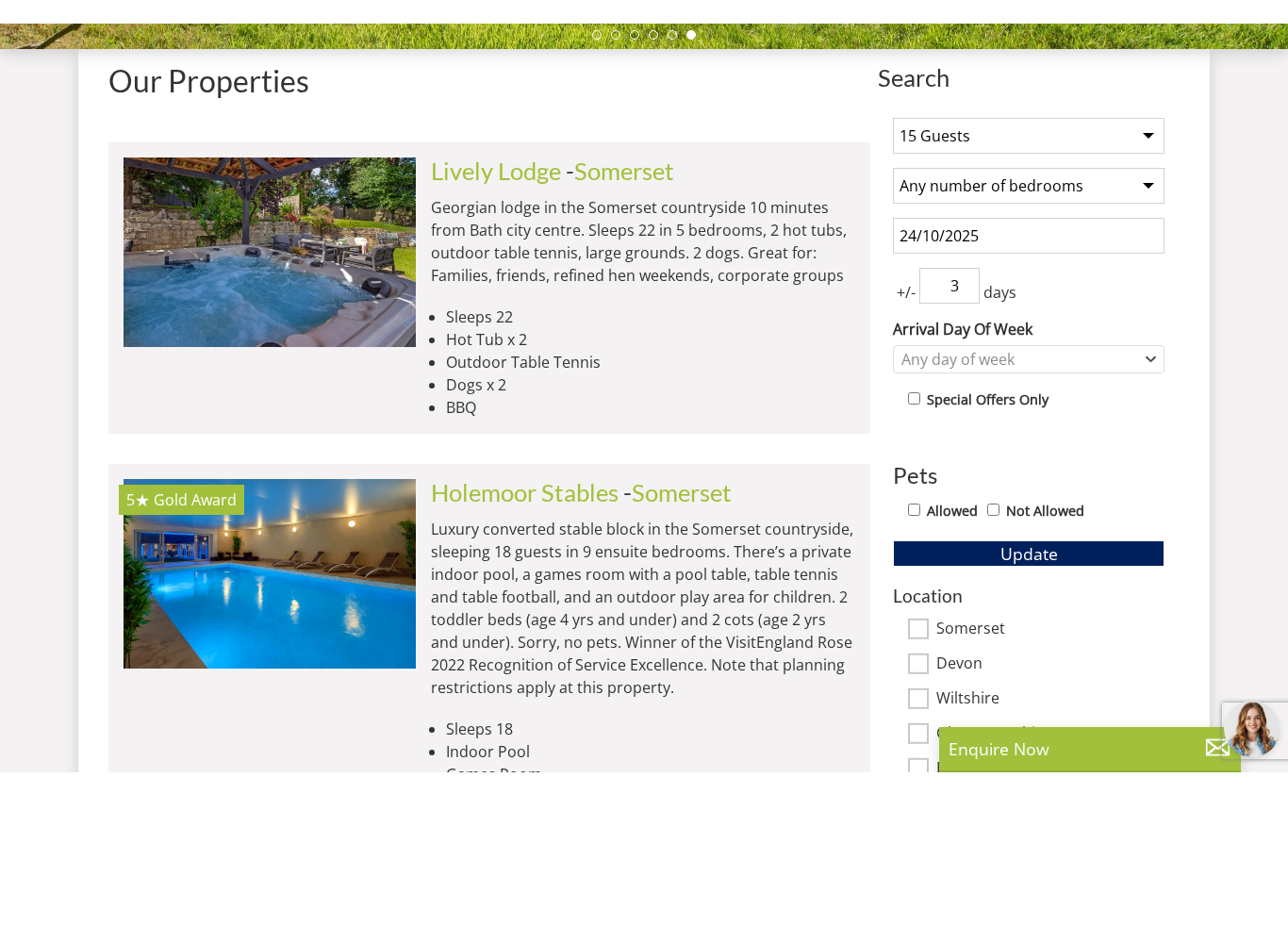 scroll, scrollTop: 770, scrollLeft: 0, axis: vertical 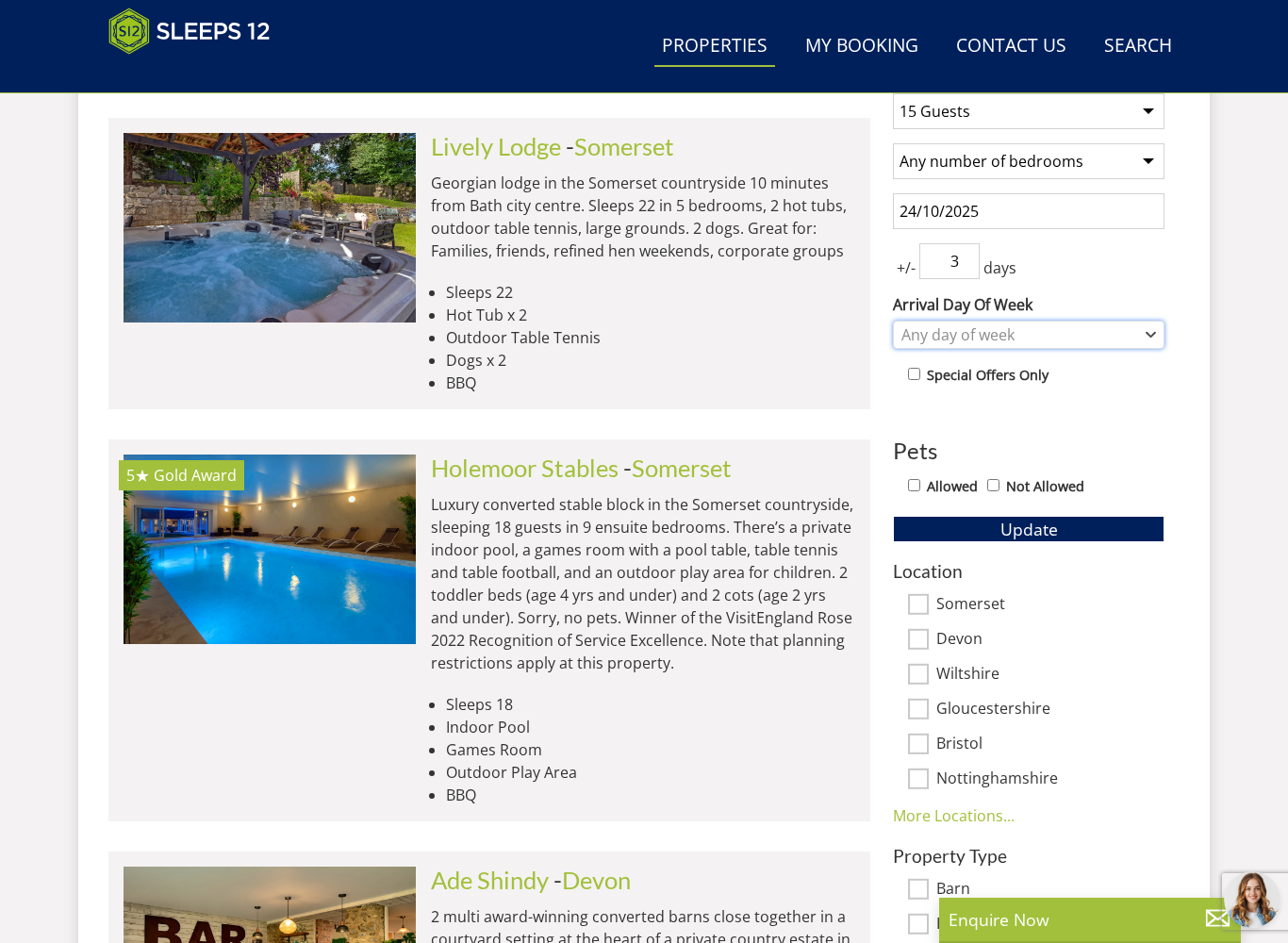 click on "Any day of week" at bounding box center (1018, 335) 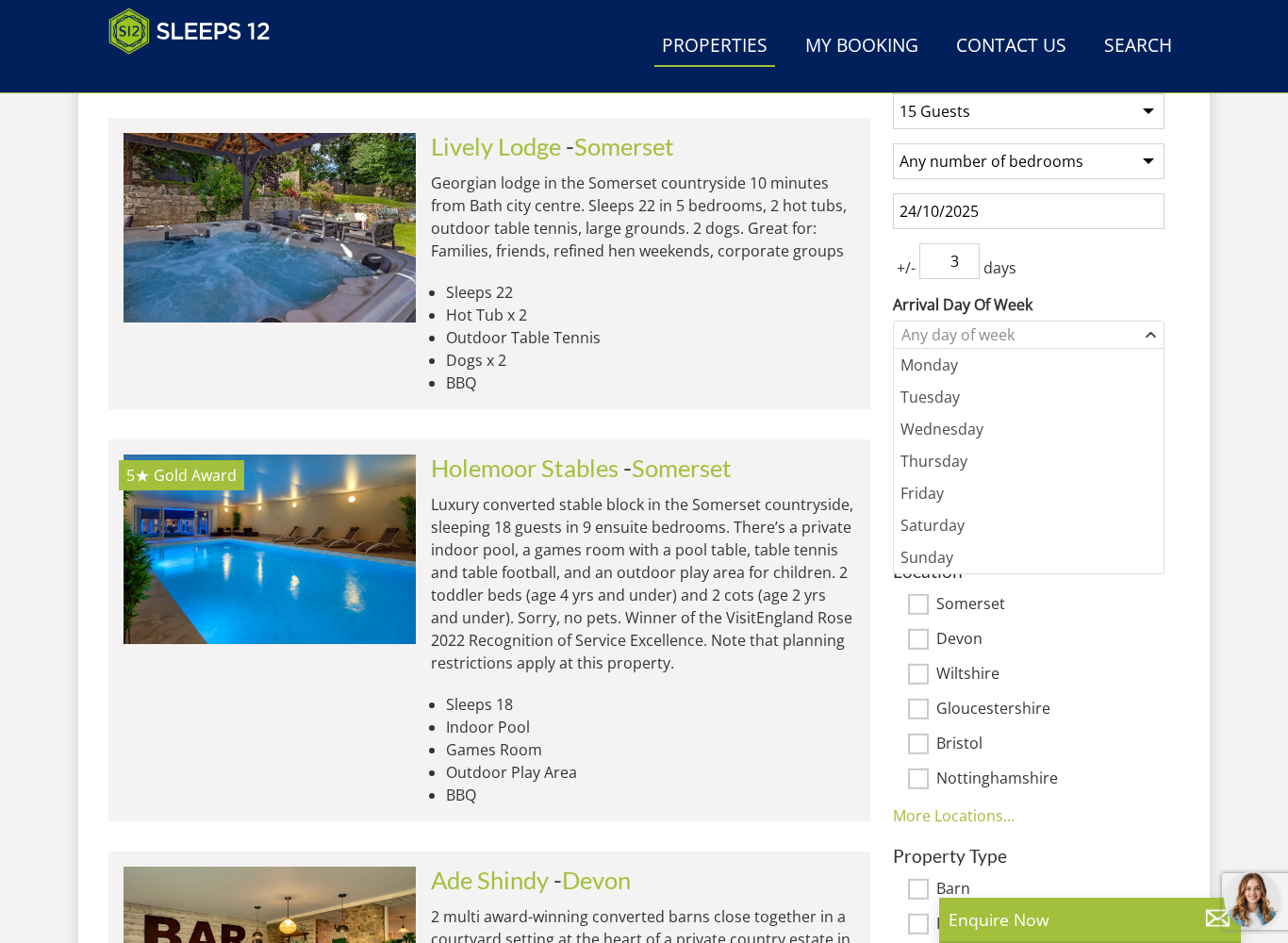 click on "24/10/2025" at bounding box center [1029, 211] 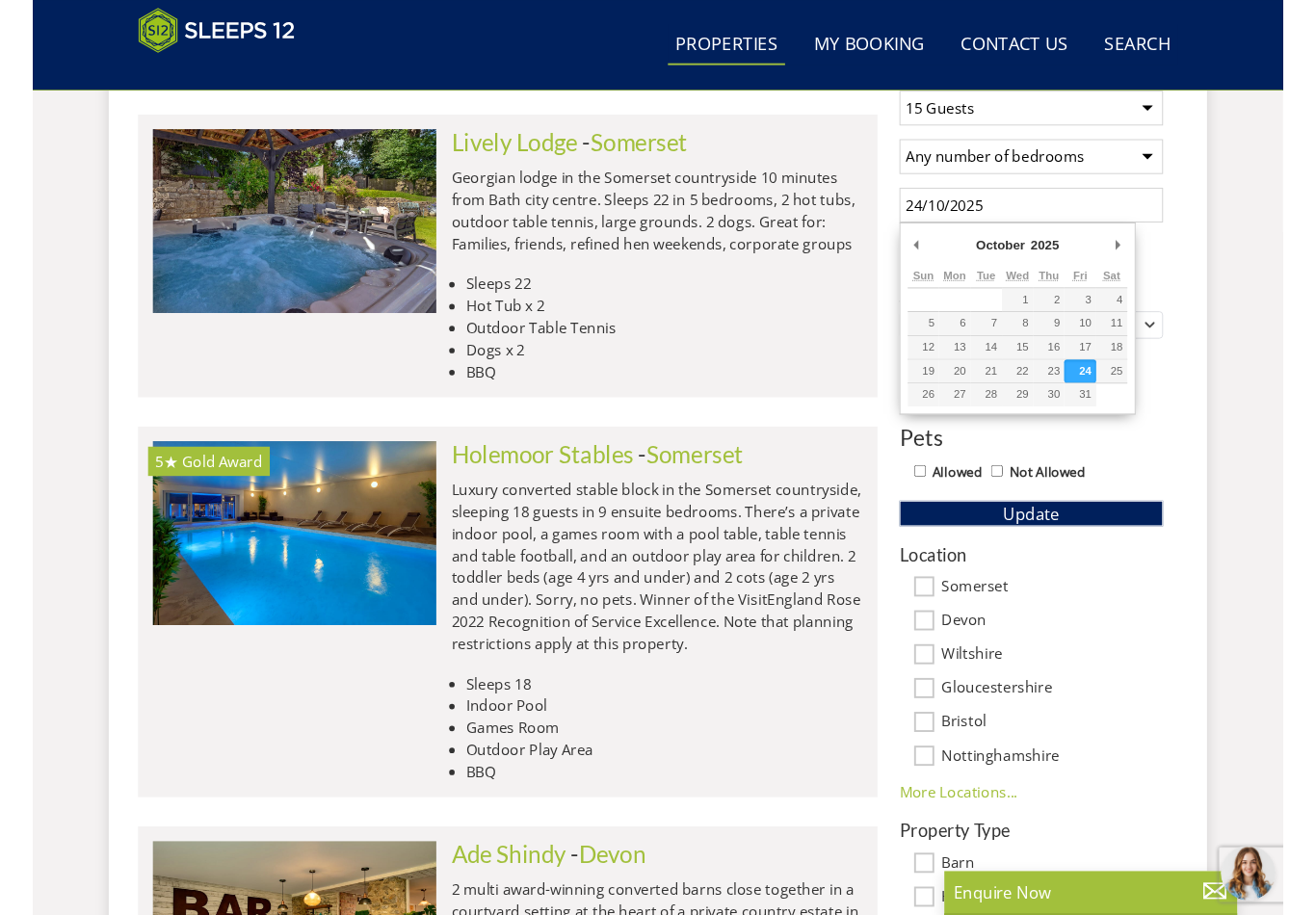 scroll, scrollTop: 786, scrollLeft: 0, axis: vertical 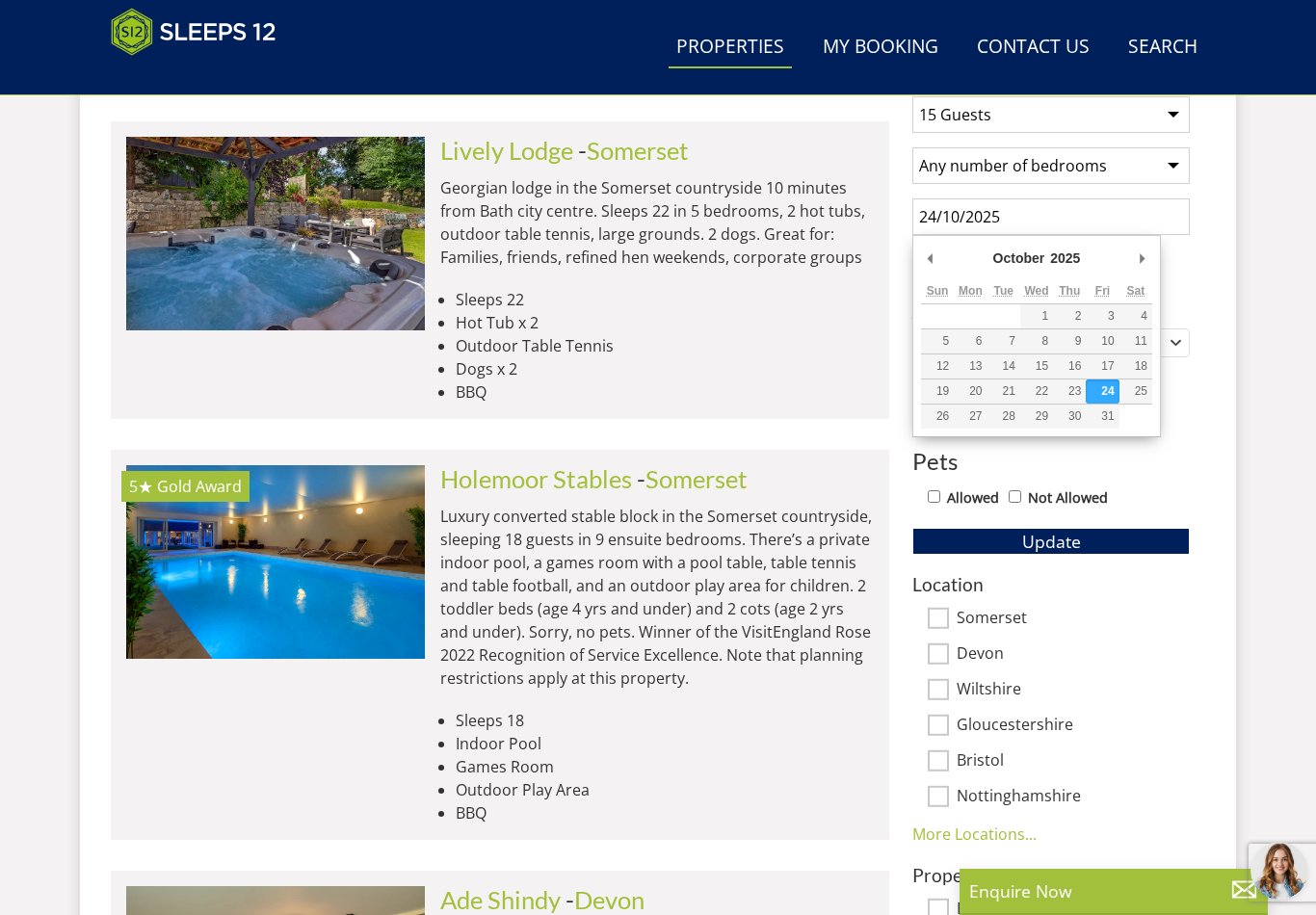 type on "[DATE]/[MONTH]/[YEAR]" 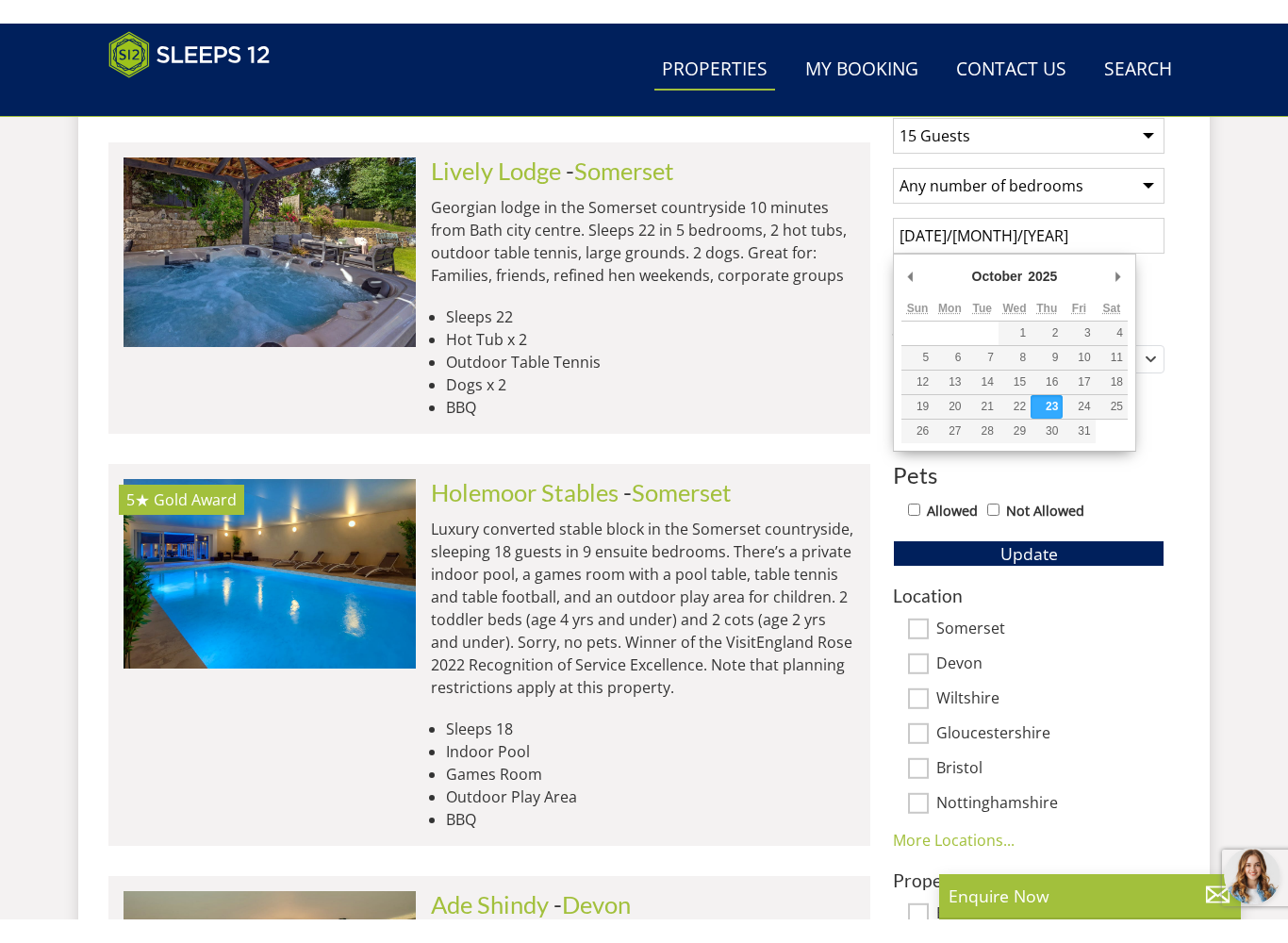 scroll, scrollTop: 770, scrollLeft: 0, axis: vertical 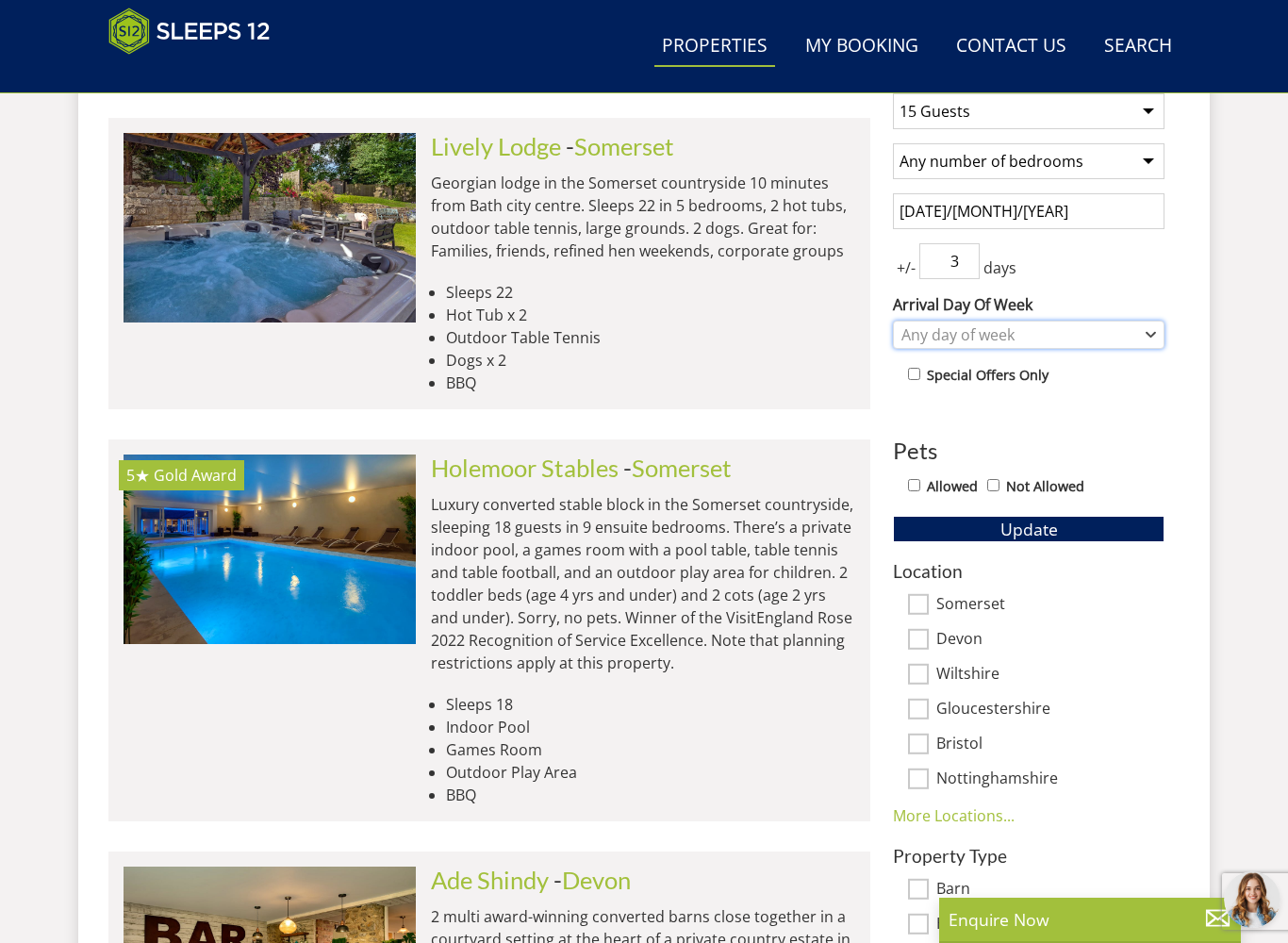 click on "Any day of week" at bounding box center (1029, 335) 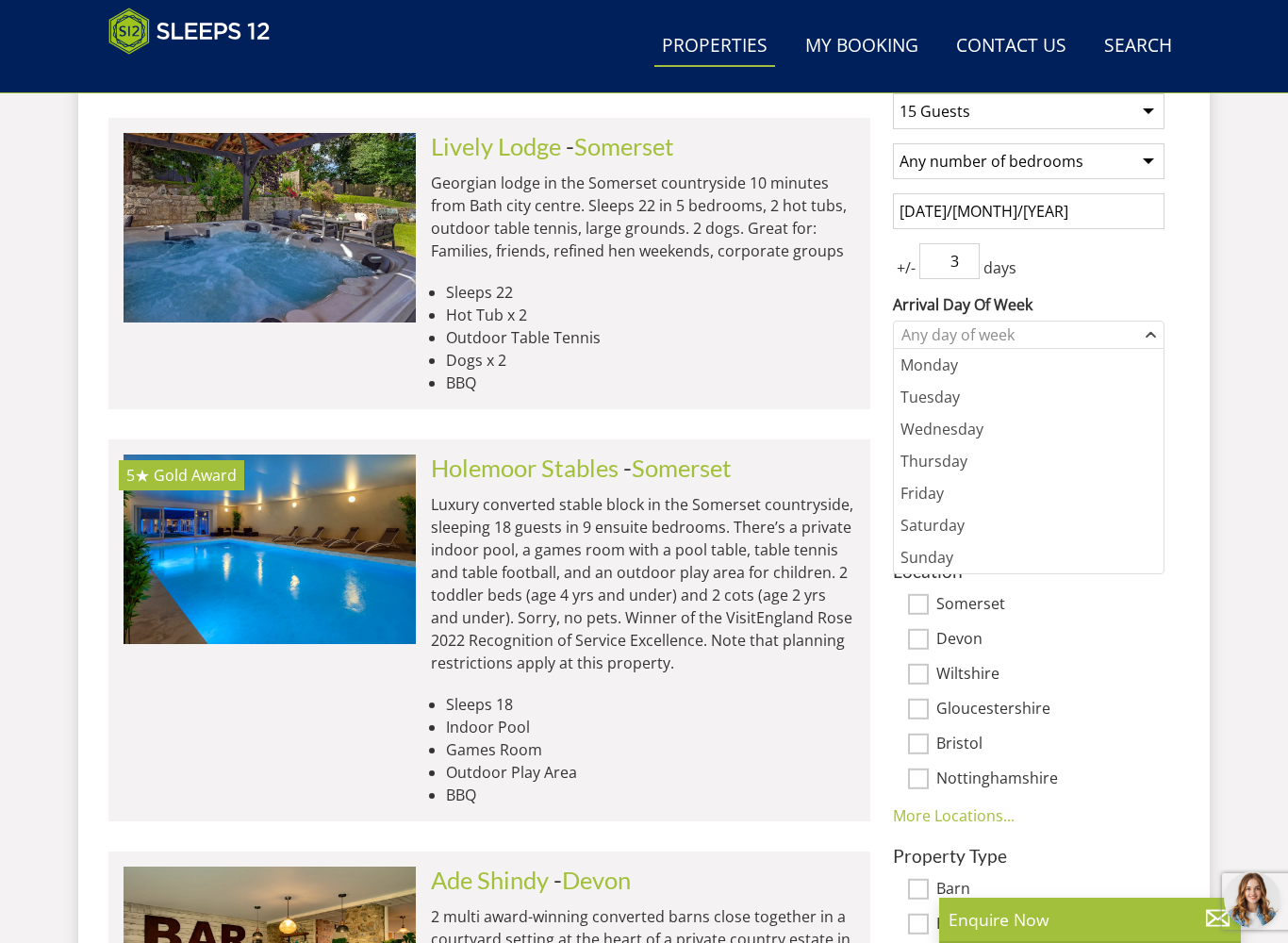 click on "Thursday" at bounding box center (1029, 461) 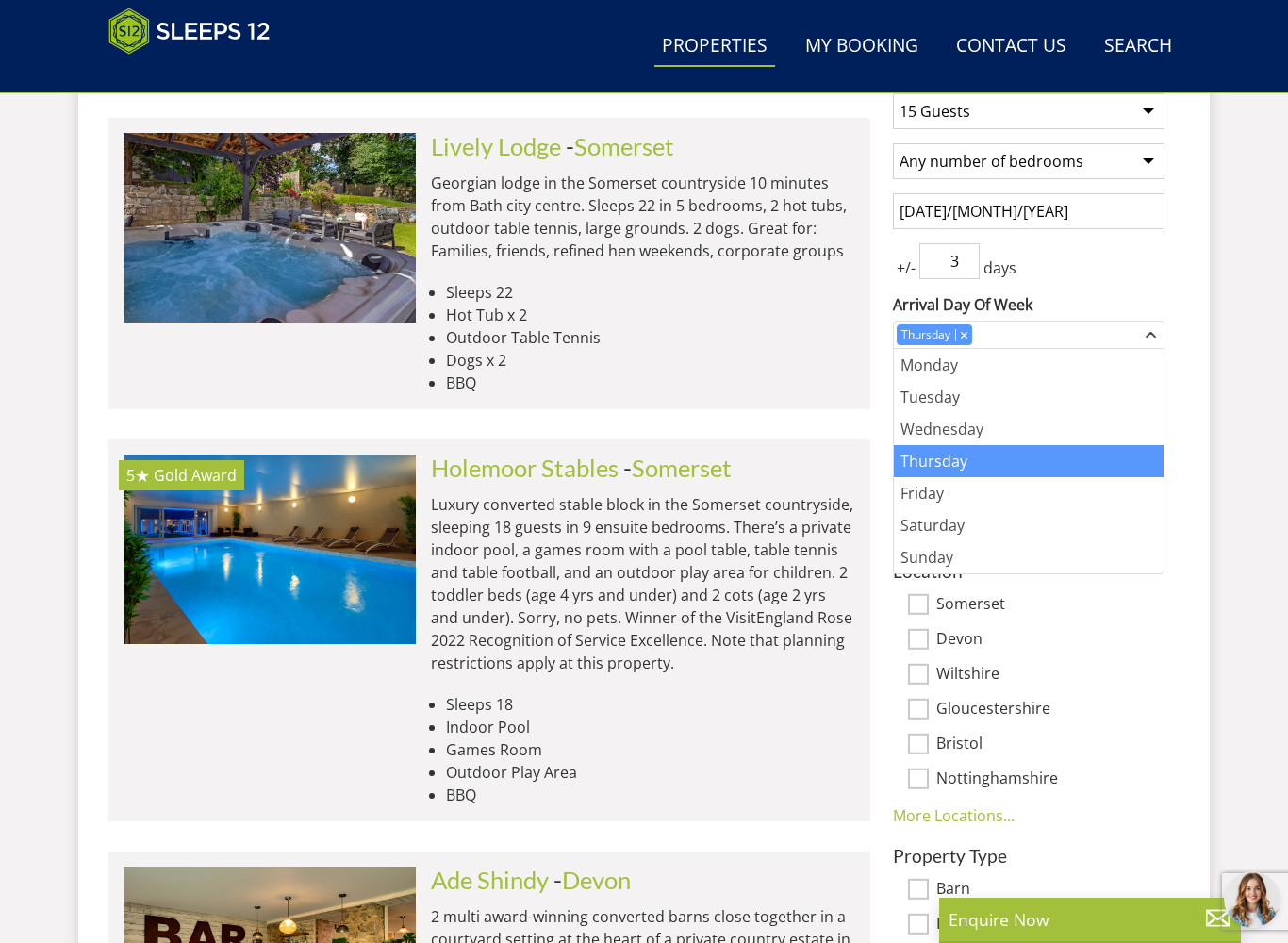 click on "Search
Menu
Properties
My Booking
Contact Us  [PHONE]
Search  Check Availability
Guests
1
2
3
4
5
6
7
8
9
10
11
12
13
14
15
16
17
18
19
20
21
22
23
24
25
26
27
28
29
30
31
32
Date
02/08/2025
Search
Stunning Holiday Homes for Large Groups
Stunning Holiday Homes for Large Groups" at bounding box center (644, 3464) 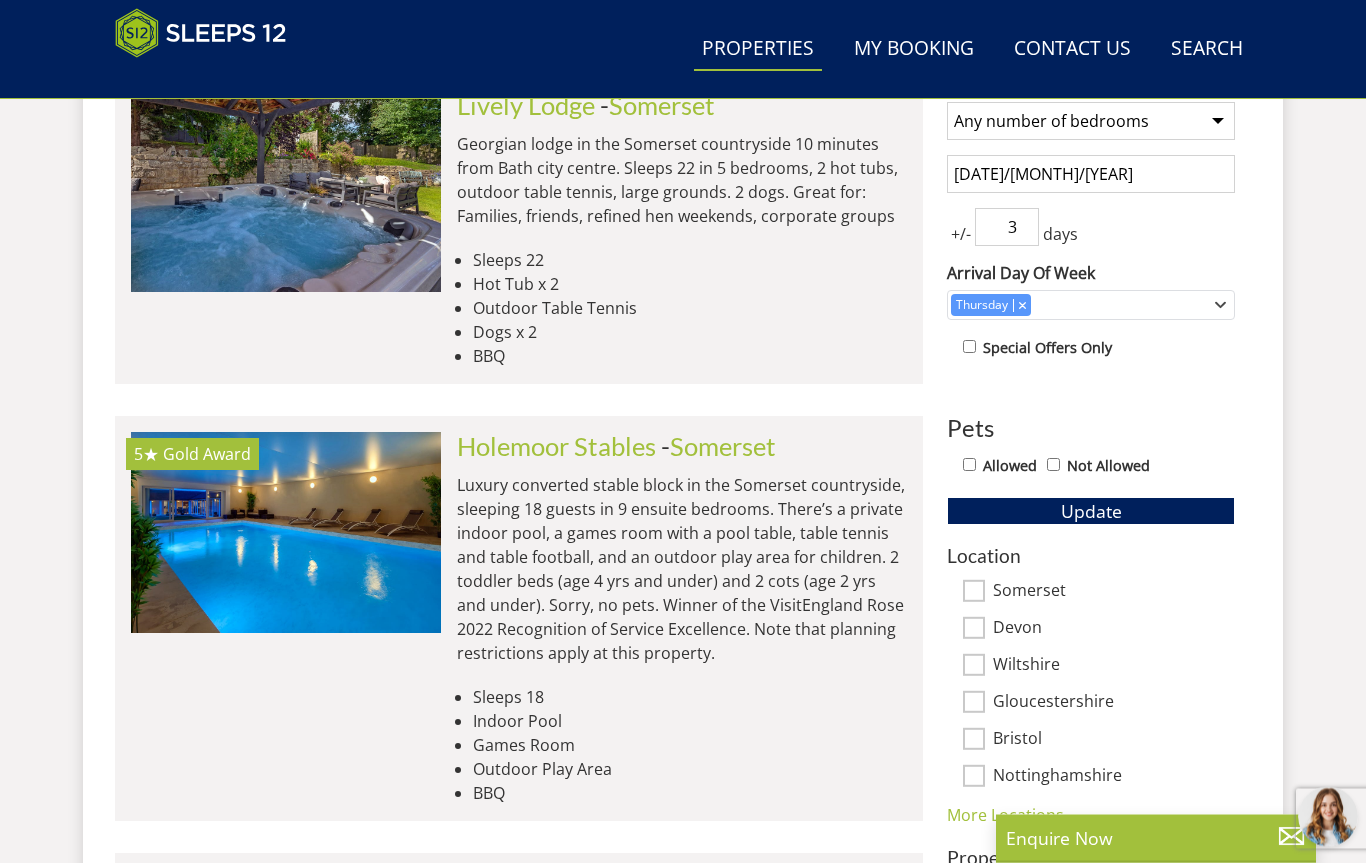scroll, scrollTop: 867, scrollLeft: 0, axis: vertical 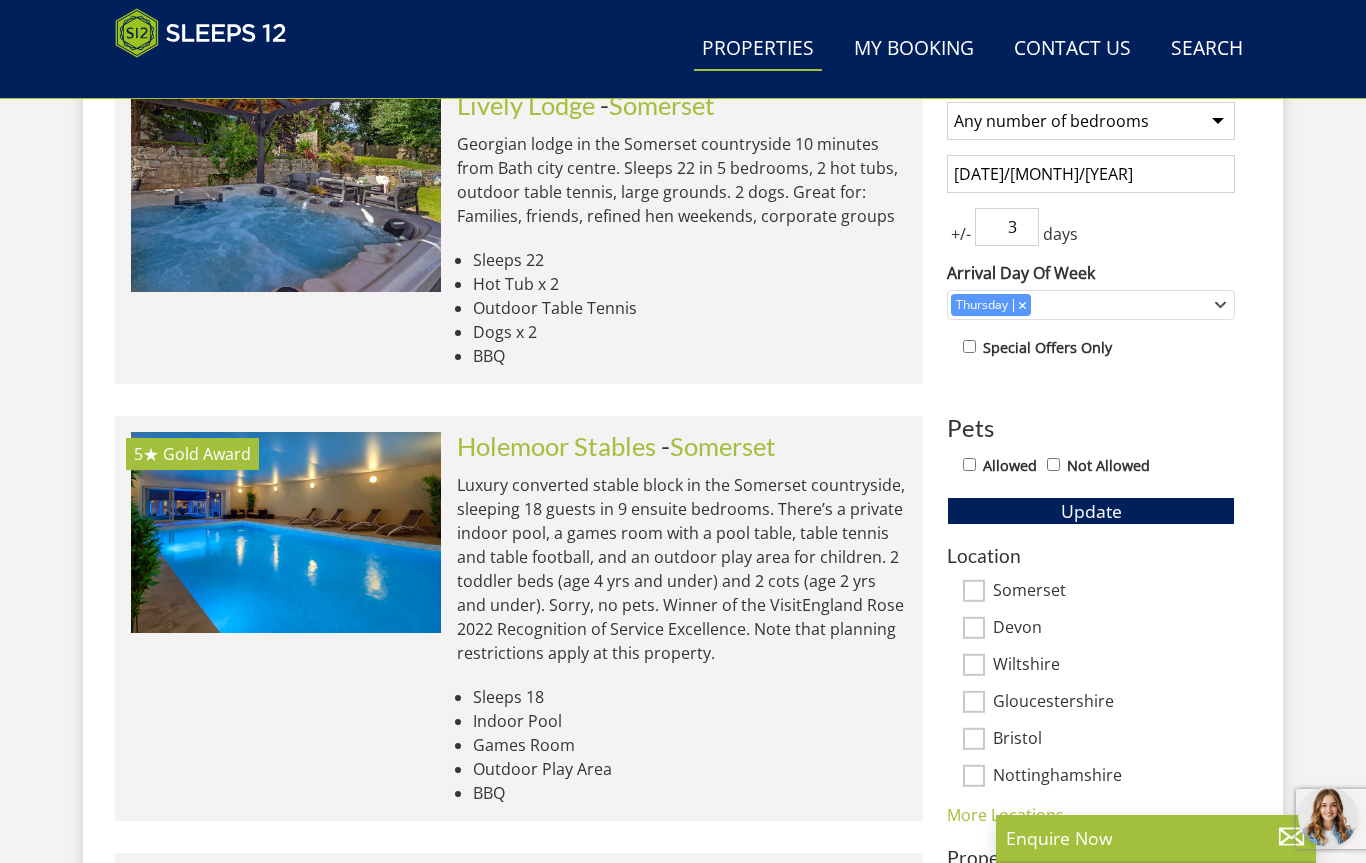 click on "Update" at bounding box center (1091, 511) 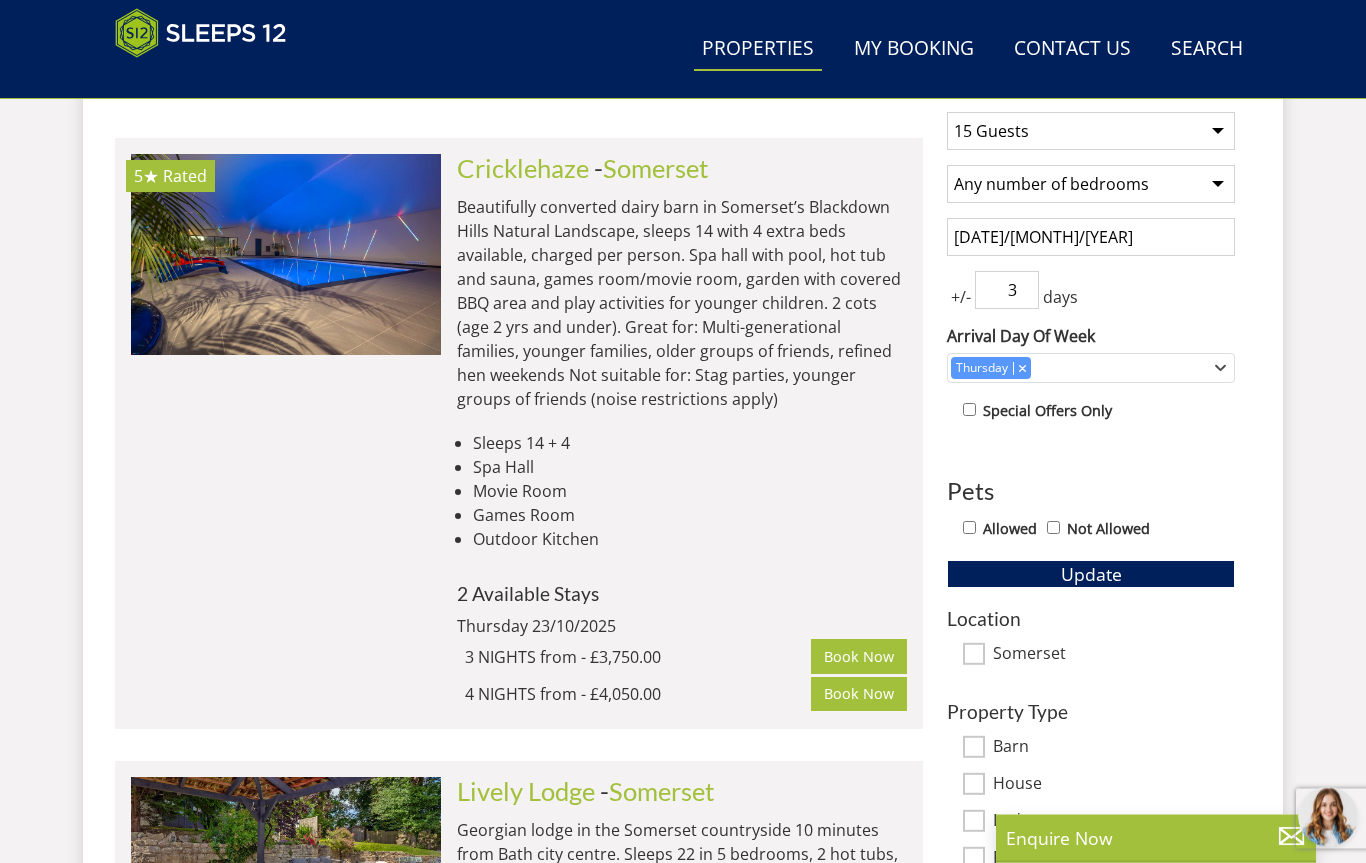 scroll, scrollTop: 804, scrollLeft: 0, axis: vertical 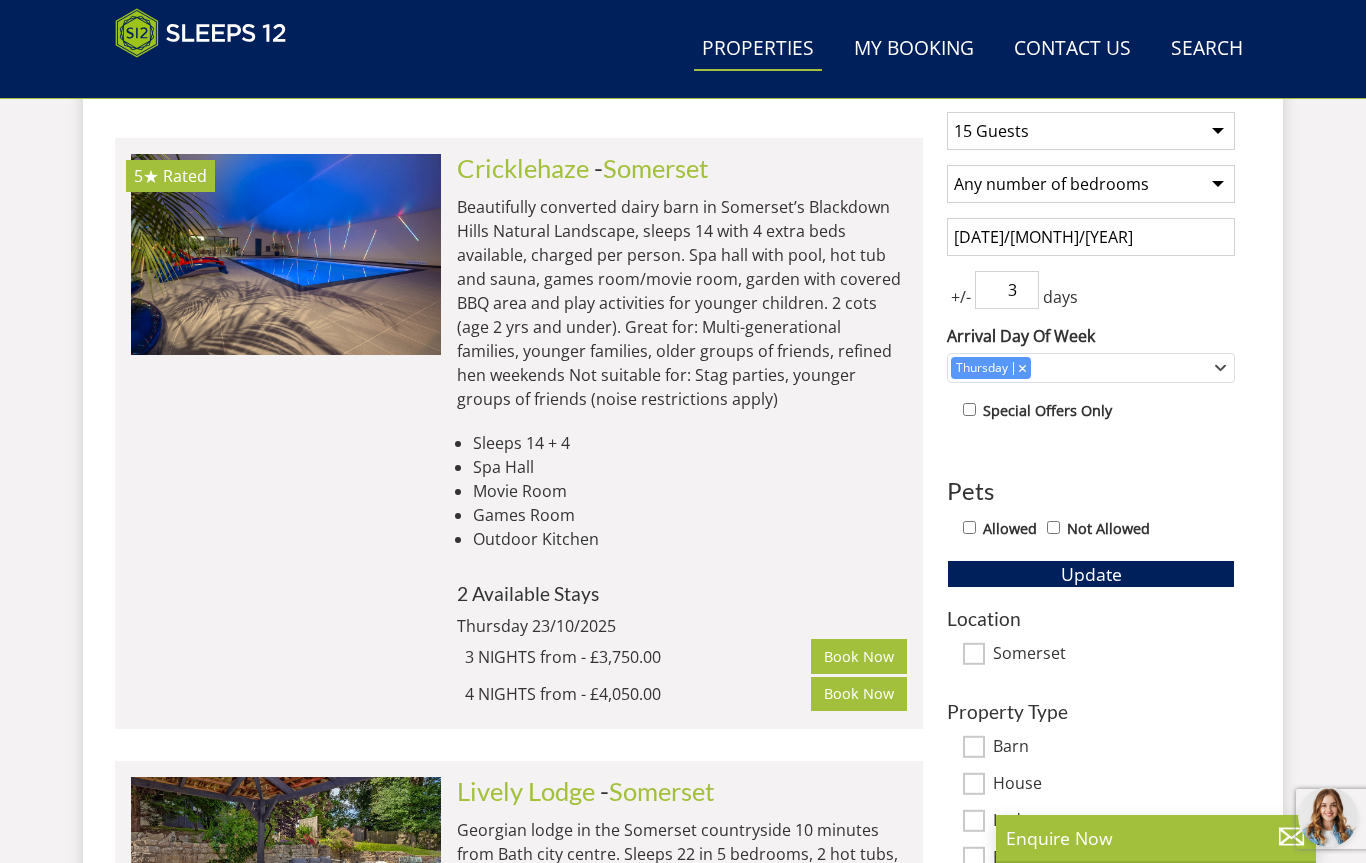 click at bounding box center [286, 254] 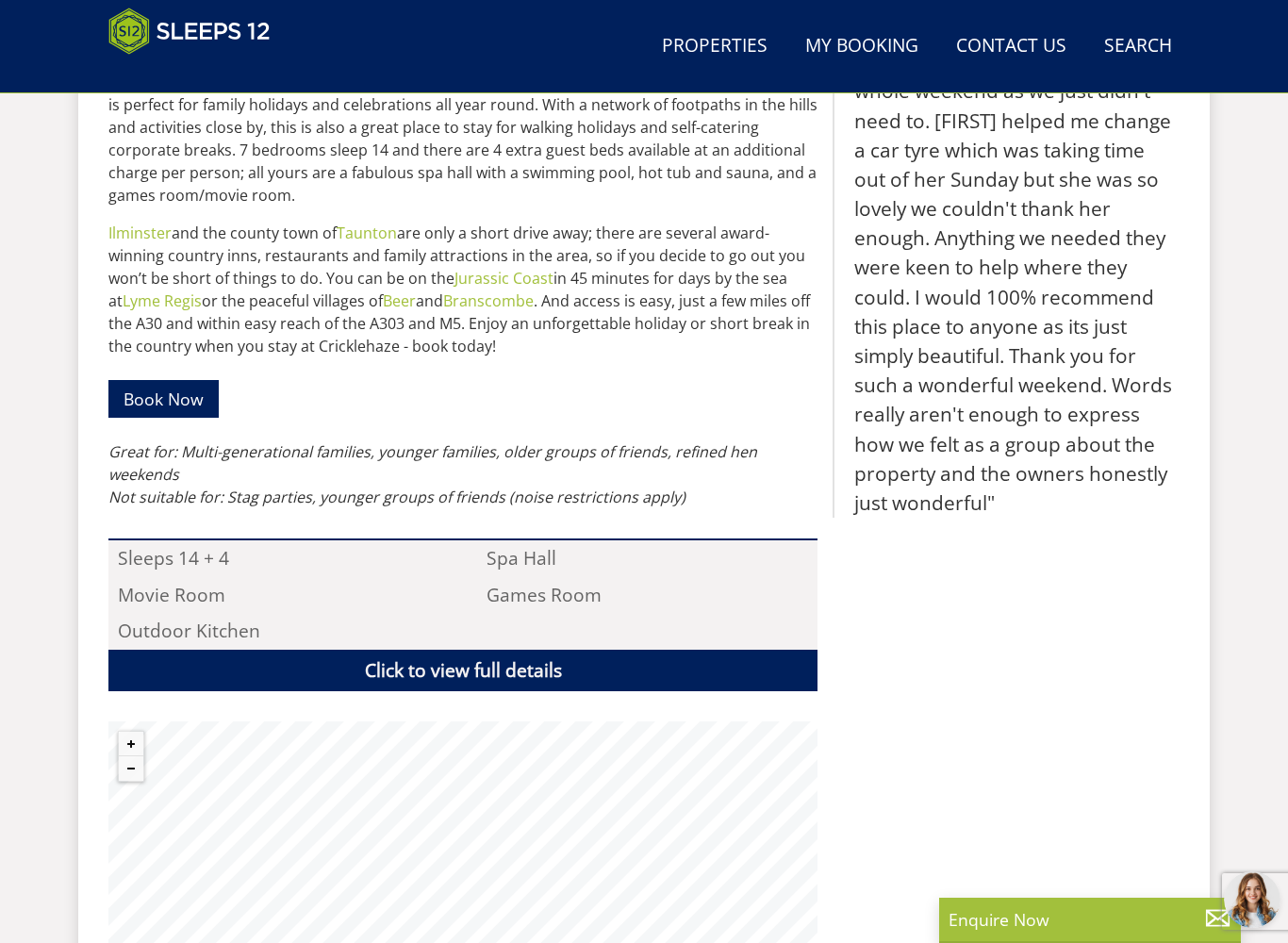 scroll, scrollTop: 1007, scrollLeft: 0, axis: vertical 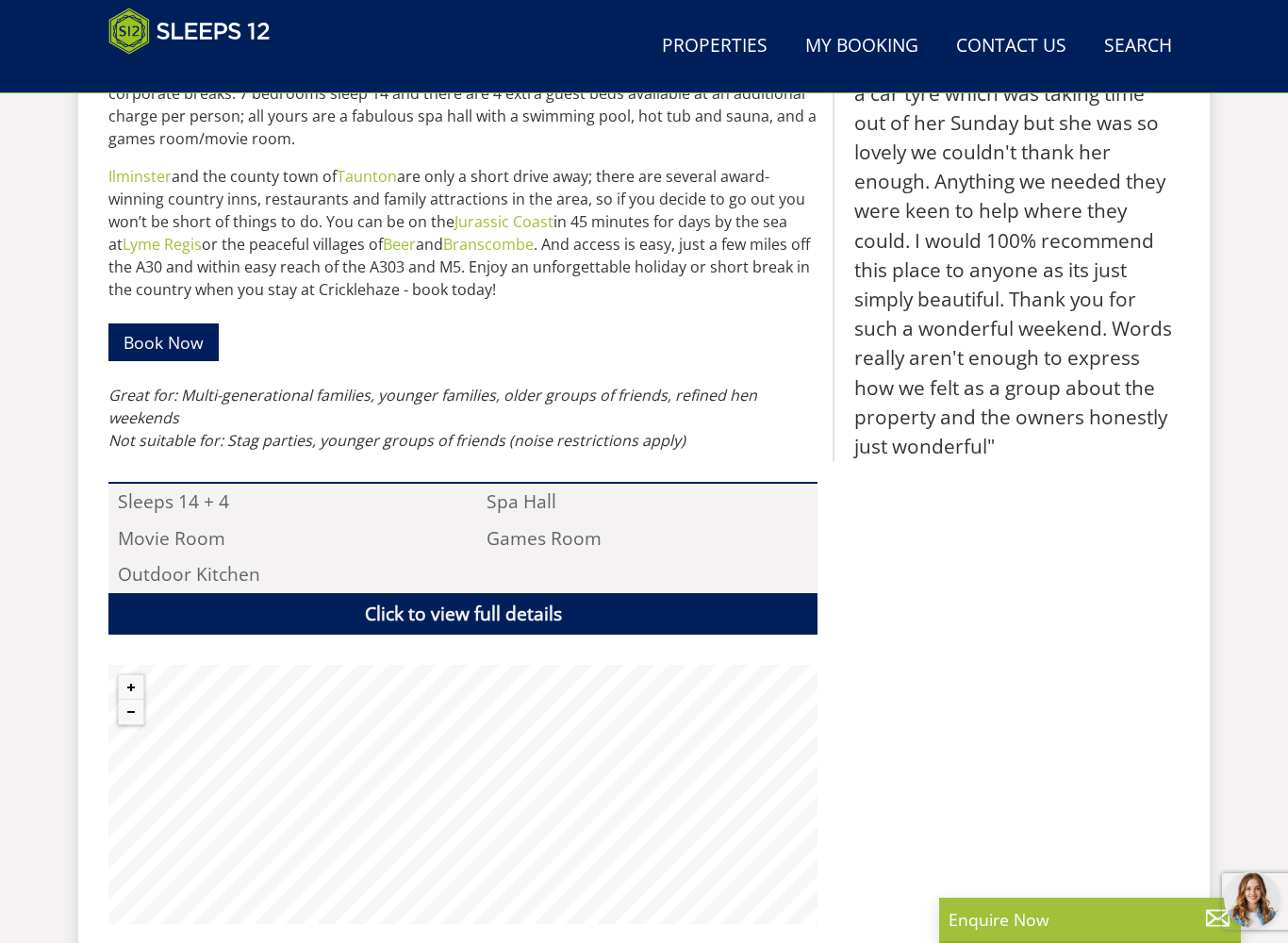 click on "Click to view full details" at bounding box center [463, 614] 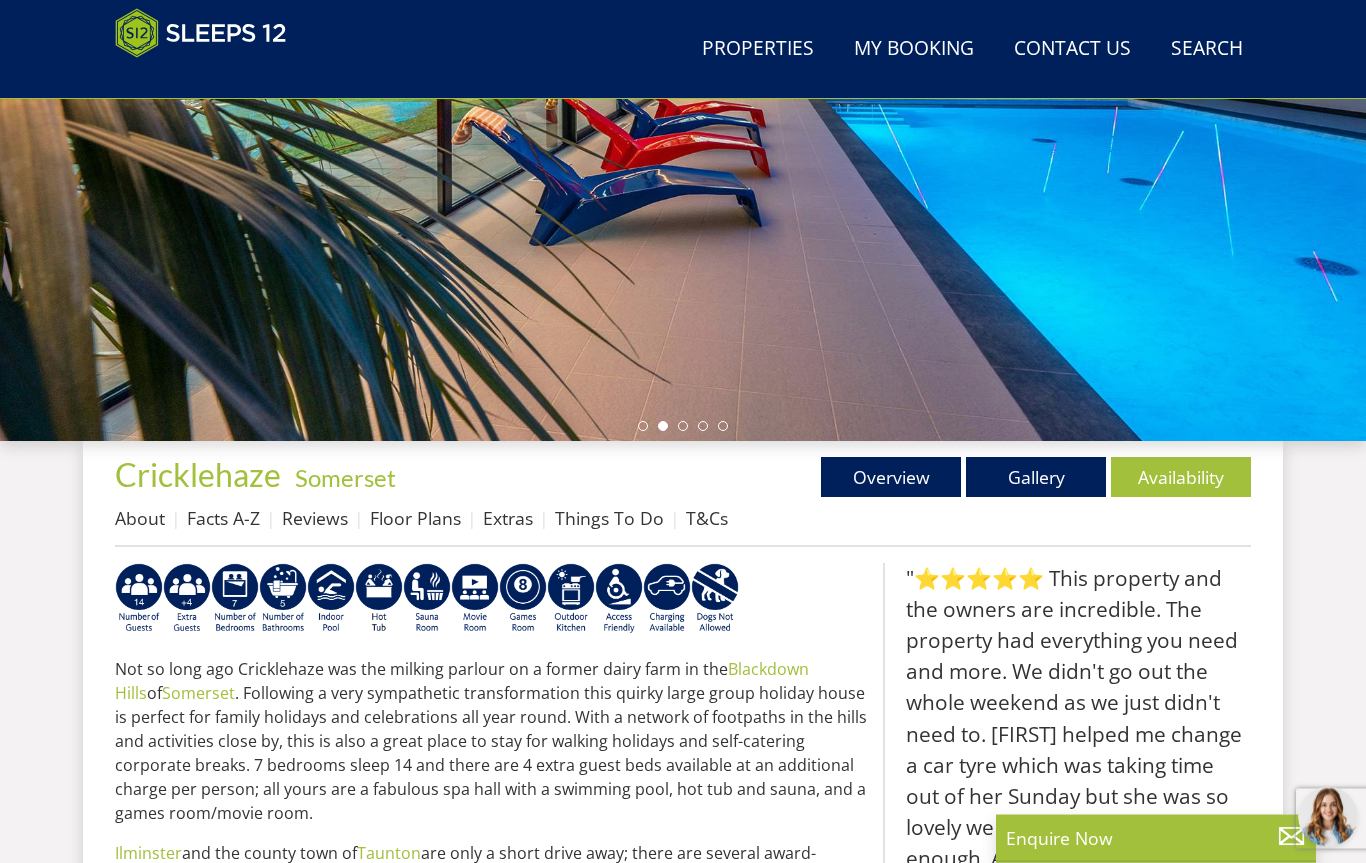 scroll, scrollTop: 402, scrollLeft: 0, axis: vertical 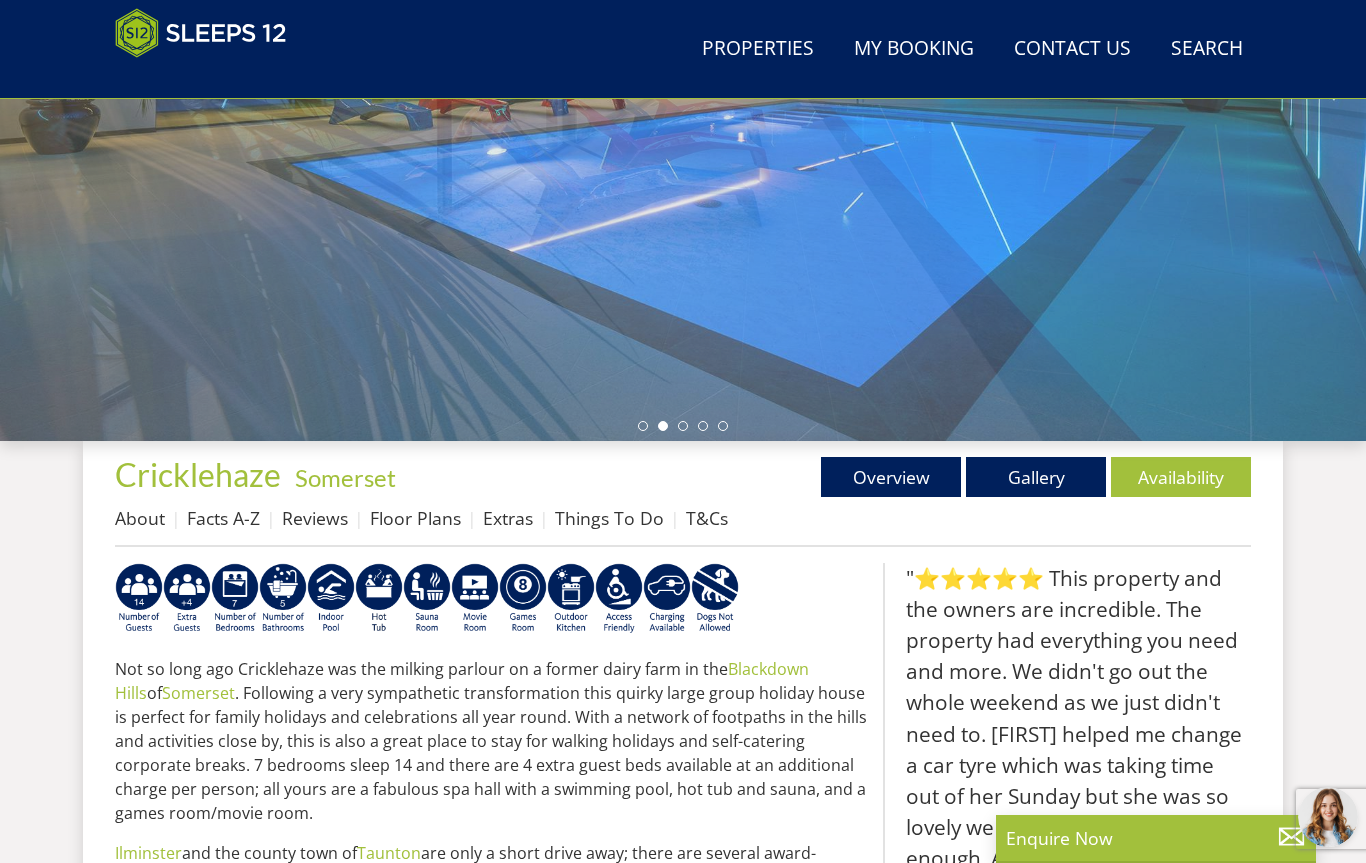 click on "Gallery" at bounding box center (1036, 477) 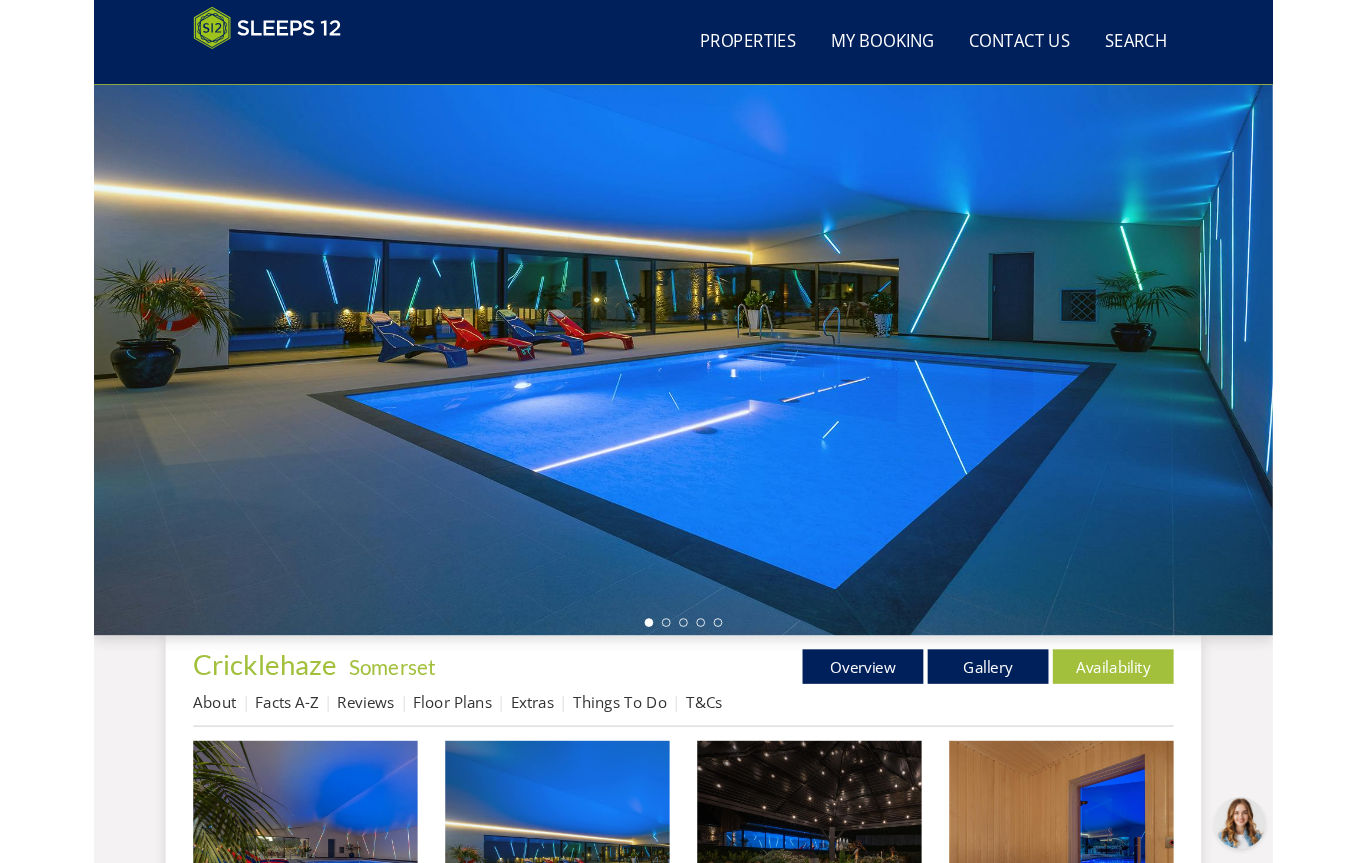 scroll, scrollTop: 97, scrollLeft: 0, axis: vertical 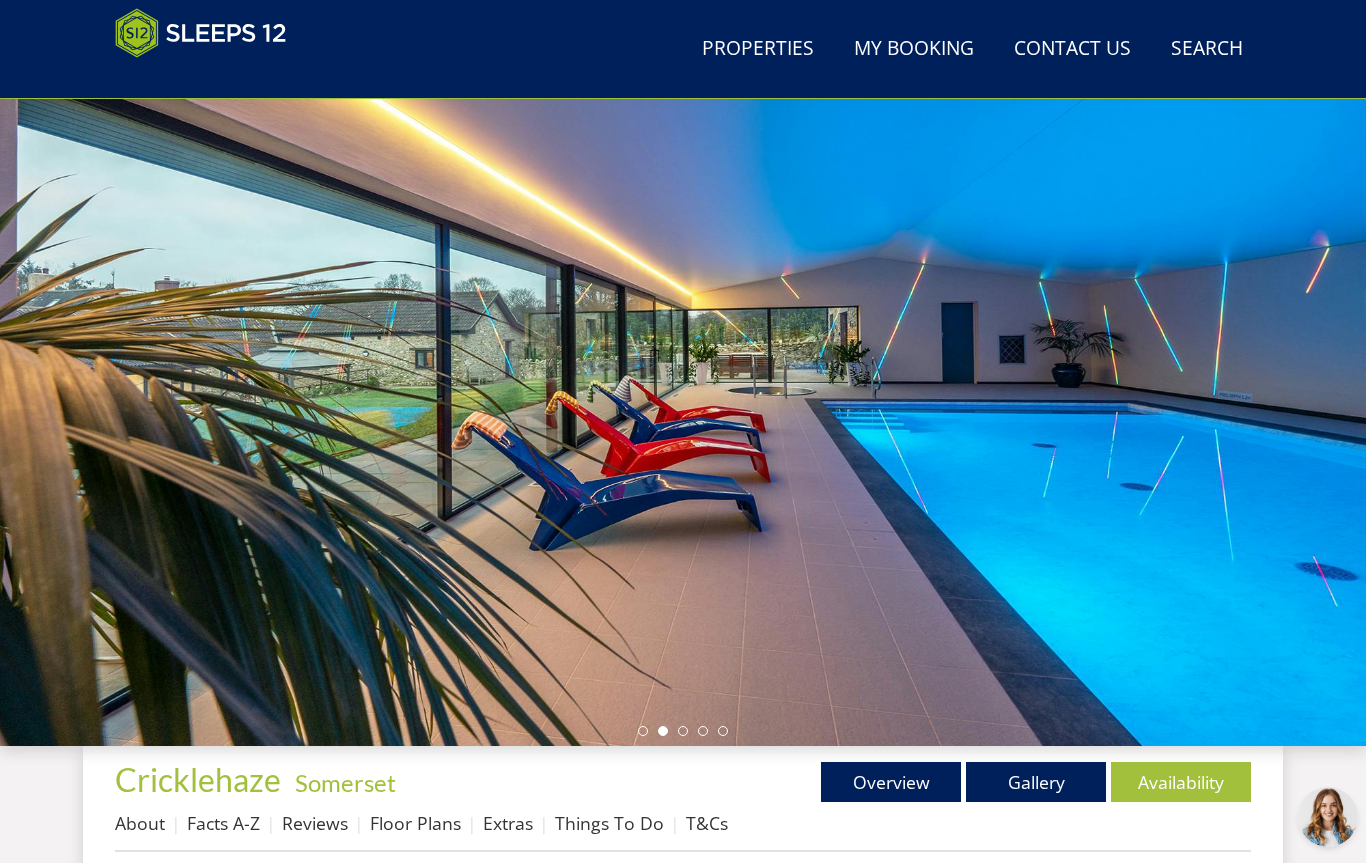 click at bounding box center [683, 396] 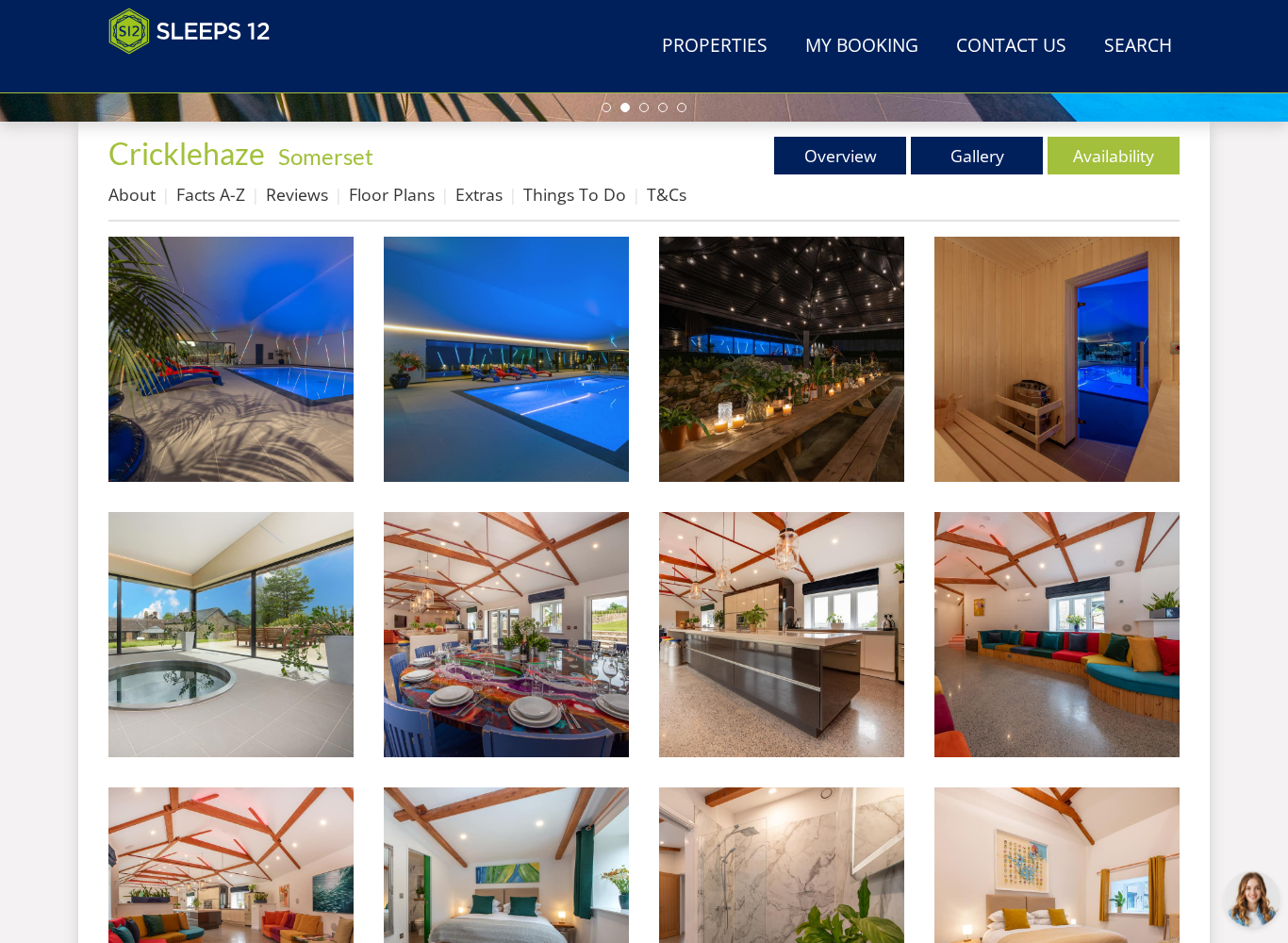 scroll, scrollTop: 673, scrollLeft: 0, axis: vertical 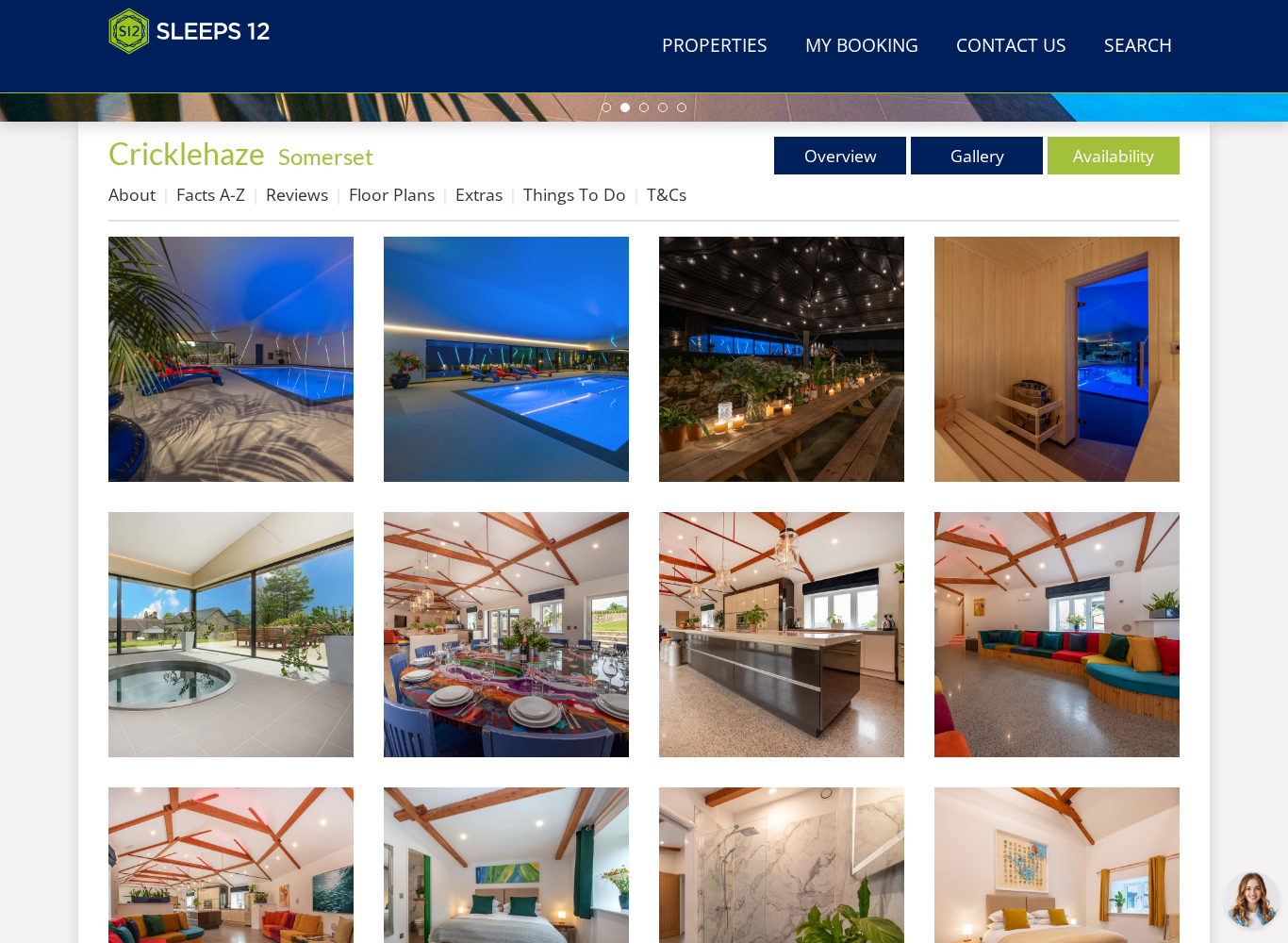 click at bounding box center [231, 359] 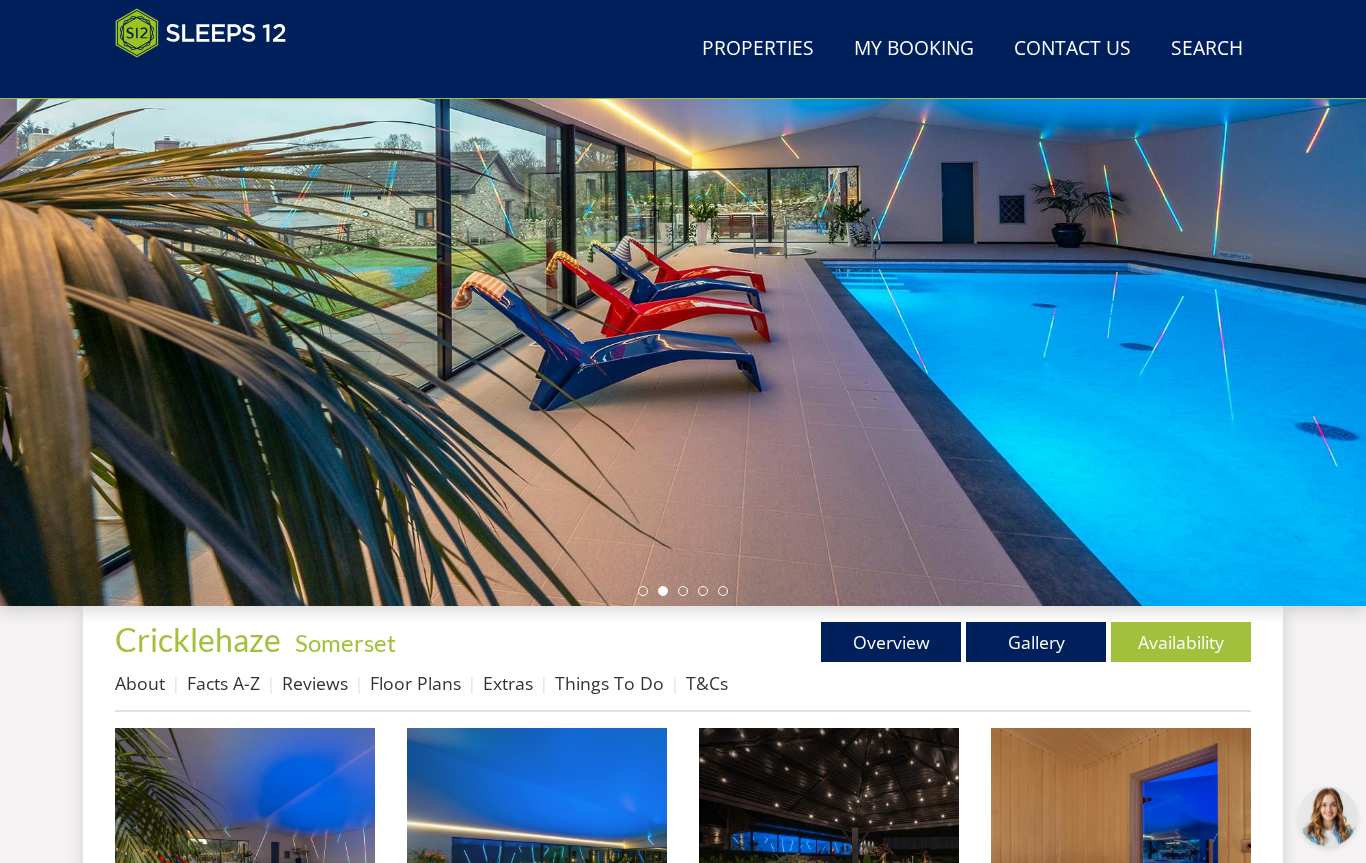 scroll, scrollTop: 0, scrollLeft: 0, axis: both 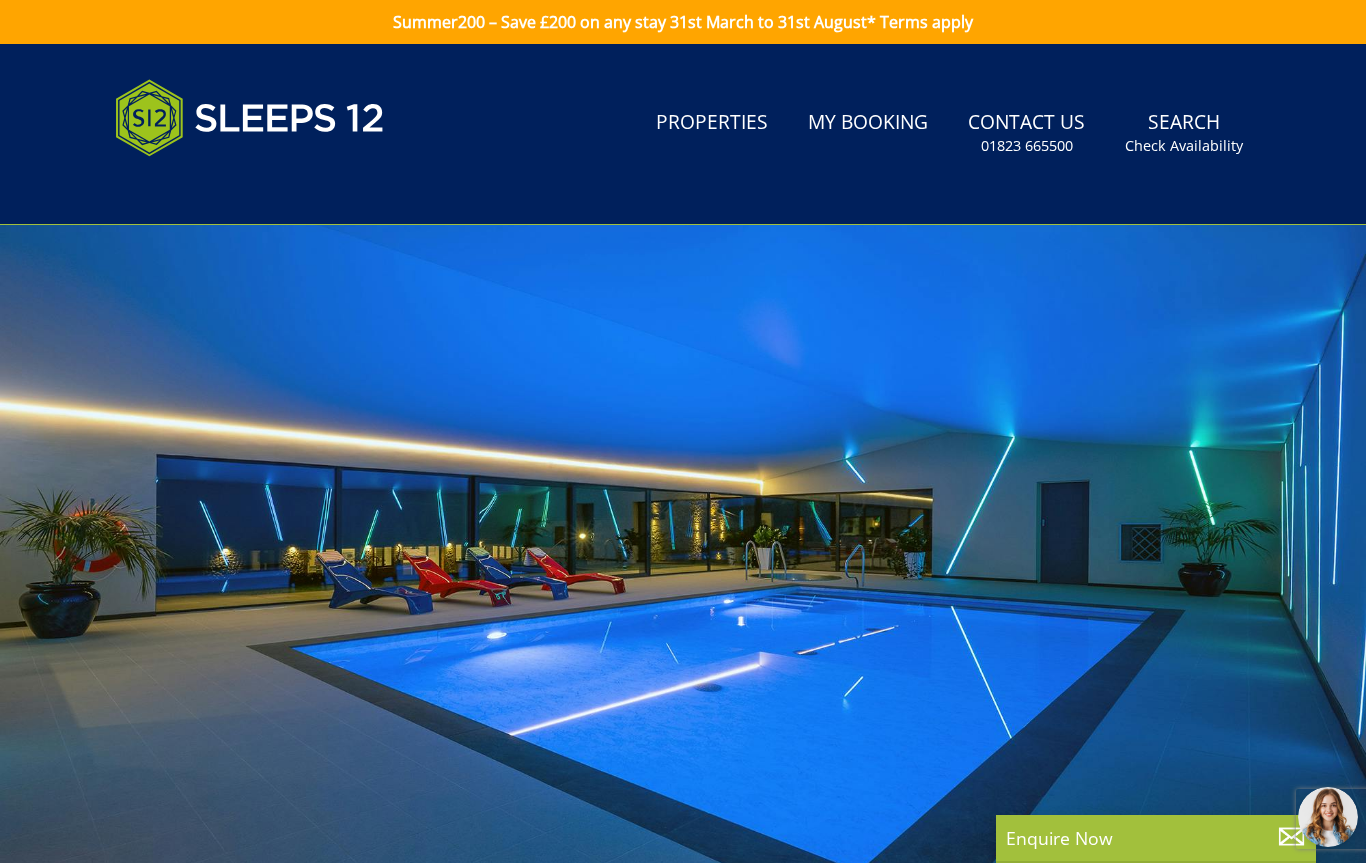 select on "15" 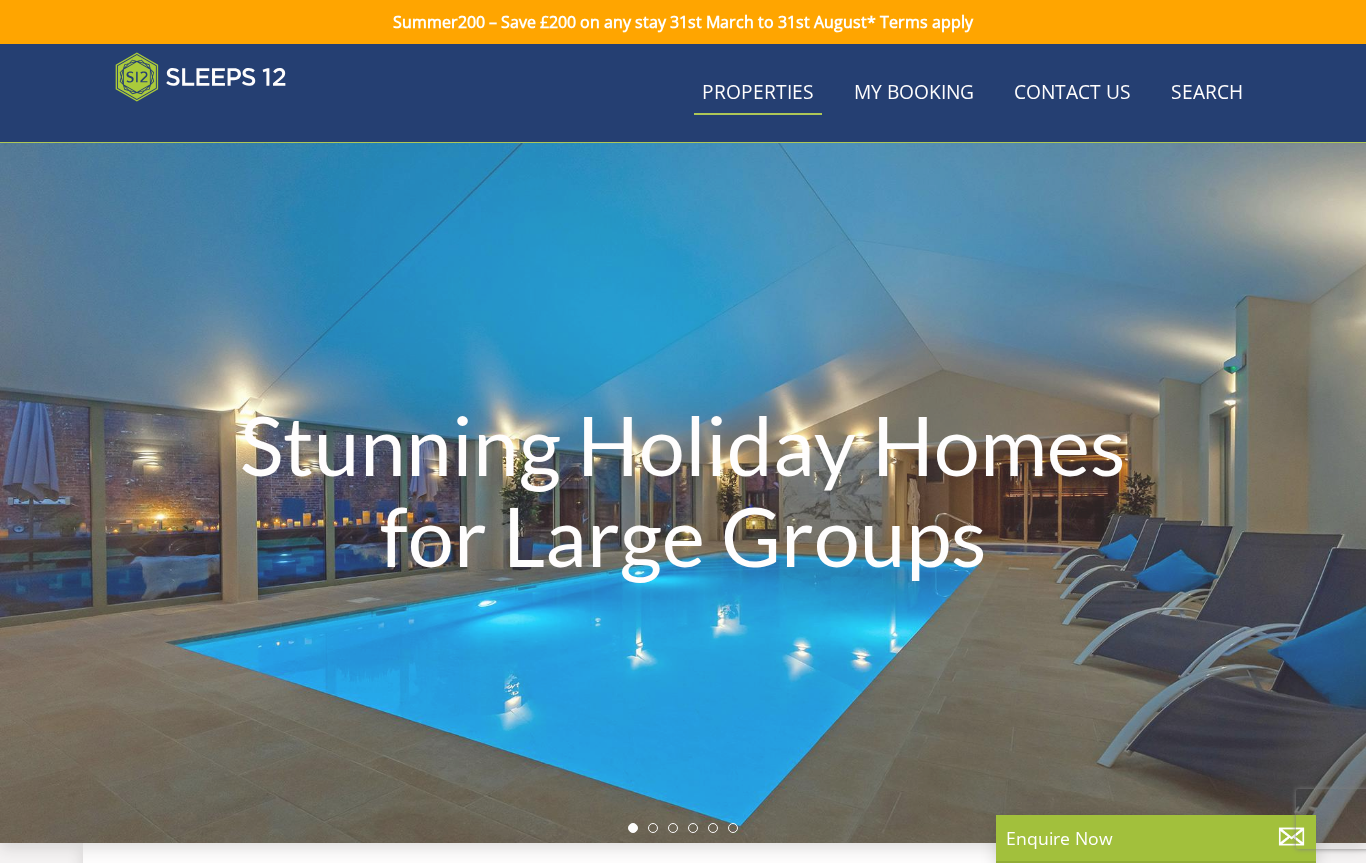 scroll, scrollTop: 804, scrollLeft: 0, axis: vertical 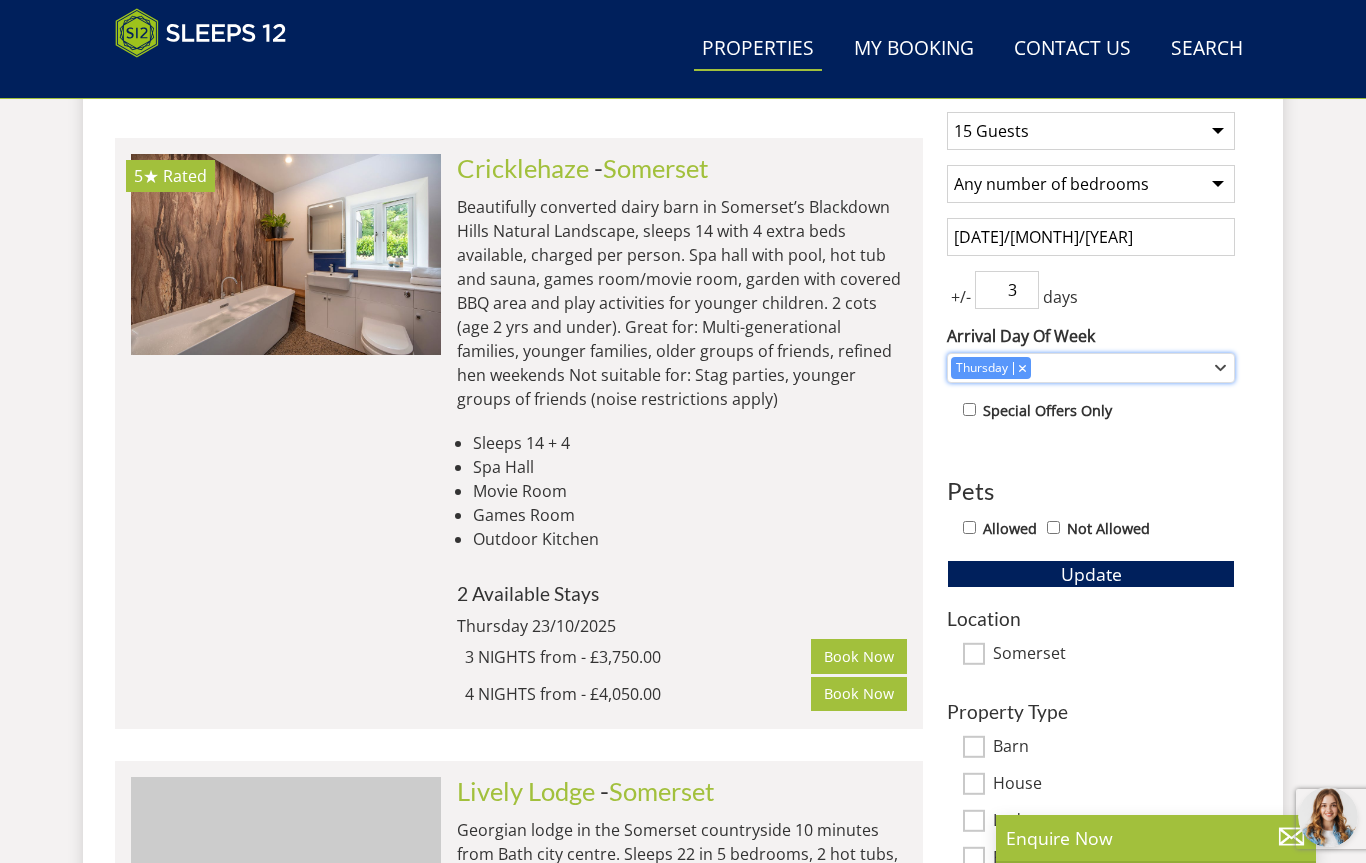 click on "Thursday" at bounding box center [1080, 368] 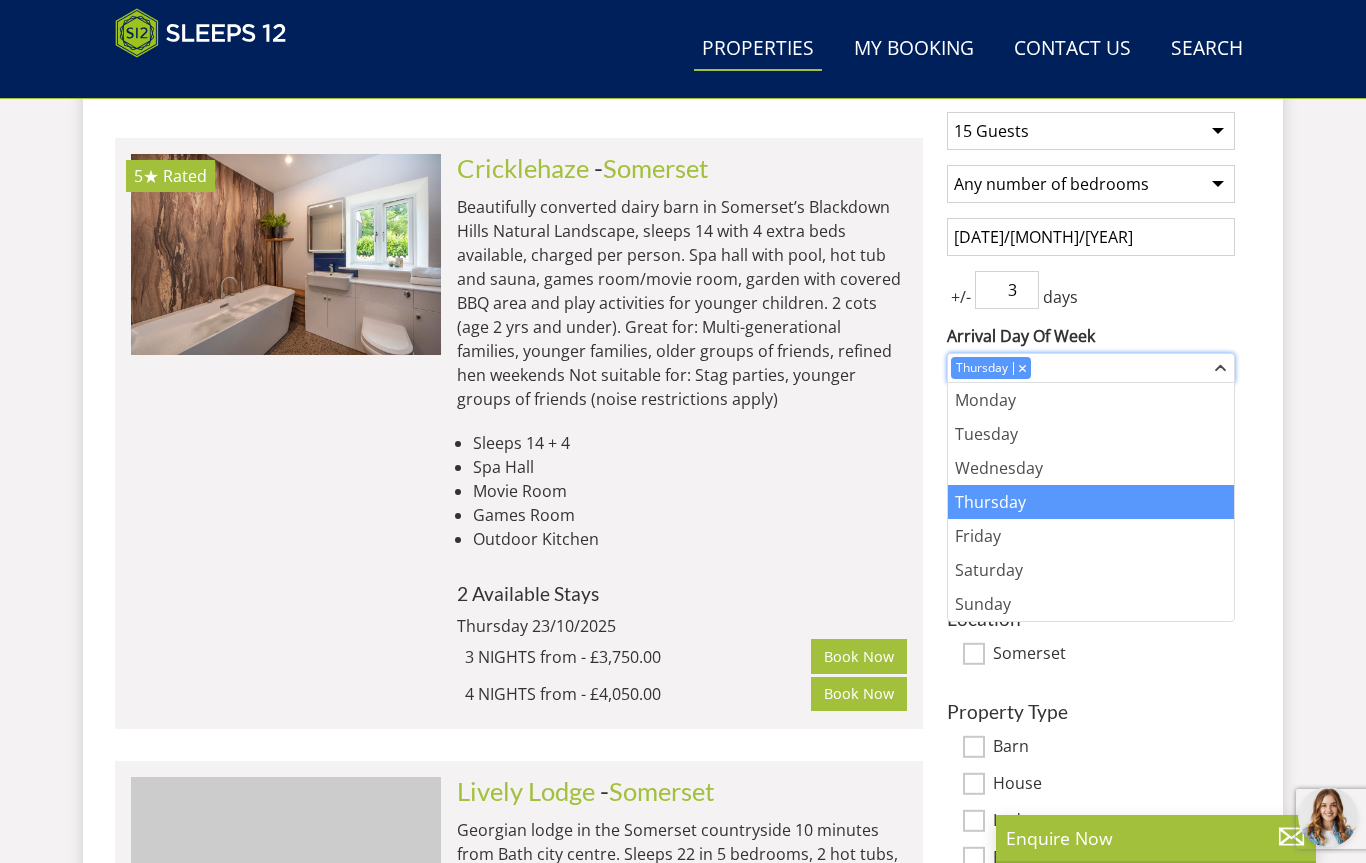 click 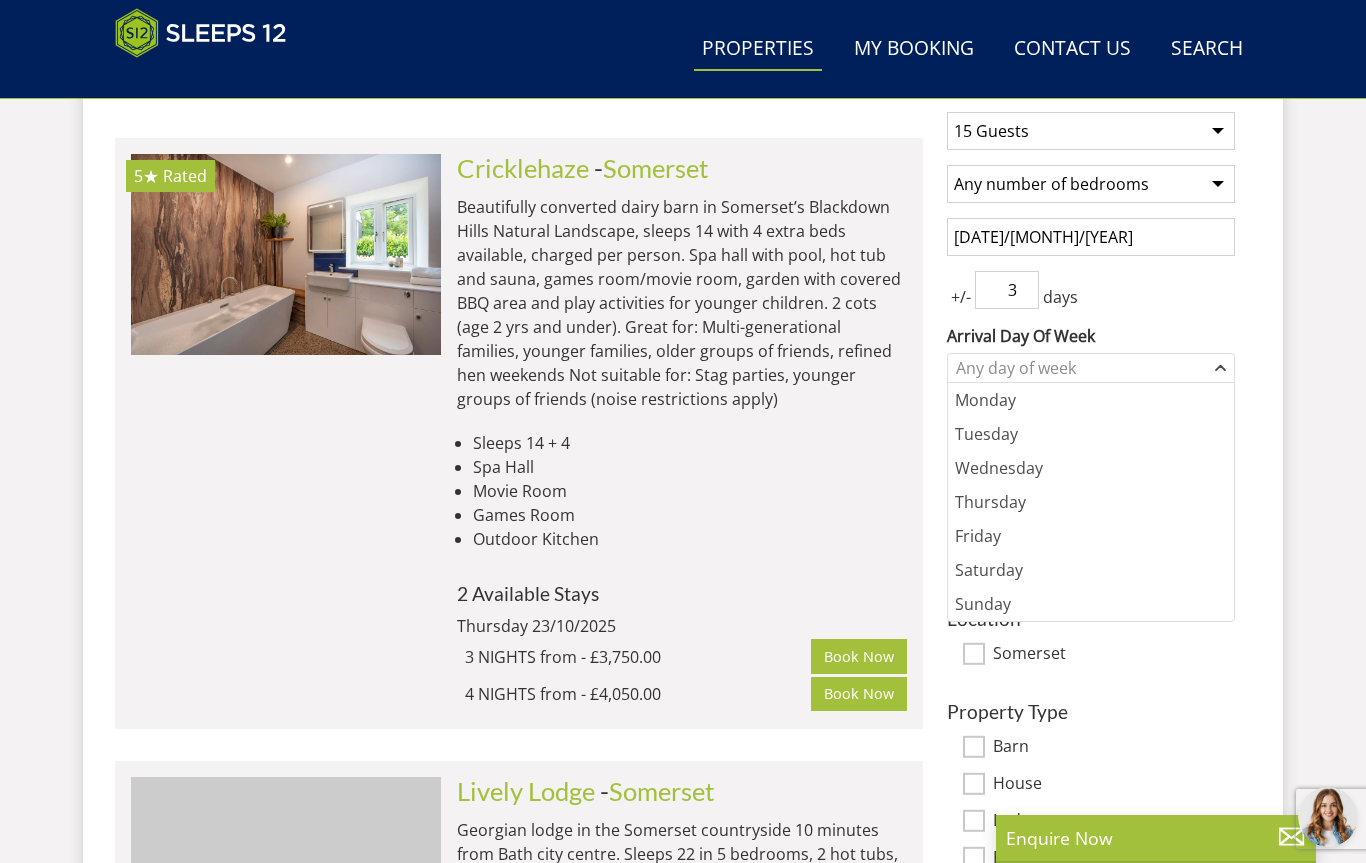 click on "Search
Menu
Properties
My Booking
Contact Us  [PHONE]
Search  Check Availability
Guests
1
2
3
4
5
6
7
8
9
10
11
12
13
14
15
16
17
18
19
20
21
22
23
24
25
26
27
28
29
30
31
32
Date
08/02/2025
Search
Stunning Holiday Homes for Large Groups
Stunning Holiday Homes for Large Groups" at bounding box center (683, 268) 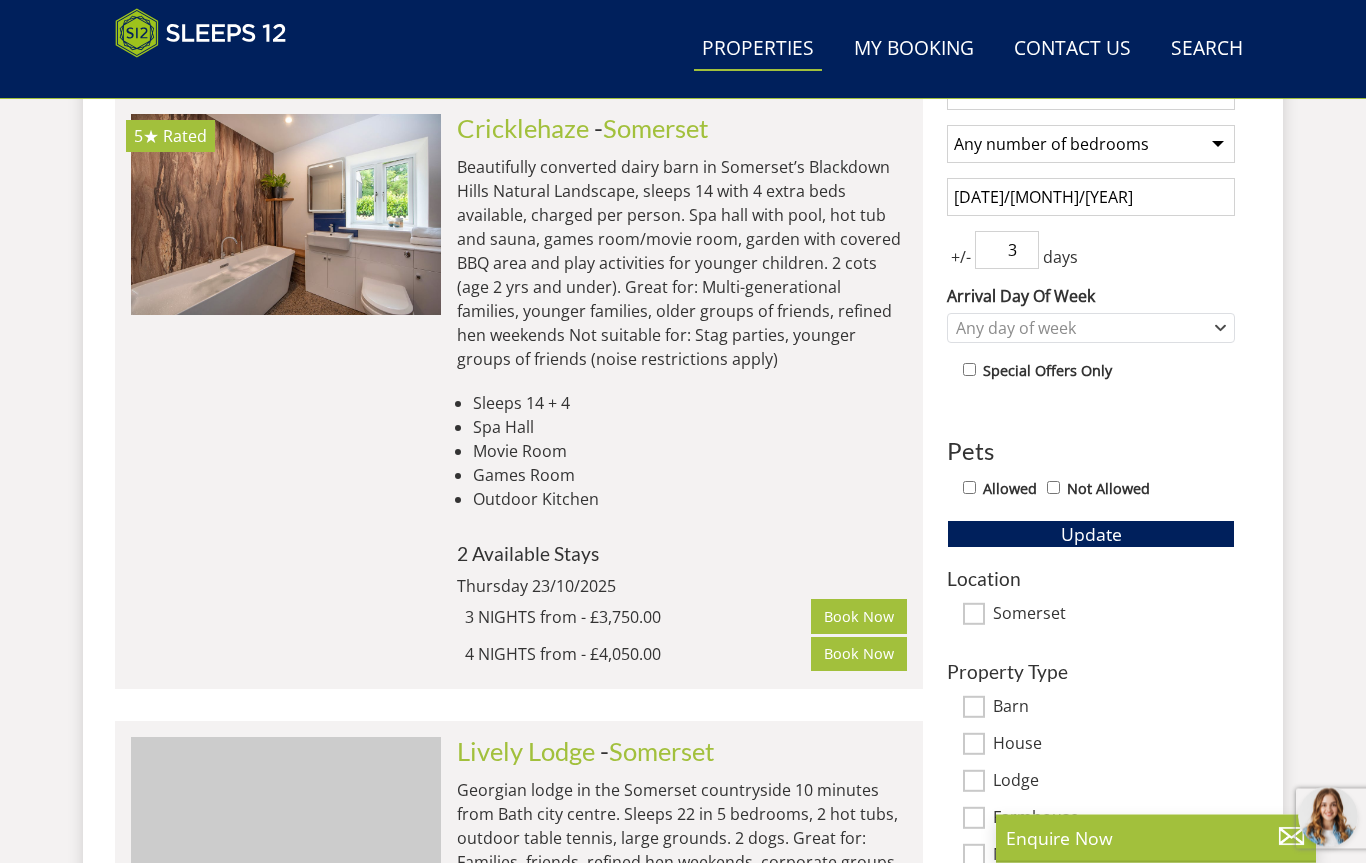 scroll, scrollTop: 844, scrollLeft: 0, axis: vertical 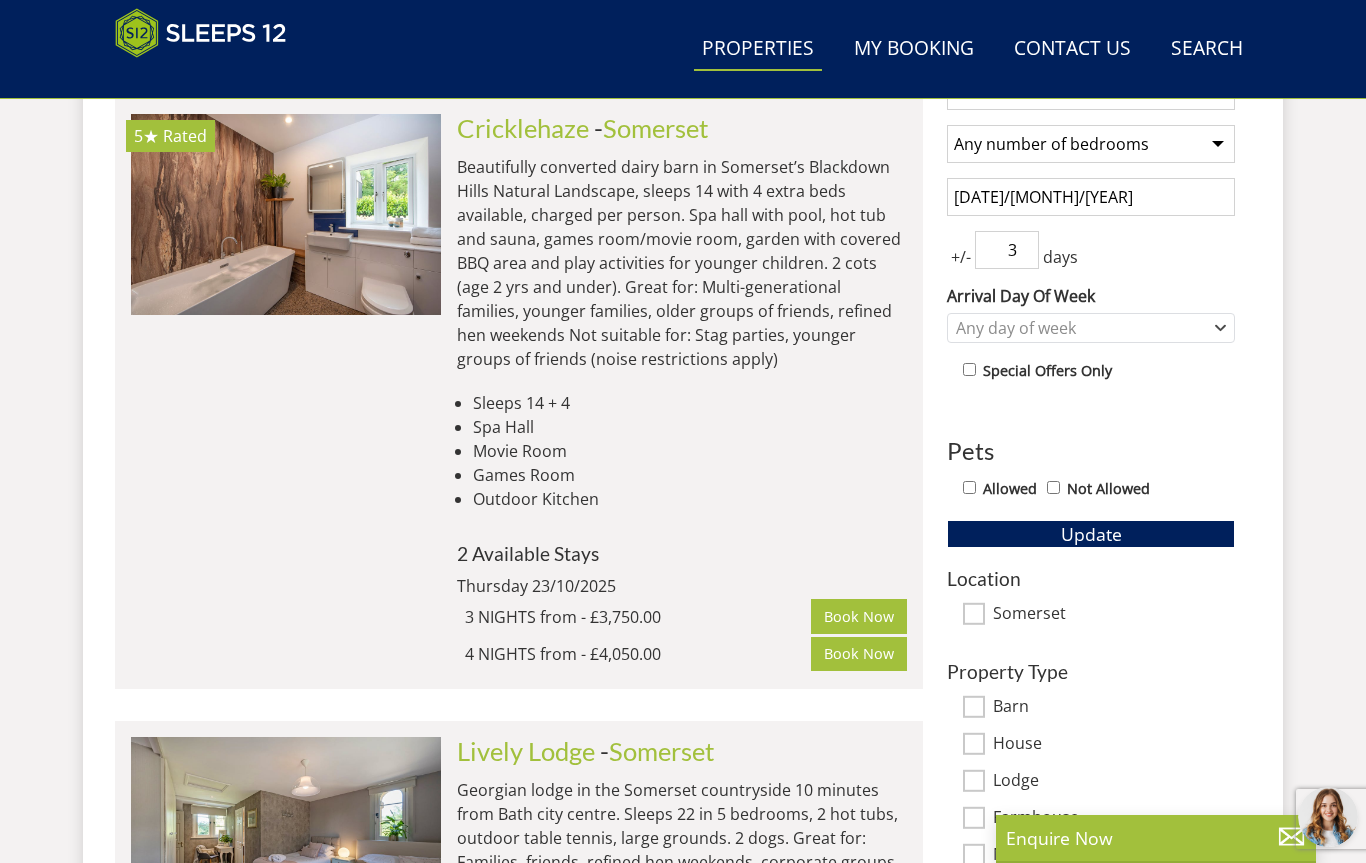 click on "Update" at bounding box center [1091, 534] 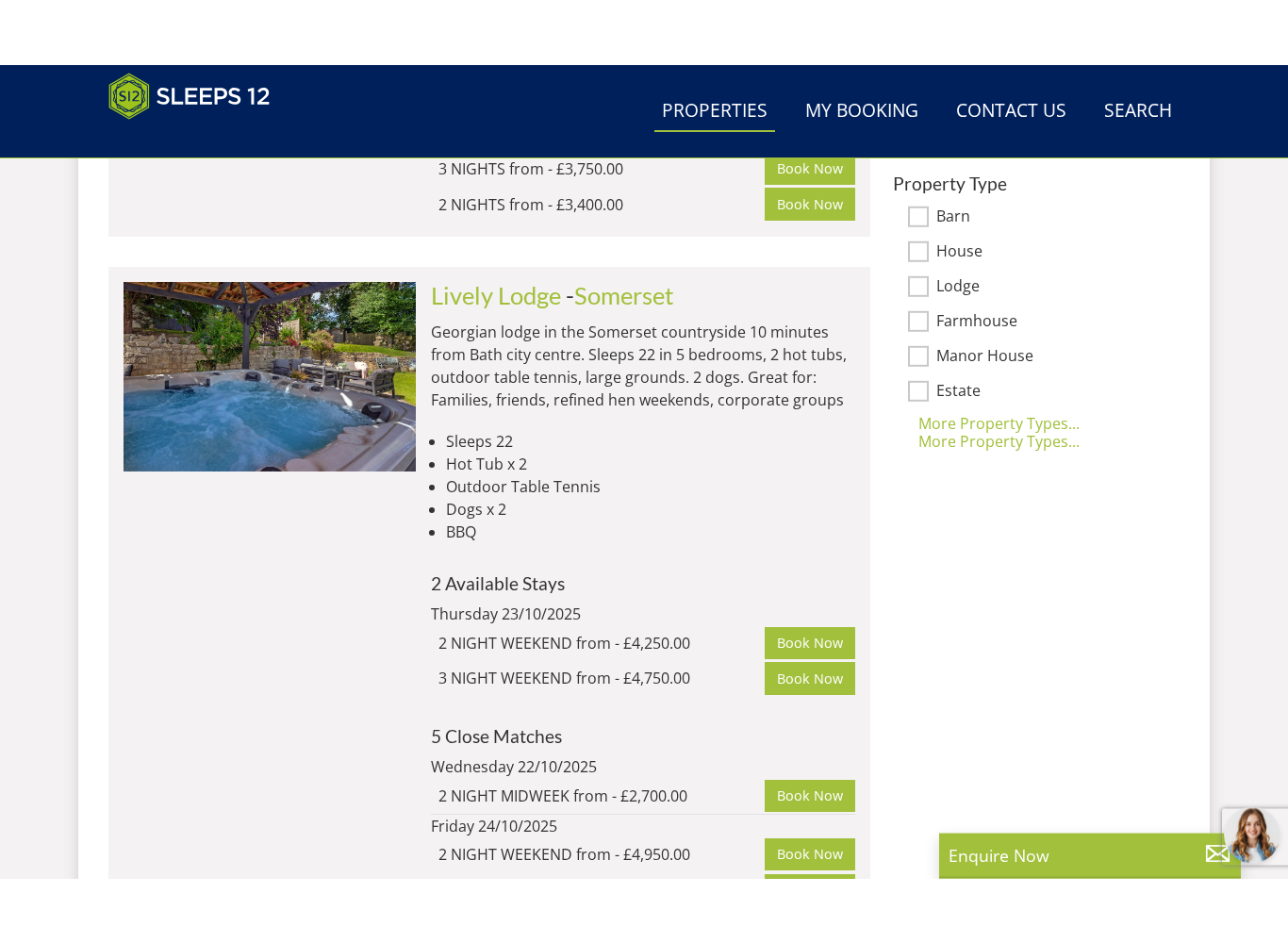 scroll, scrollTop: 1466, scrollLeft: 0, axis: vertical 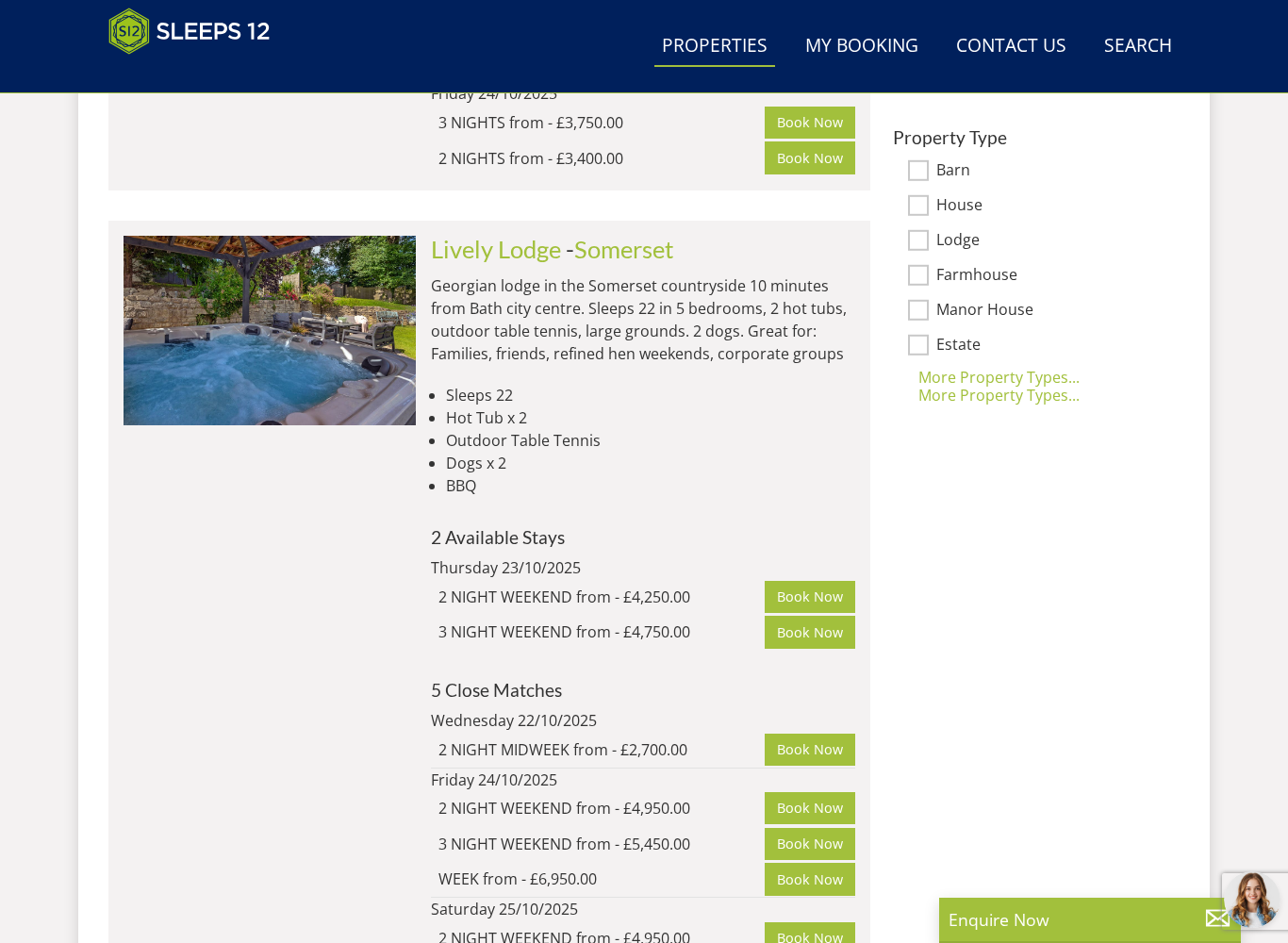 click at bounding box center [270, 330] 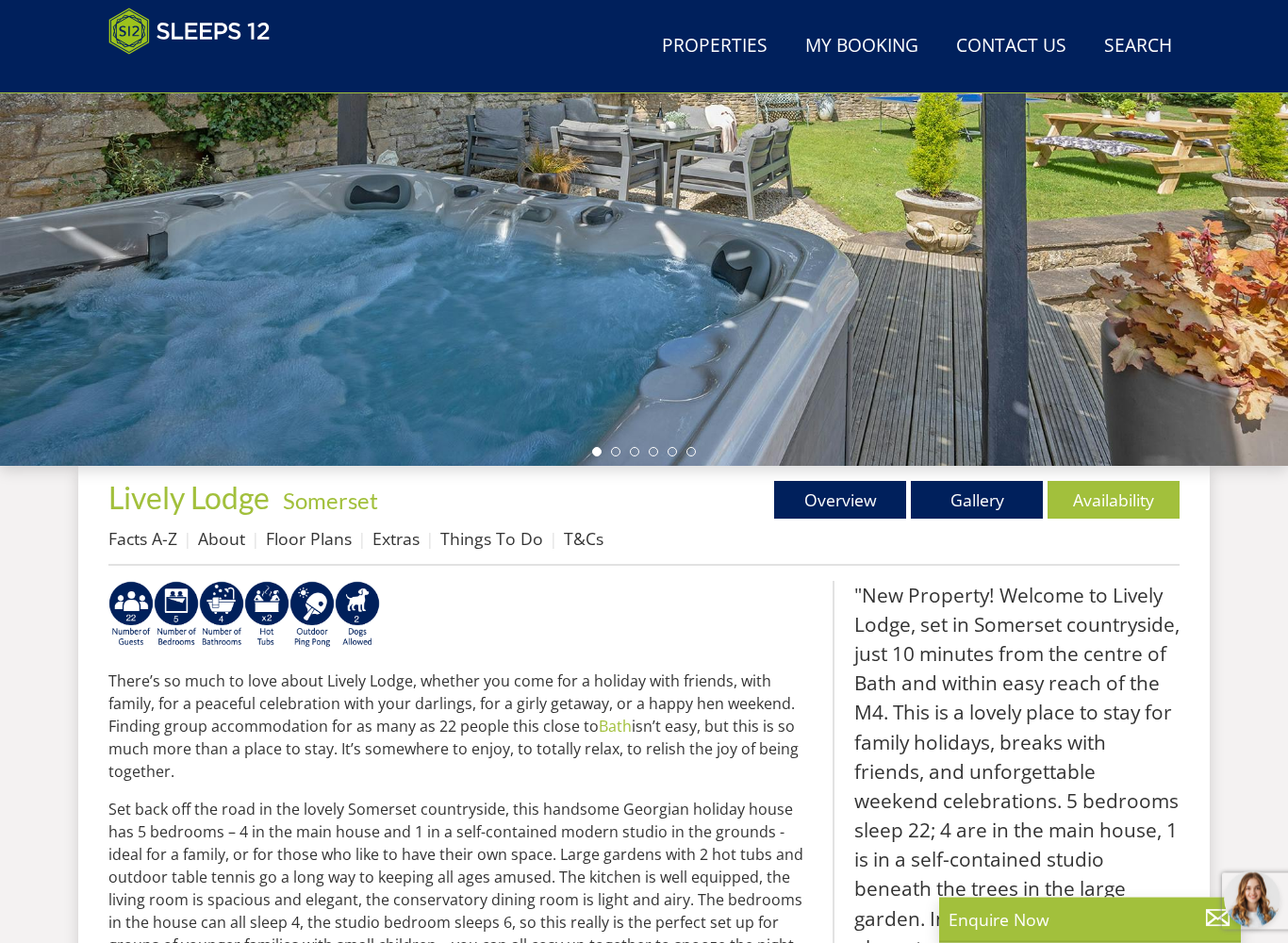 scroll, scrollTop: 329, scrollLeft: 0, axis: vertical 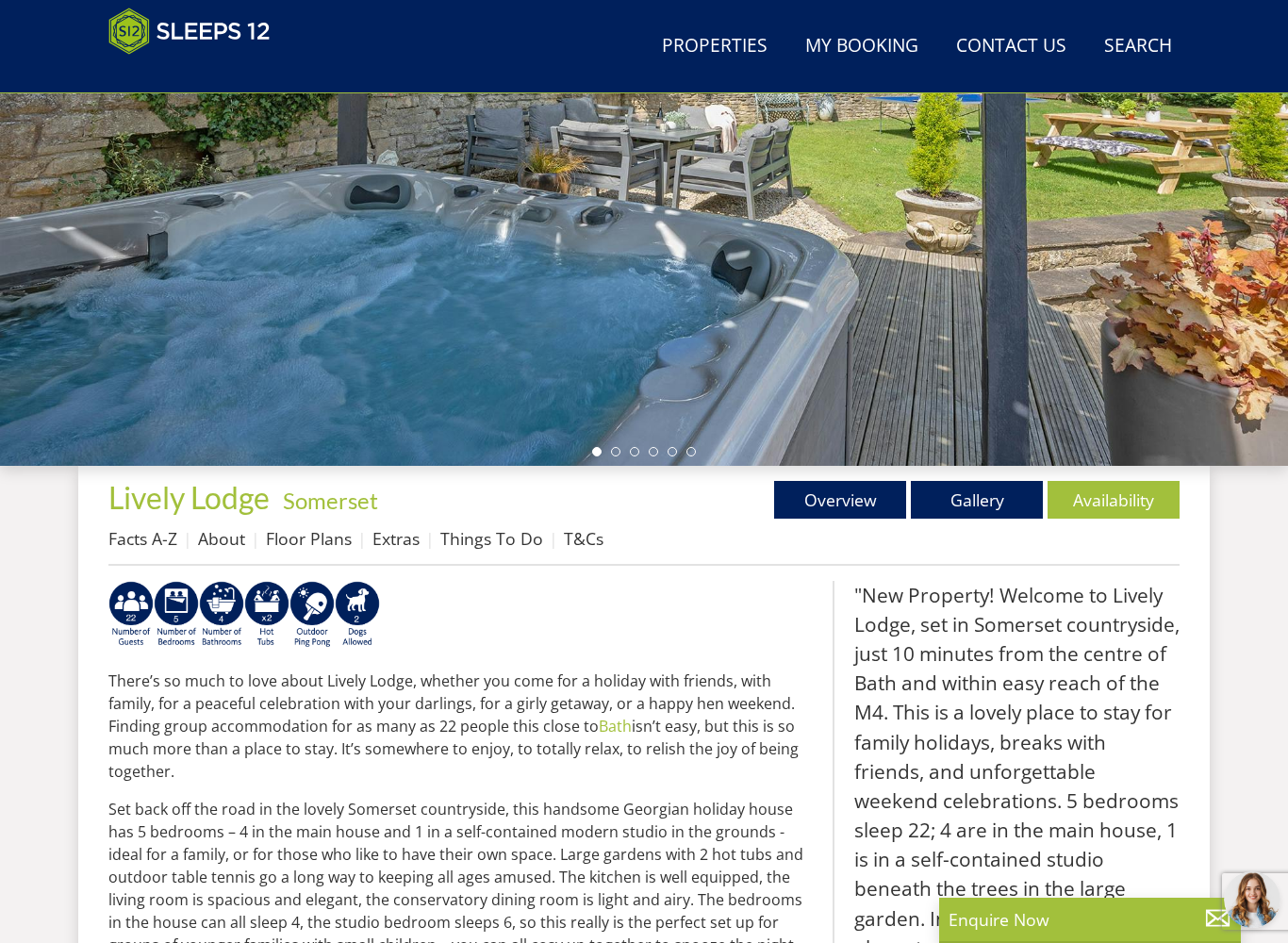 click on "Gallery" at bounding box center [977, 500] 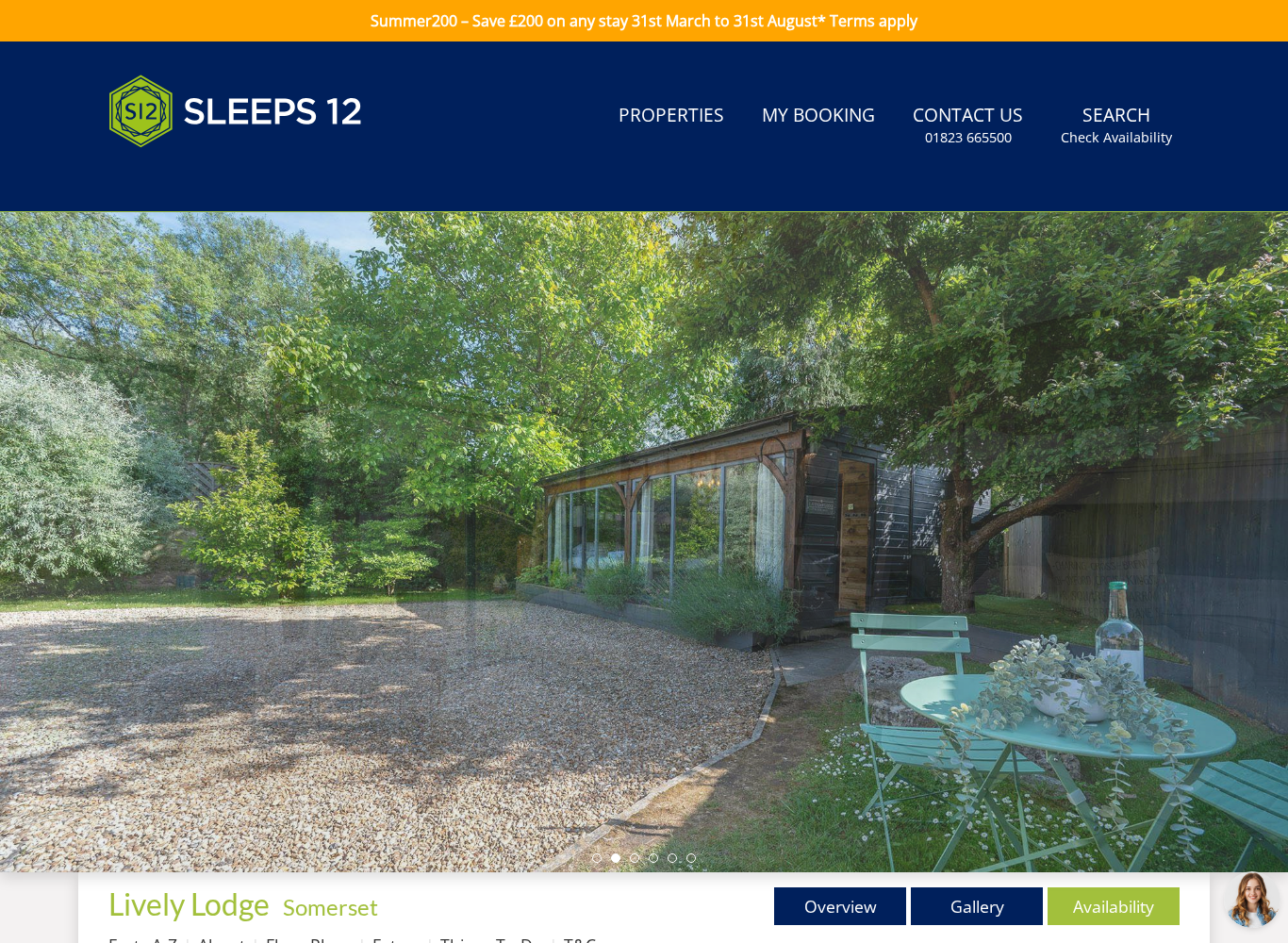 scroll, scrollTop: 0, scrollLeft: 0, axis: both 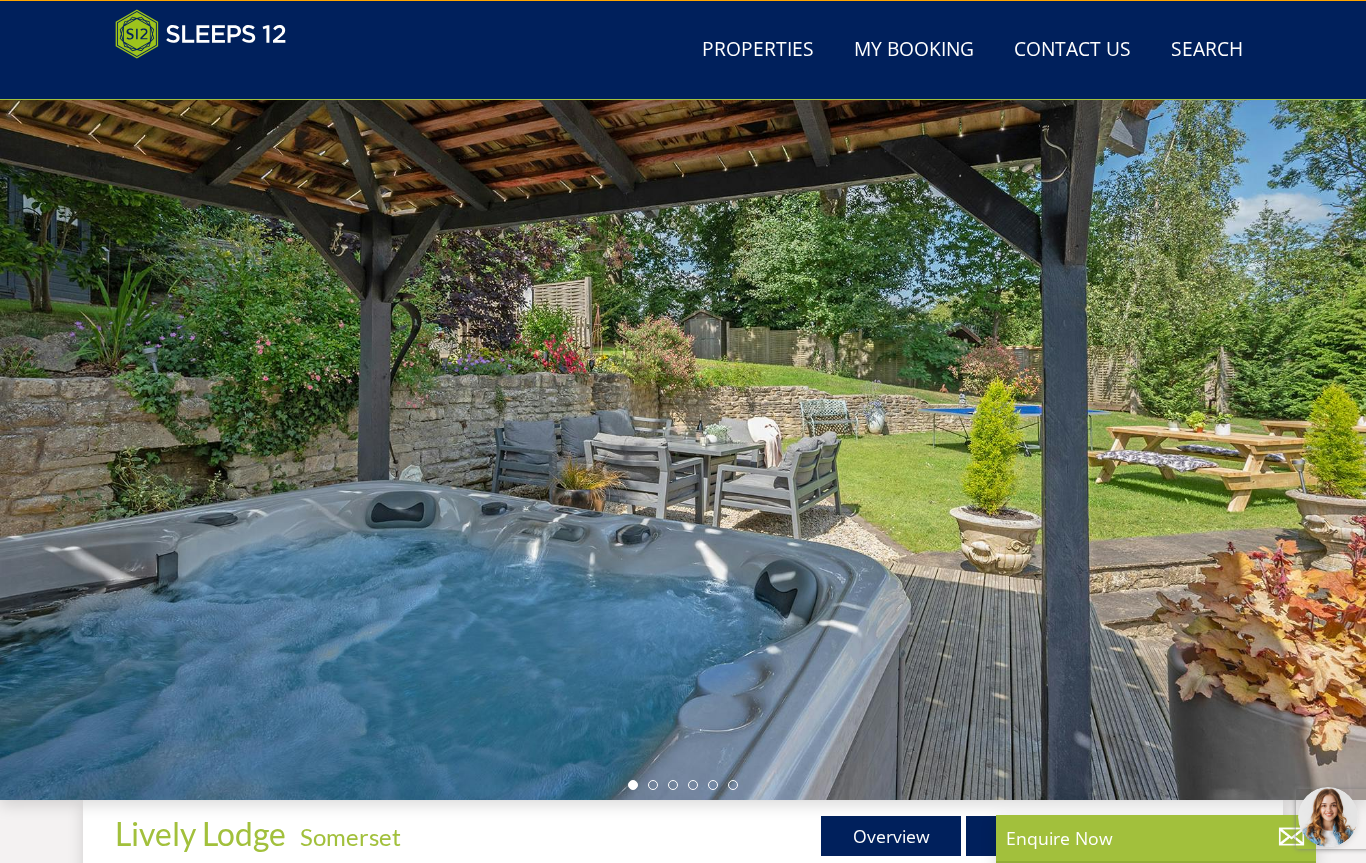 select on "15" 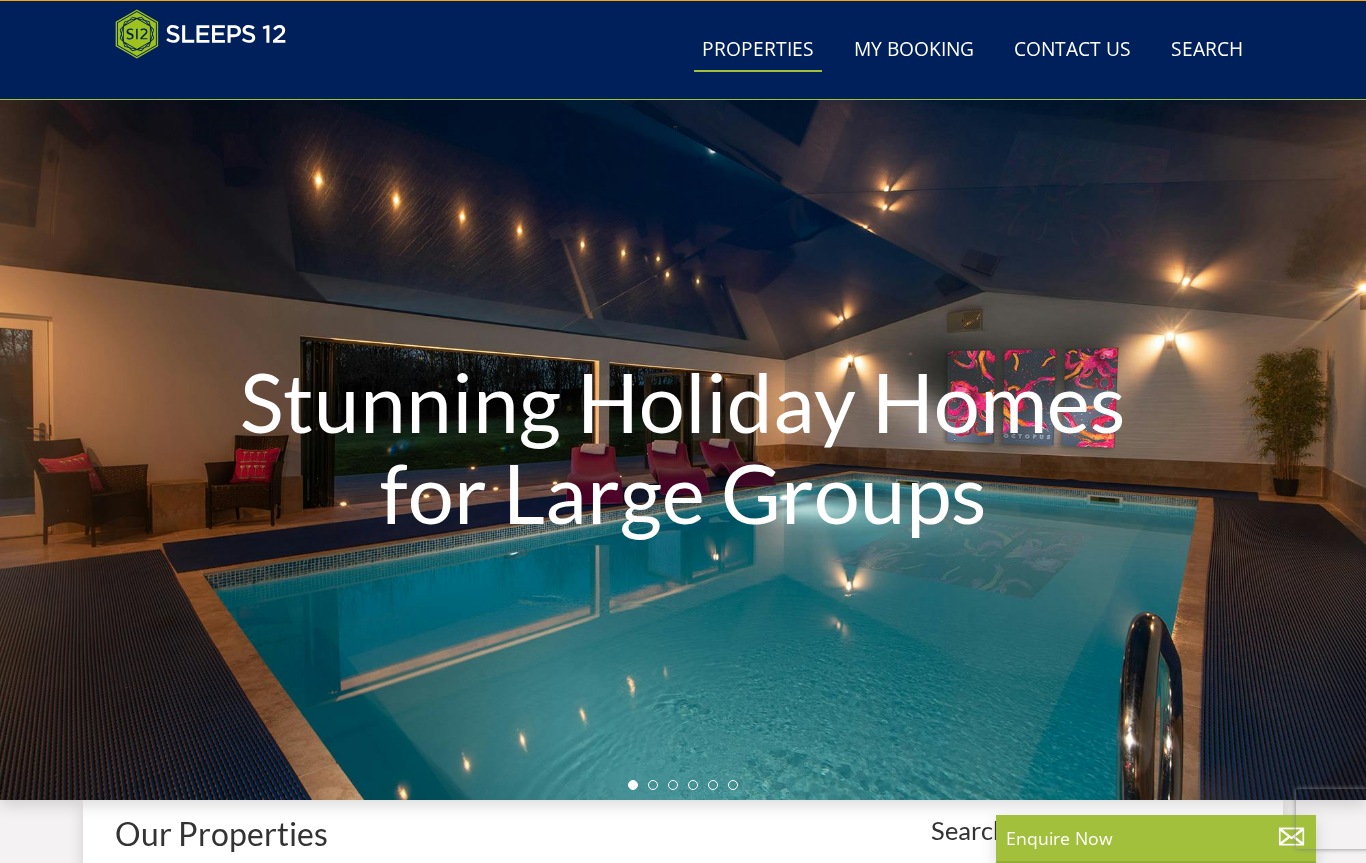 scroll, scrollTop: 1555, scrollLeft: 0, axis: vertical 